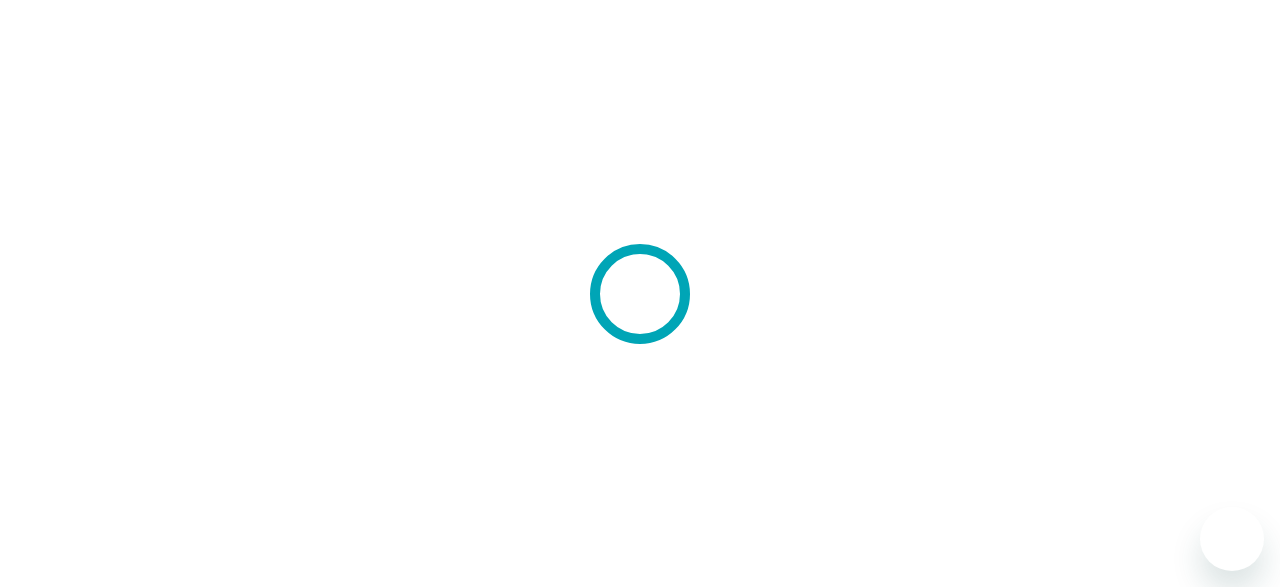 scroll, scrollTop: 0, scrollLeft: 0, axis: both 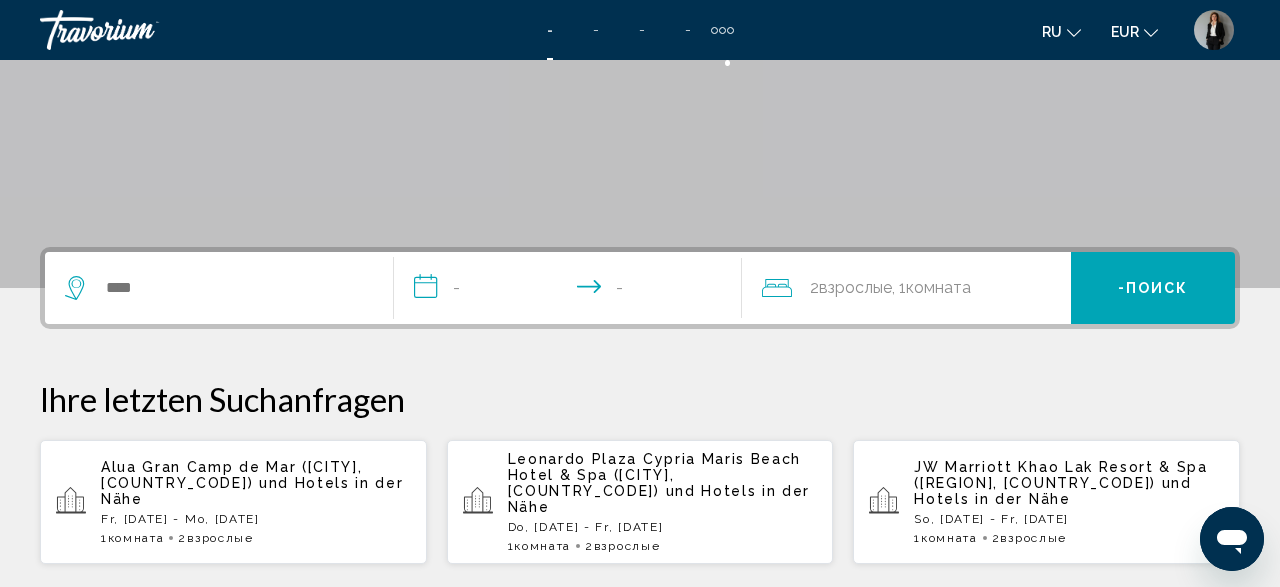 click at bounding box center (219, 288) 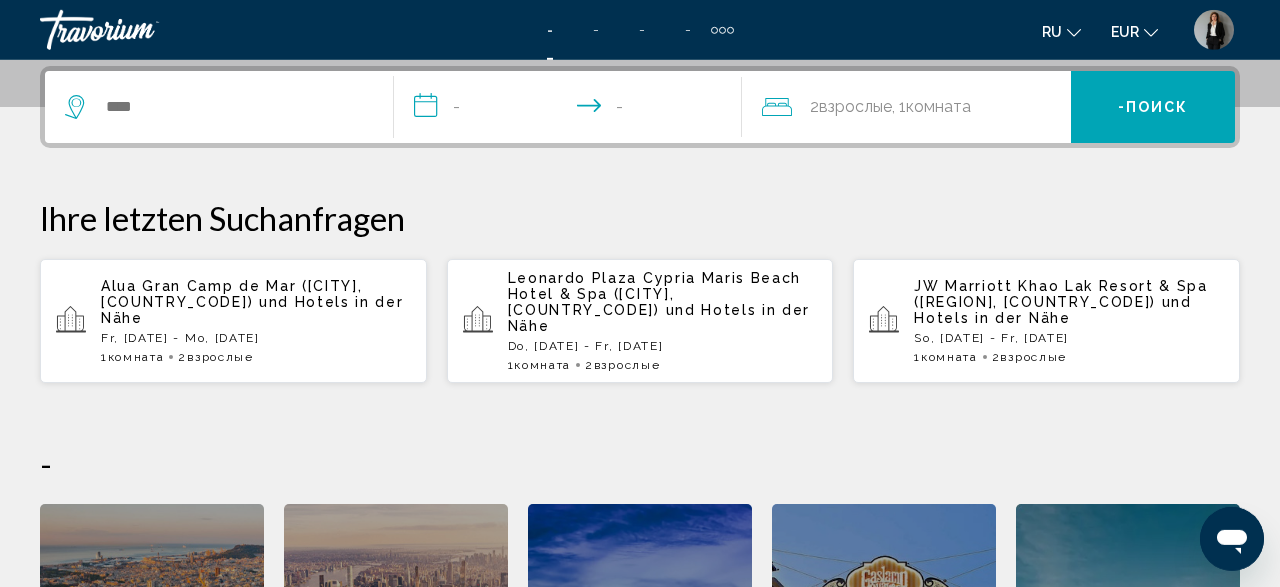 scroll, scrollTop: 494, scrollLeft: 0, axis: vertical 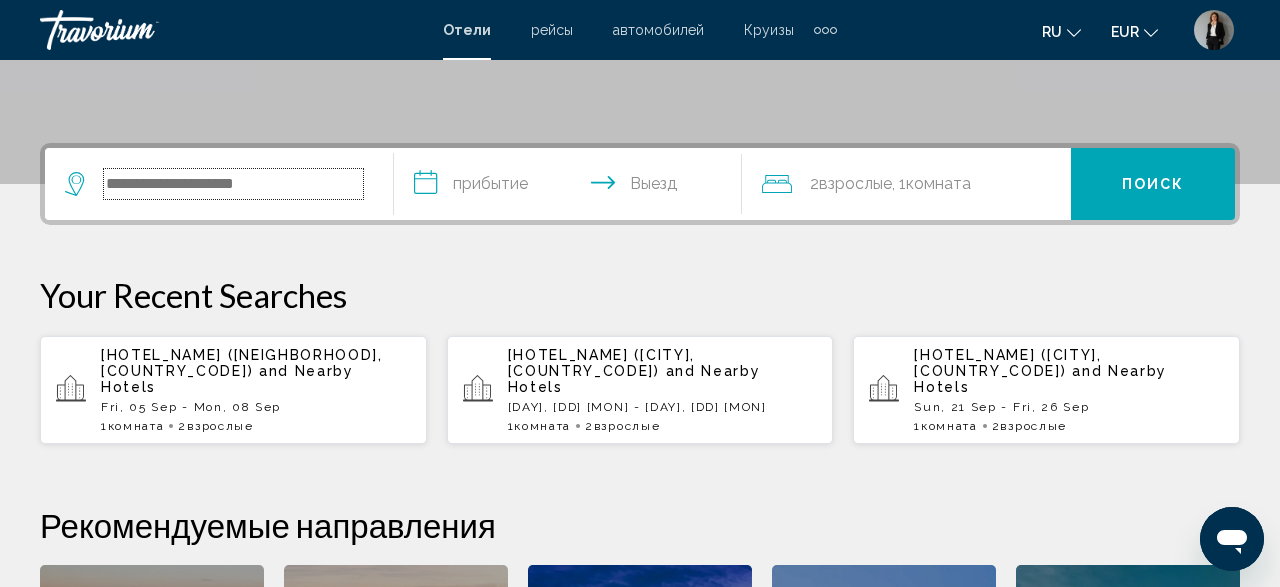 click at bounding box center [233, 184] 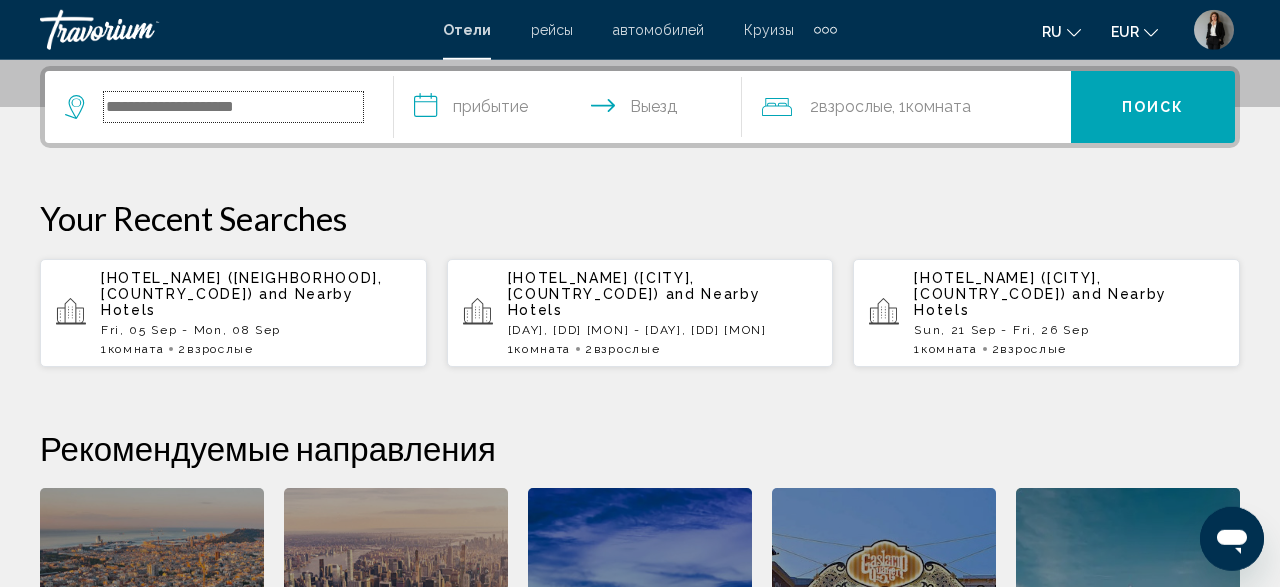 scroll, scrollTop: 494, scrollLeft: 0, axis: vertical 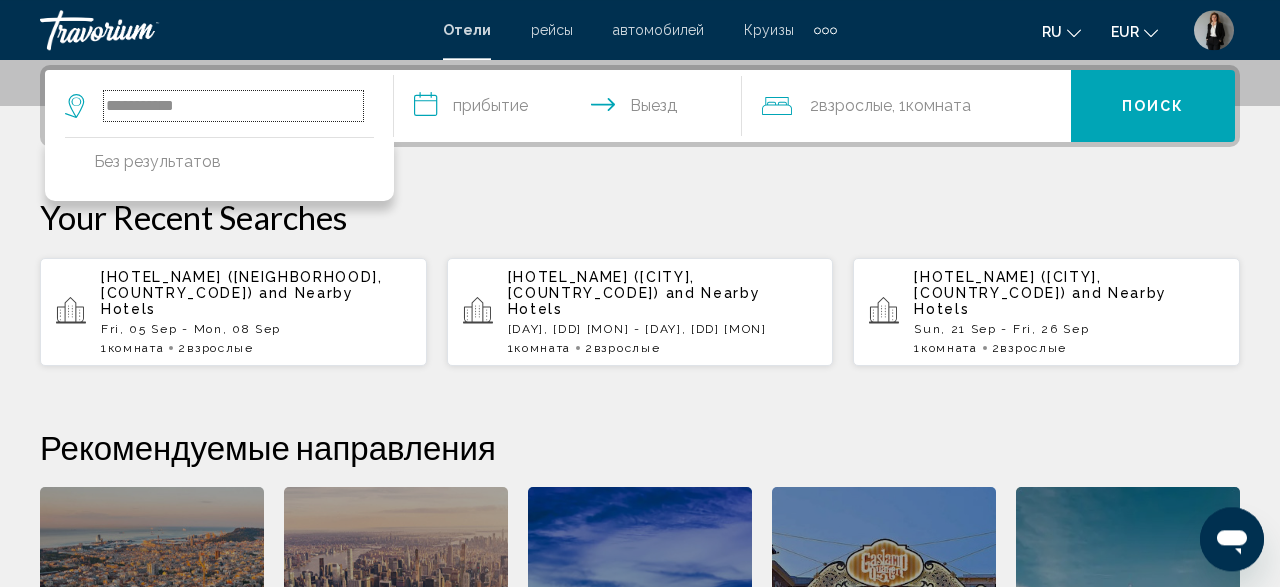 click on "**********" at bounding box center (233, 106) 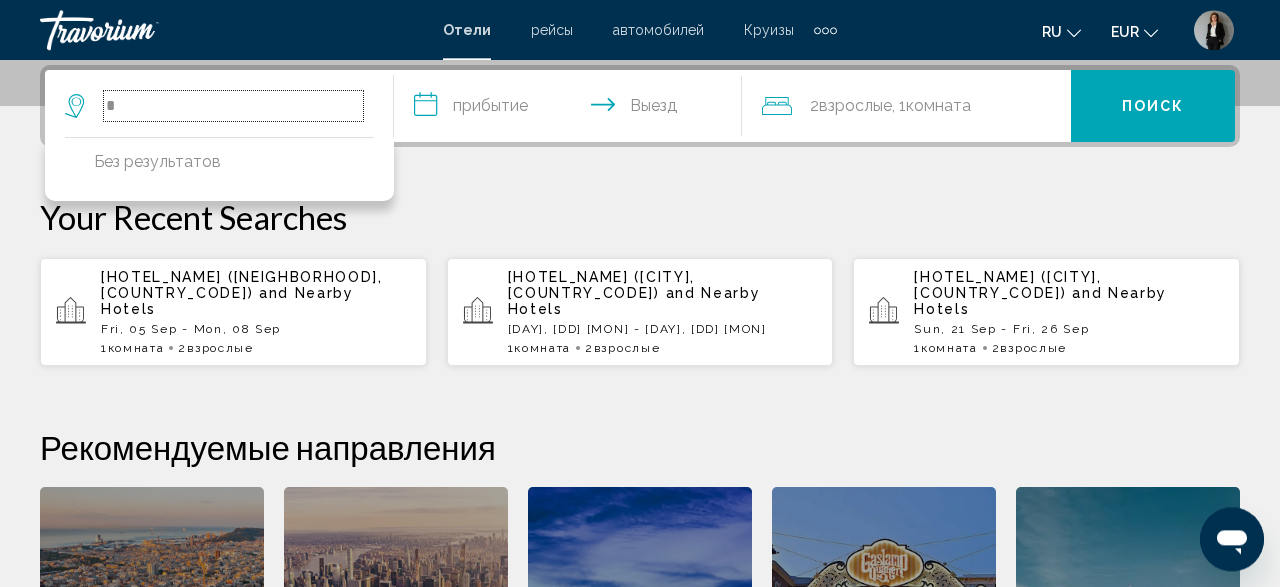 type on "*" 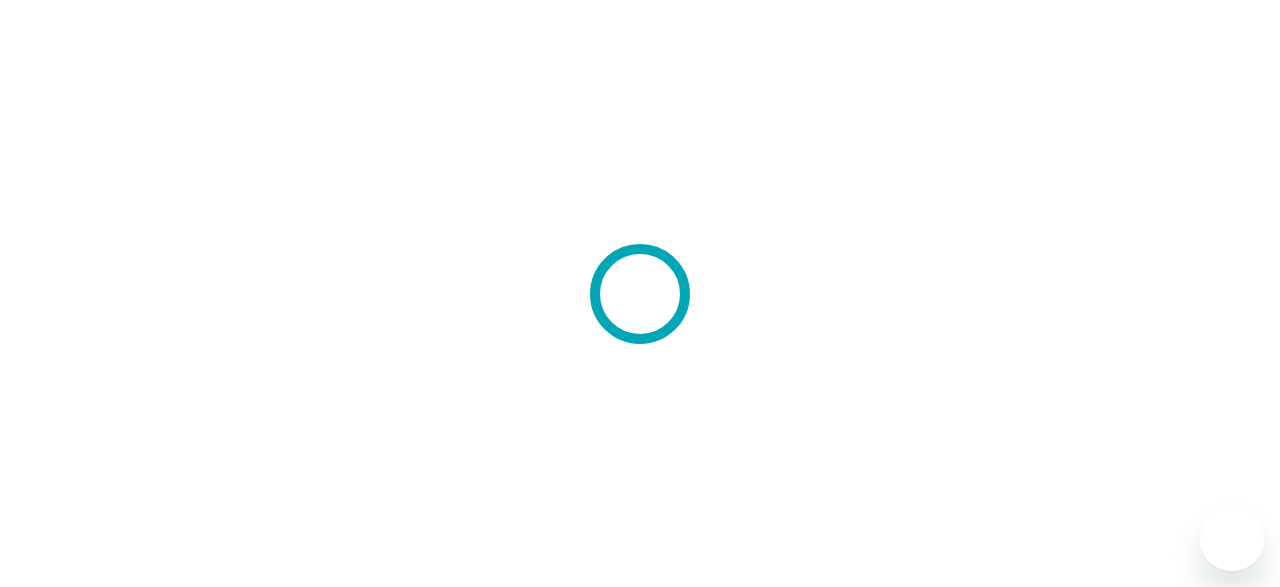 scroll, scrollTop: 0, scrollLeft: 0, axis: both 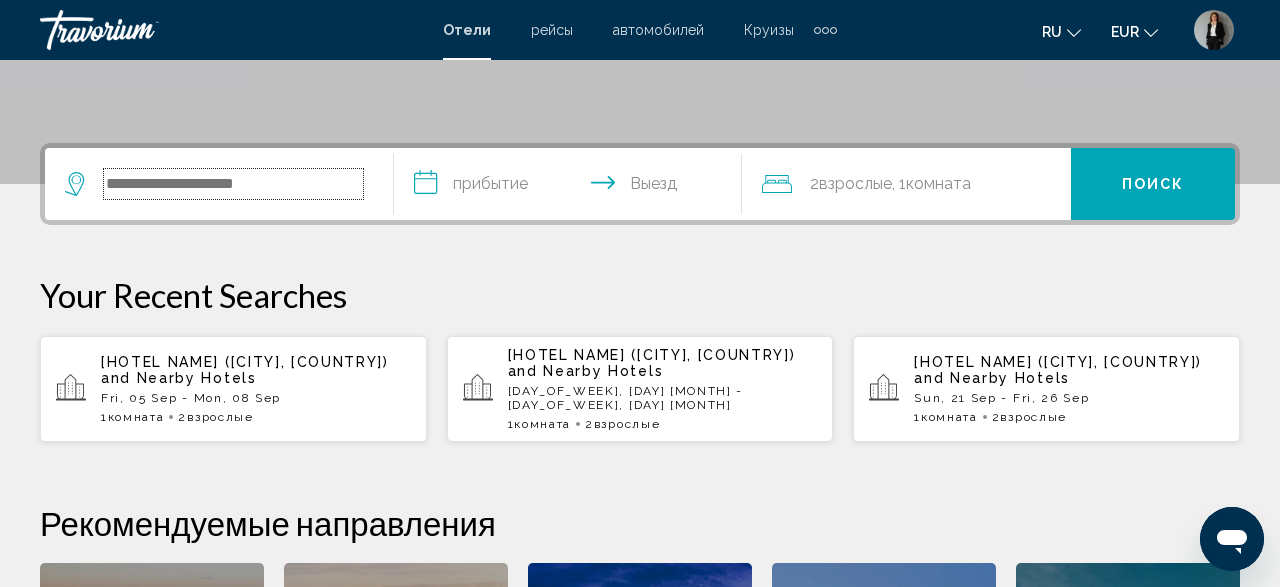 click at bounding box center (233, 184) 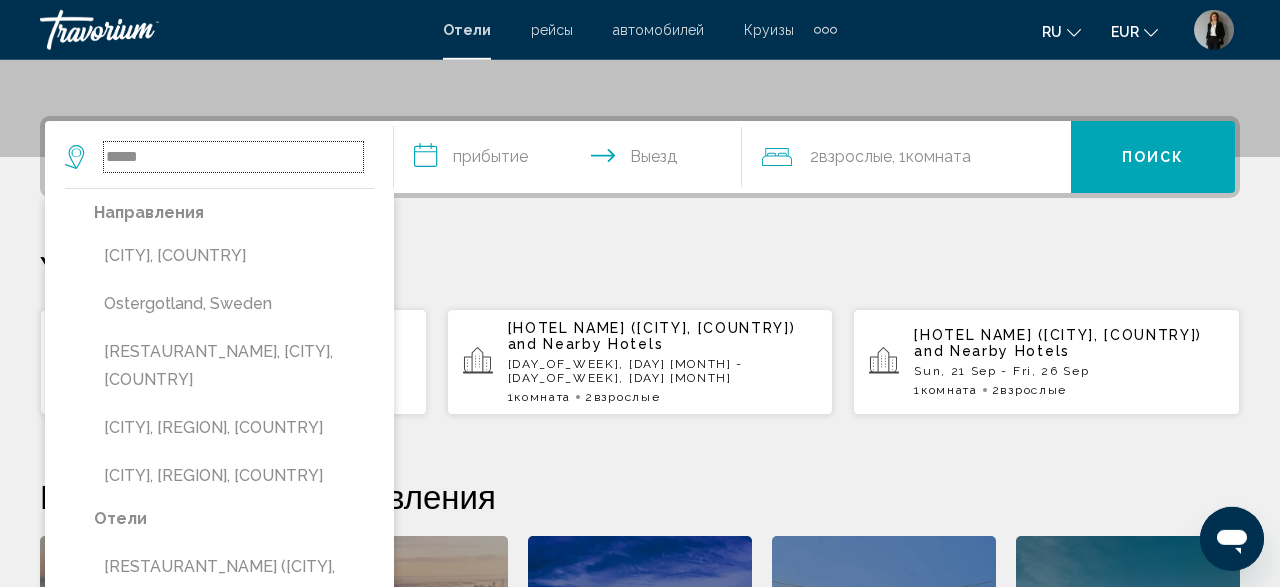scroll, scrollTop: 389, scrollLeft: 0, axis: vertical 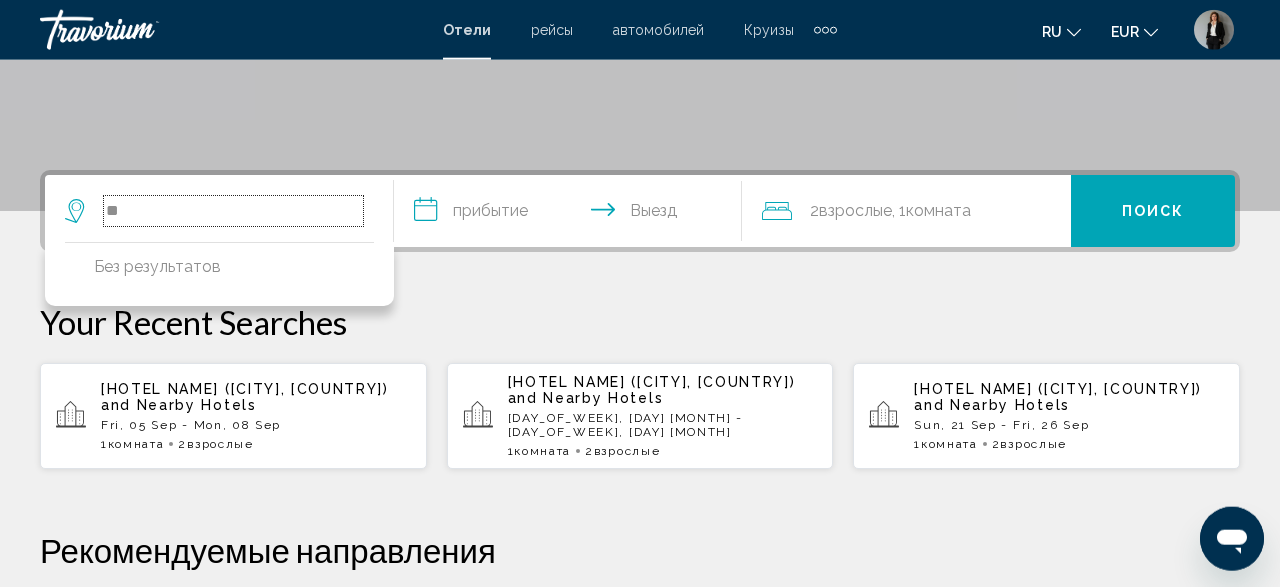 type on "*" 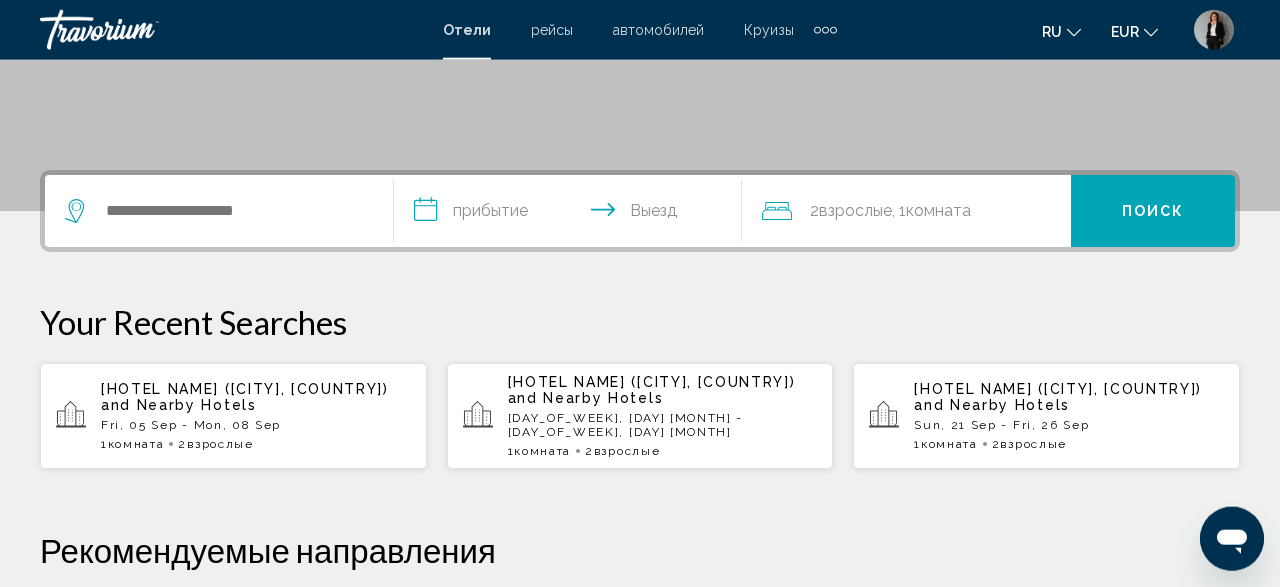 drag, startPoint x: 277, startPoint y: 181, endPoint x: 272, endPoint y: 191, distance: 11.18034 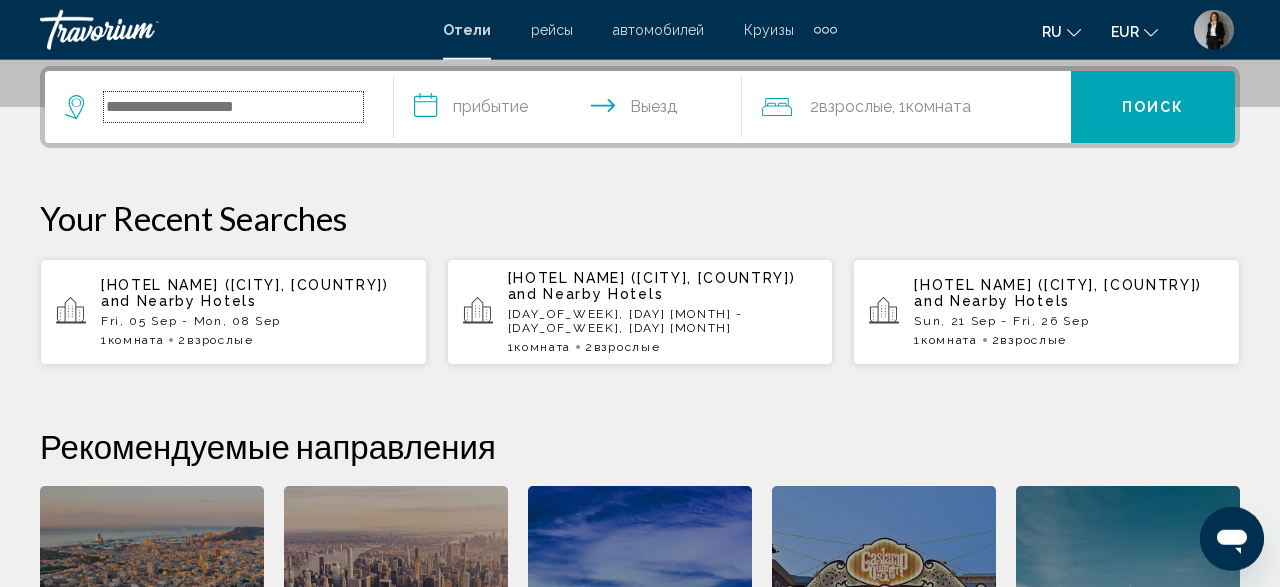 scroll, scrollTop: 494, scrollLeft: 0, axis: vertical 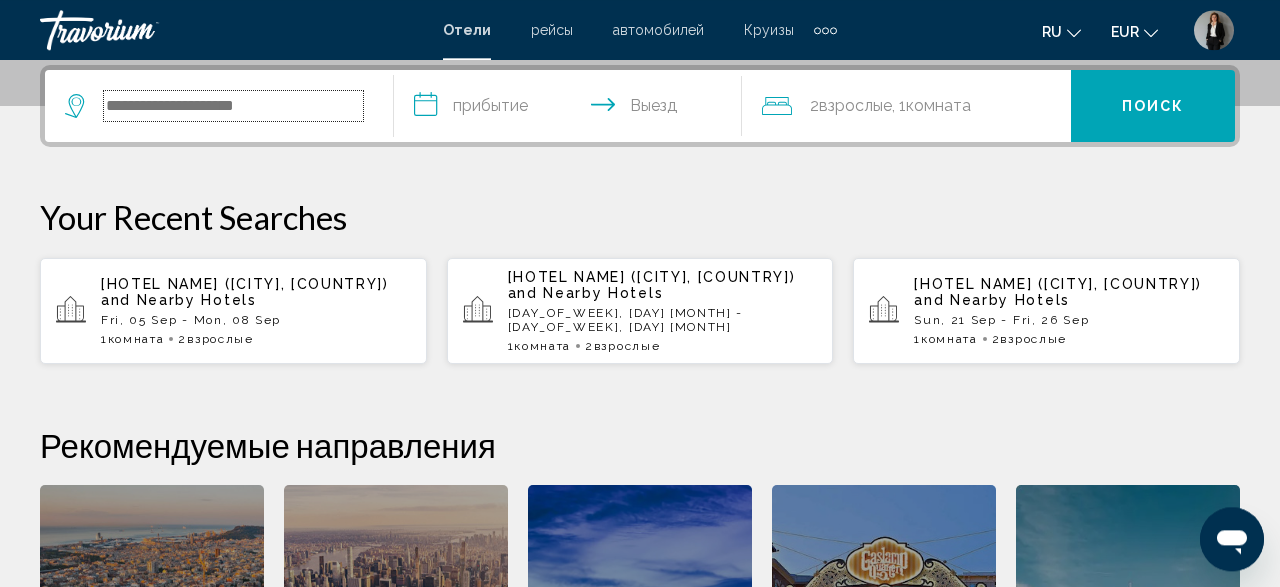 click at bounding box center (233, 106) 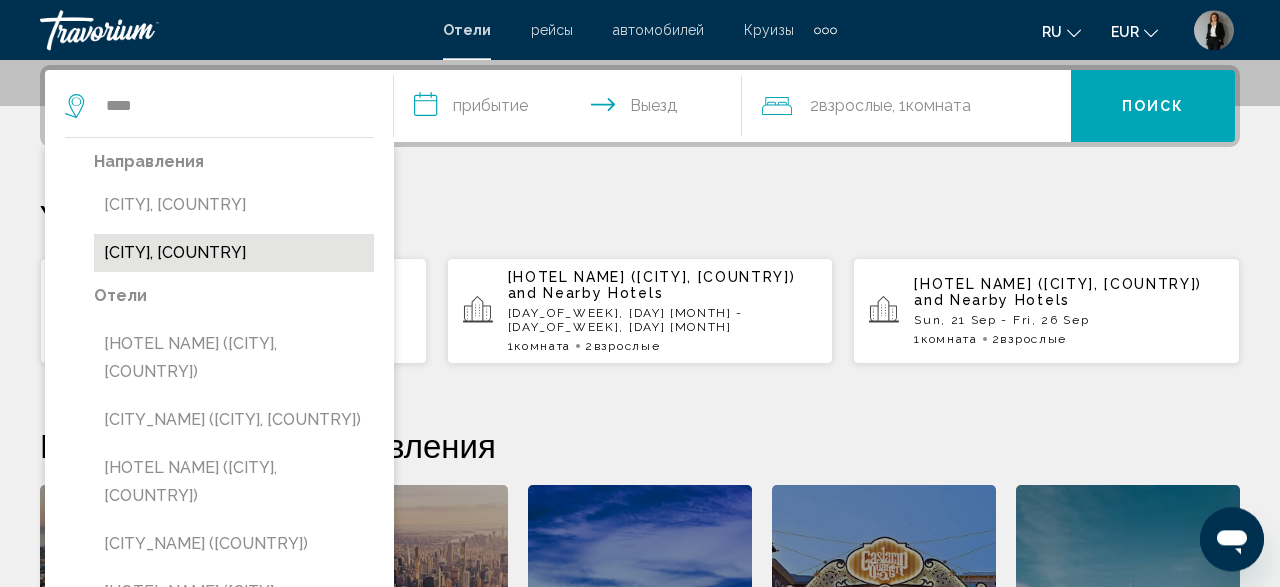 click on "[CITY], [COUNTRY]" at bounding box center (234, 253) 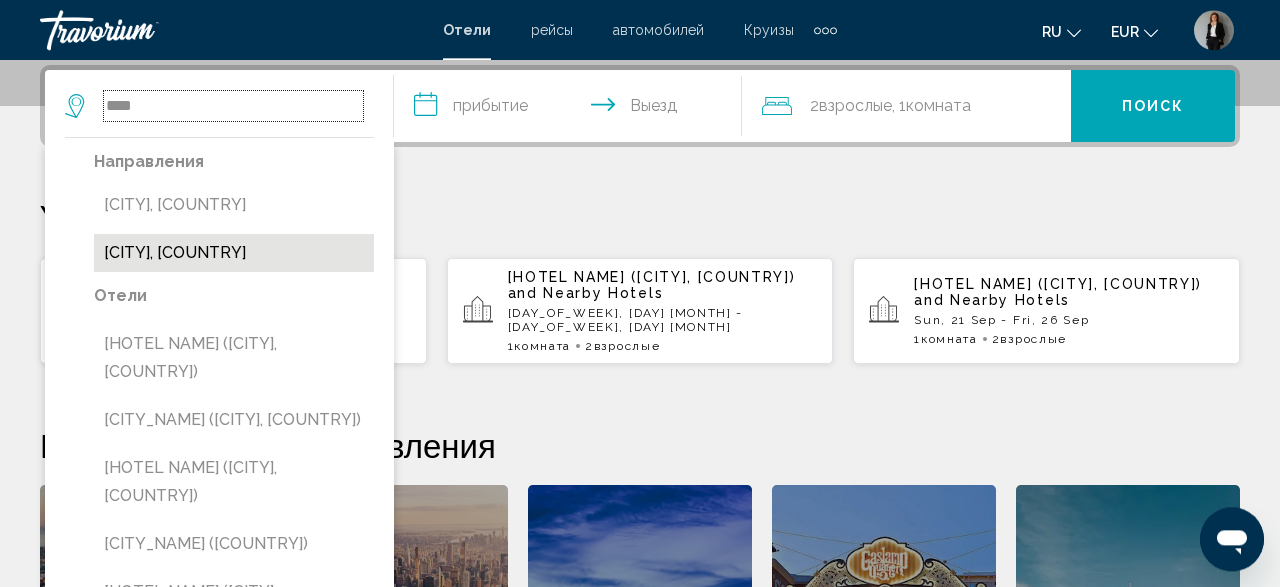 type on "**********" 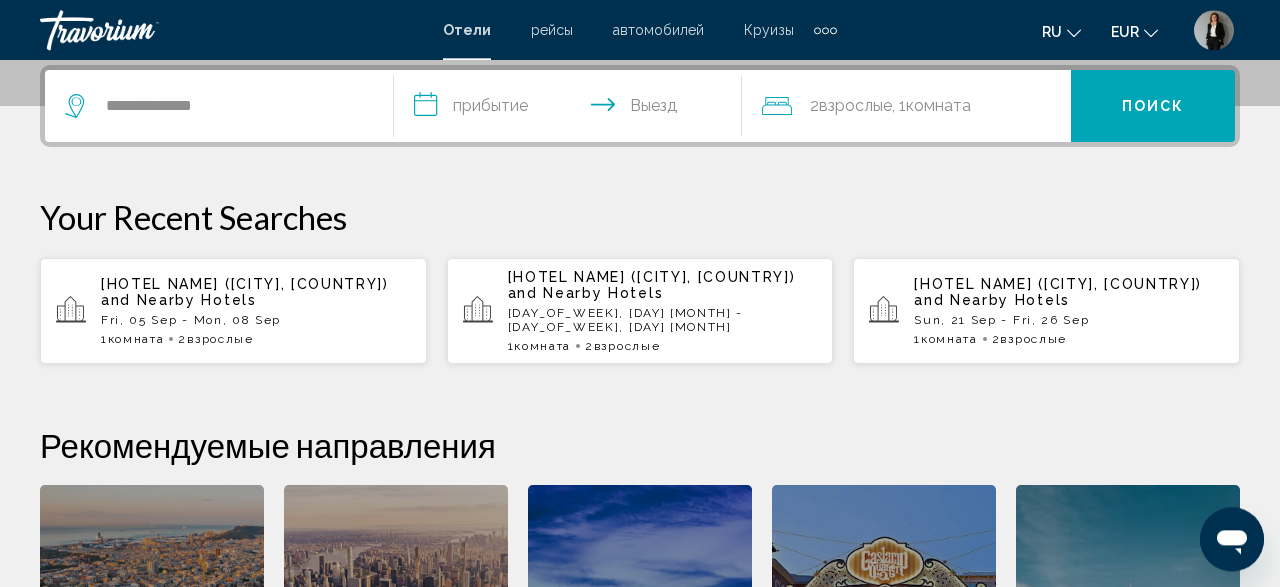 click on "**********" at bounding box center [572, 109] 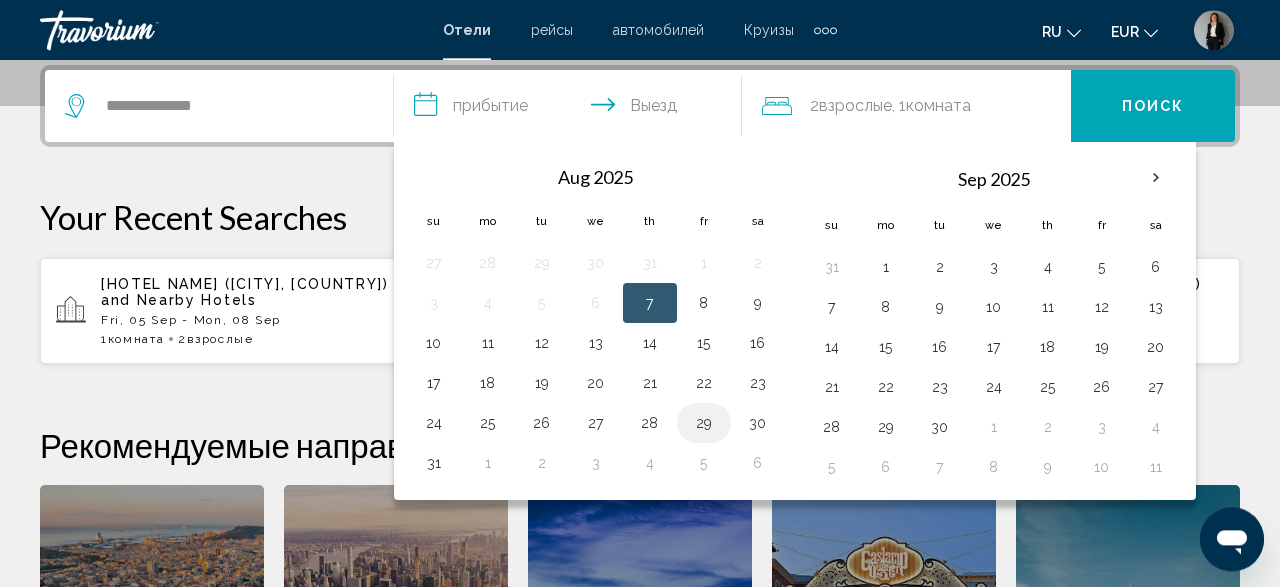 click on "29" at bounding box center [704, 423] 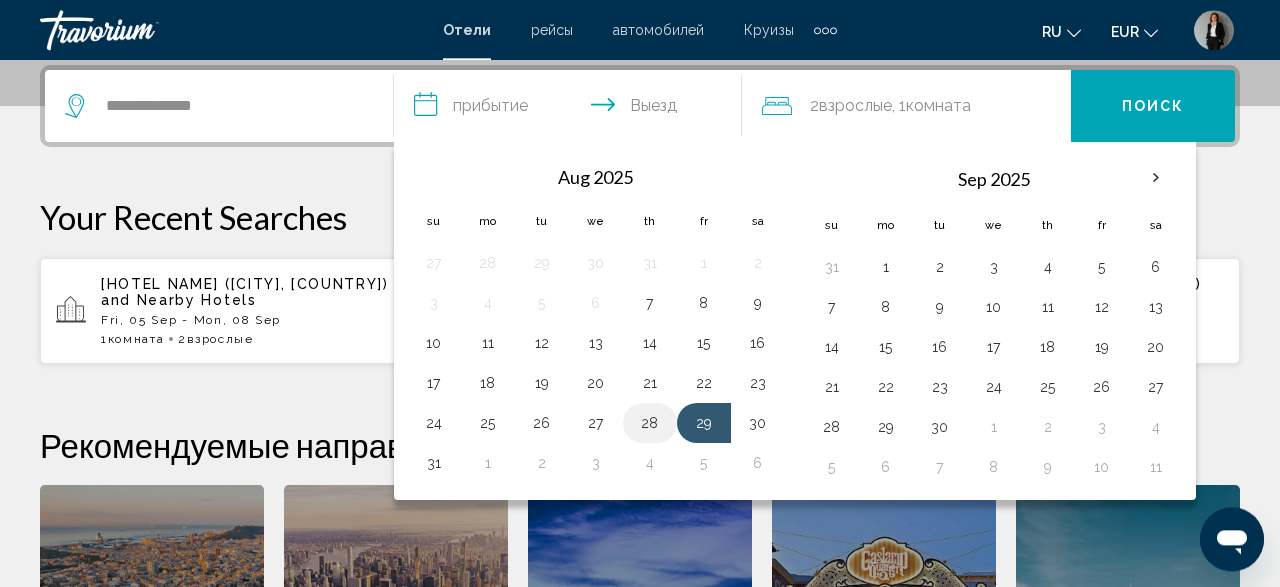 click on "28" at bounding box center (650, 423) 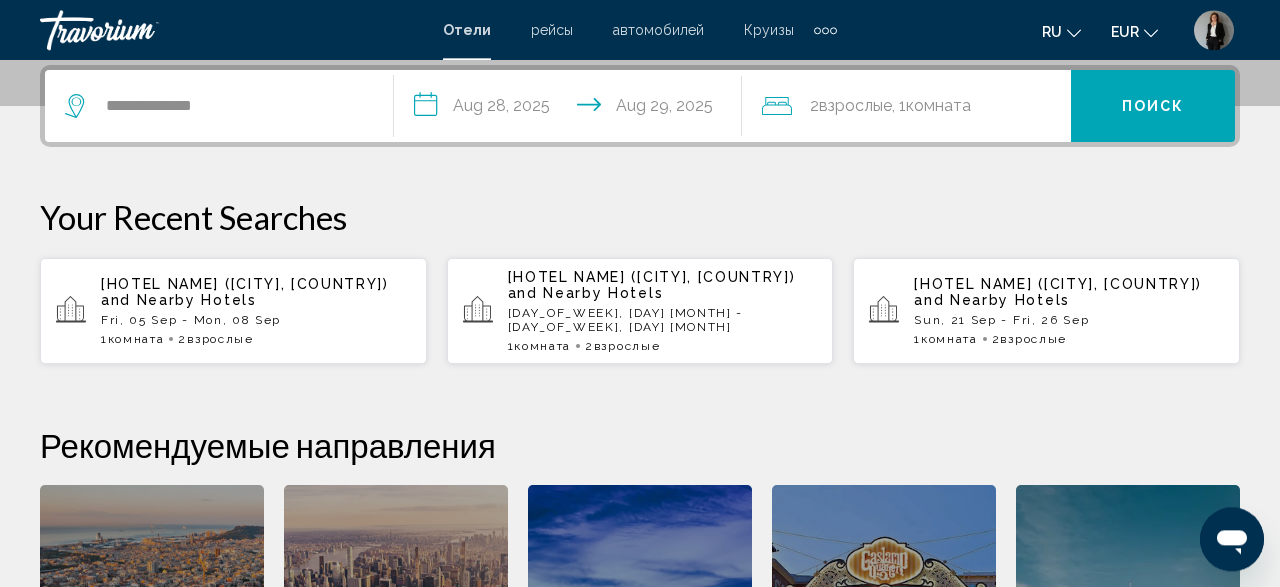 click on "**********" at bounding box center (572, 109) 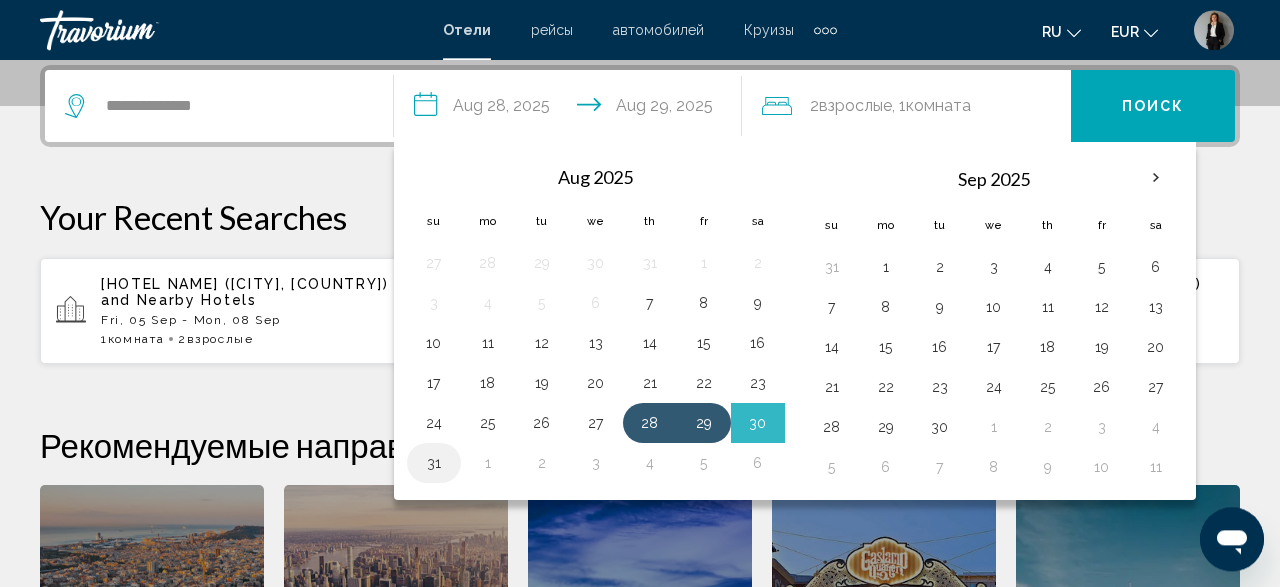 click on "31" at bounding box center (434, 463) 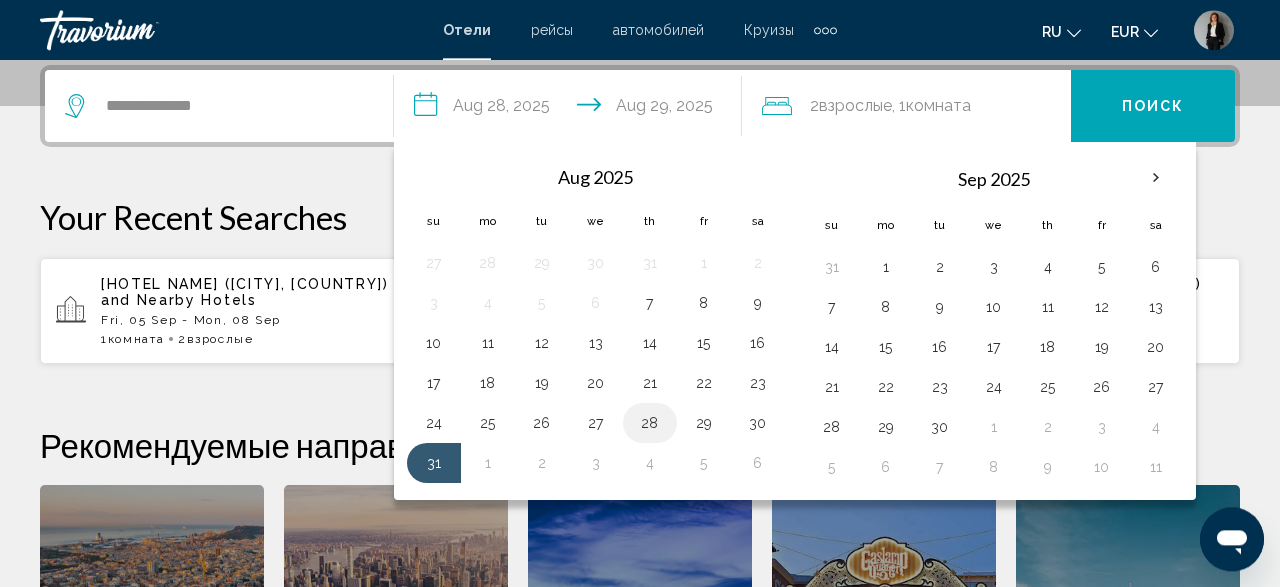 click on "28" at bounding box center [650, 423] 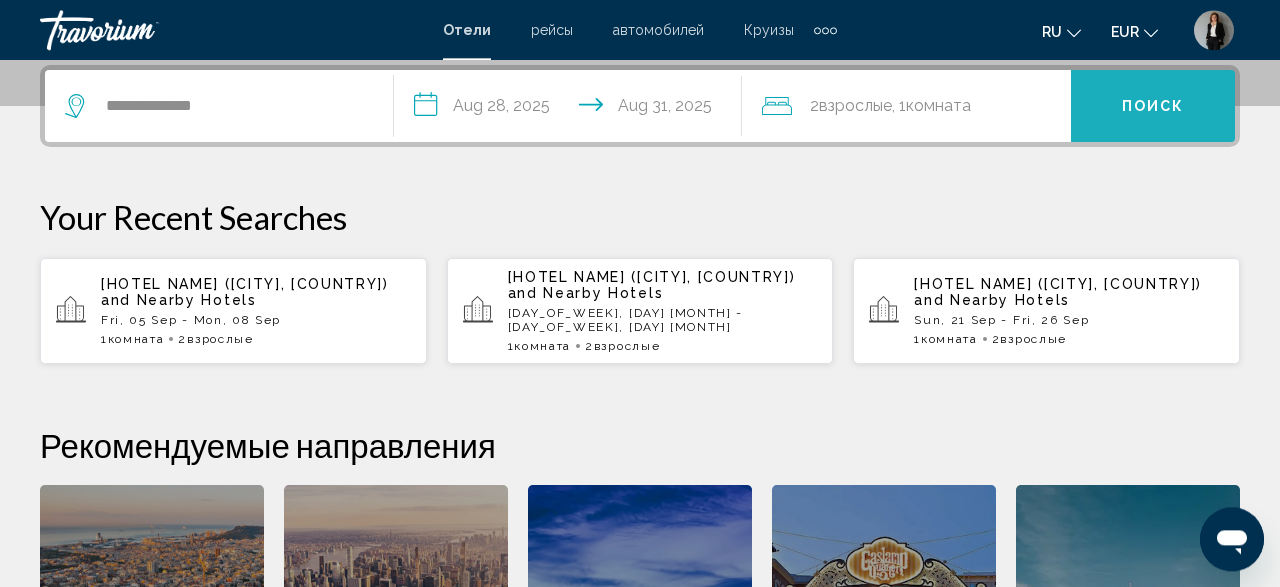 click on "Поиск" at bounding box center (1153, 106) 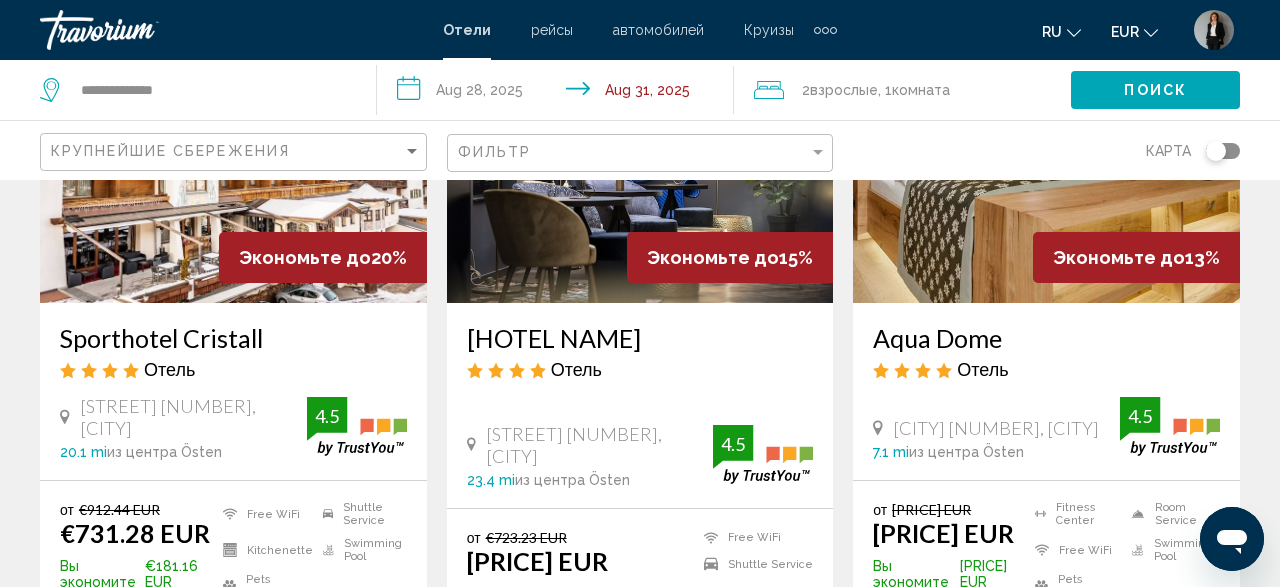 scroll, scrollTop: 1144, scrollLeft: 0, axis: vertical 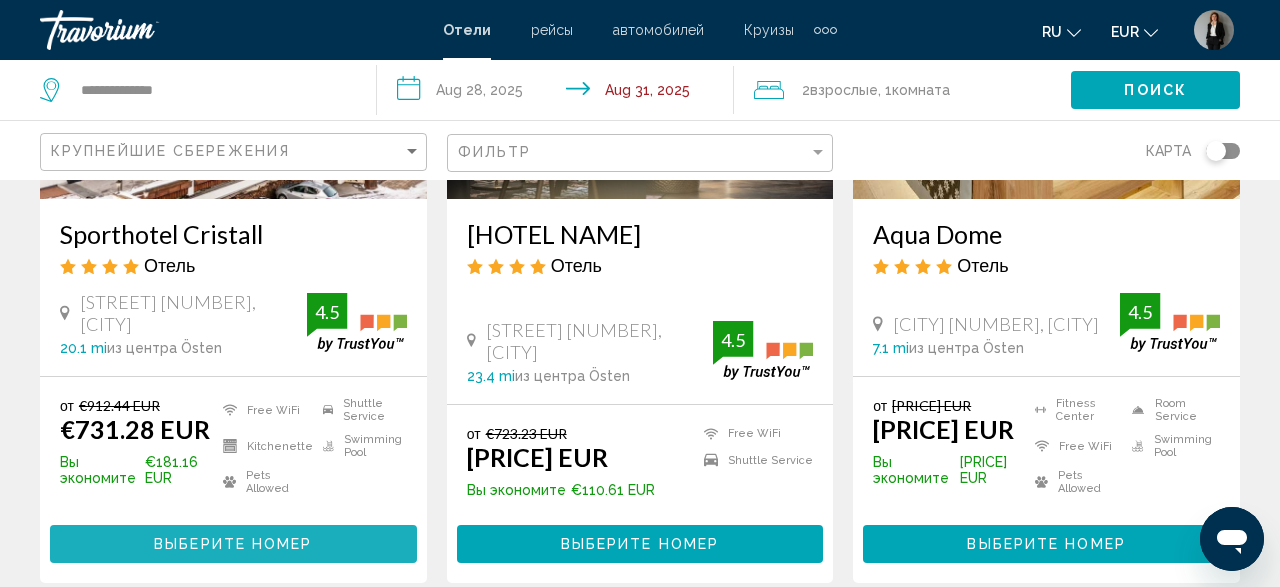 click on "Выберите номер" at bounding box center [233, 545] 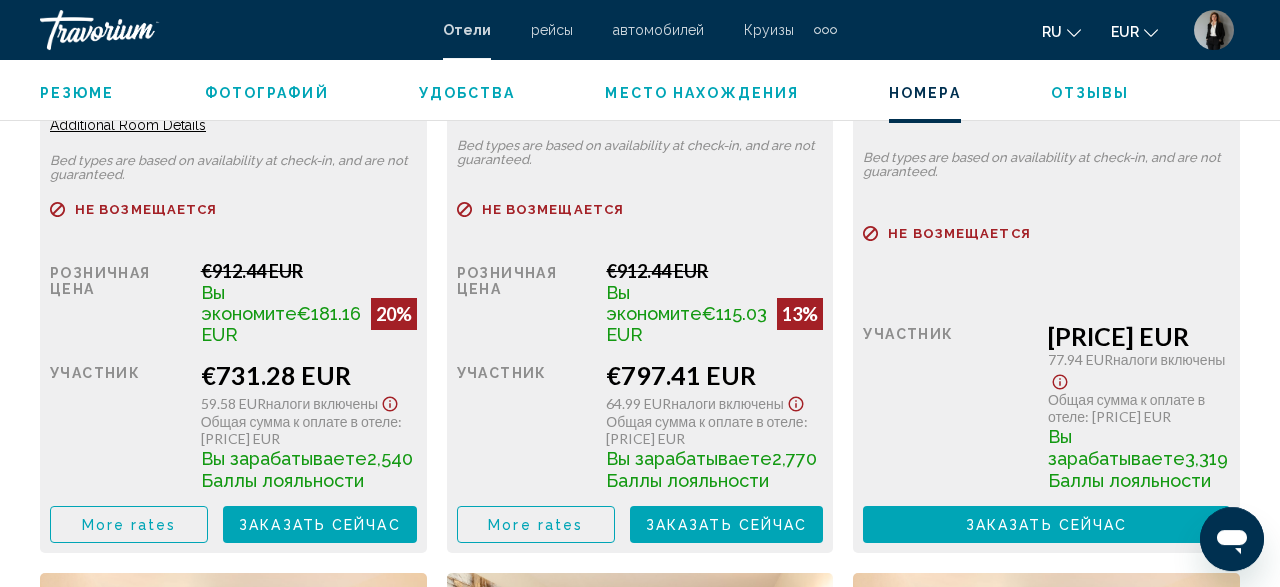 scroll, scrollTop: 3457, scrollLeft: 0, axis: vertical 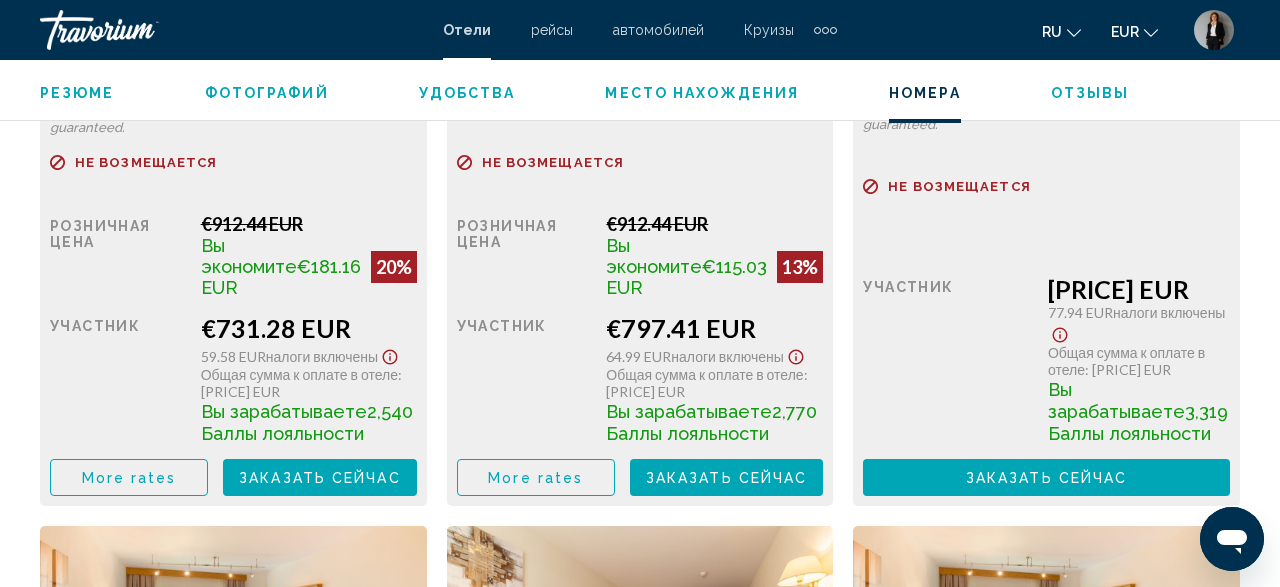 drag, startPoint x: 226, startPoint y: 307, endPoint x: 225, endPoint y: 295, distance: 12.0415945 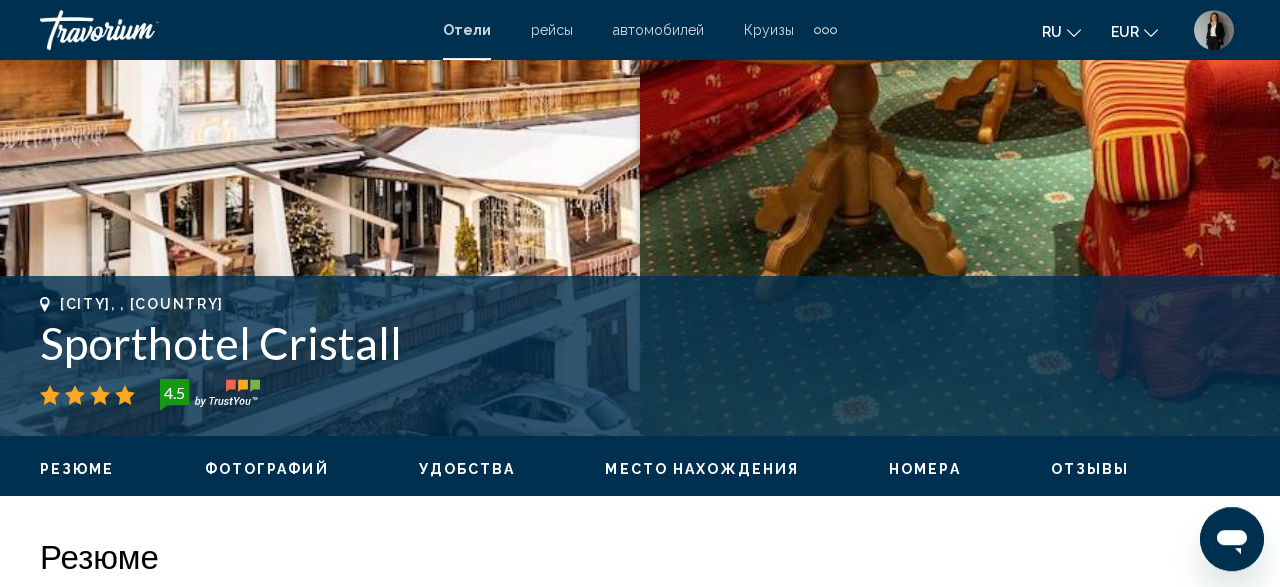 scroll, scrollTop: 624, scrollLeft: 0, axis: vertical 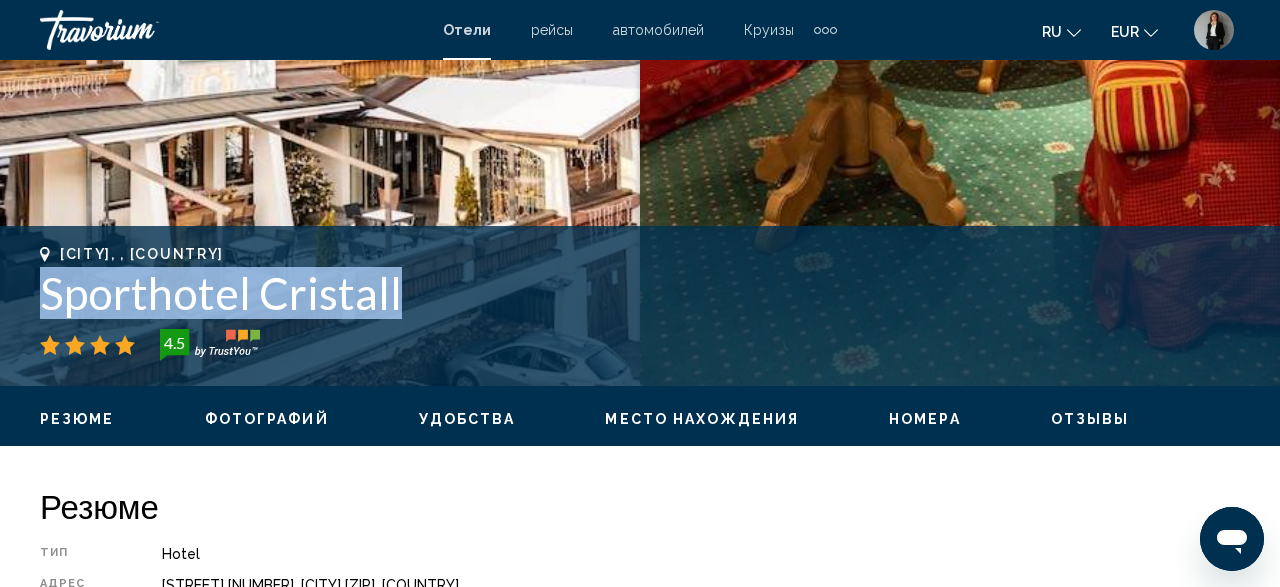 drag, startPoint x: 412, startPoint y: 292, endPoint x: 40, endPoint y: 306, distance: 372.26334 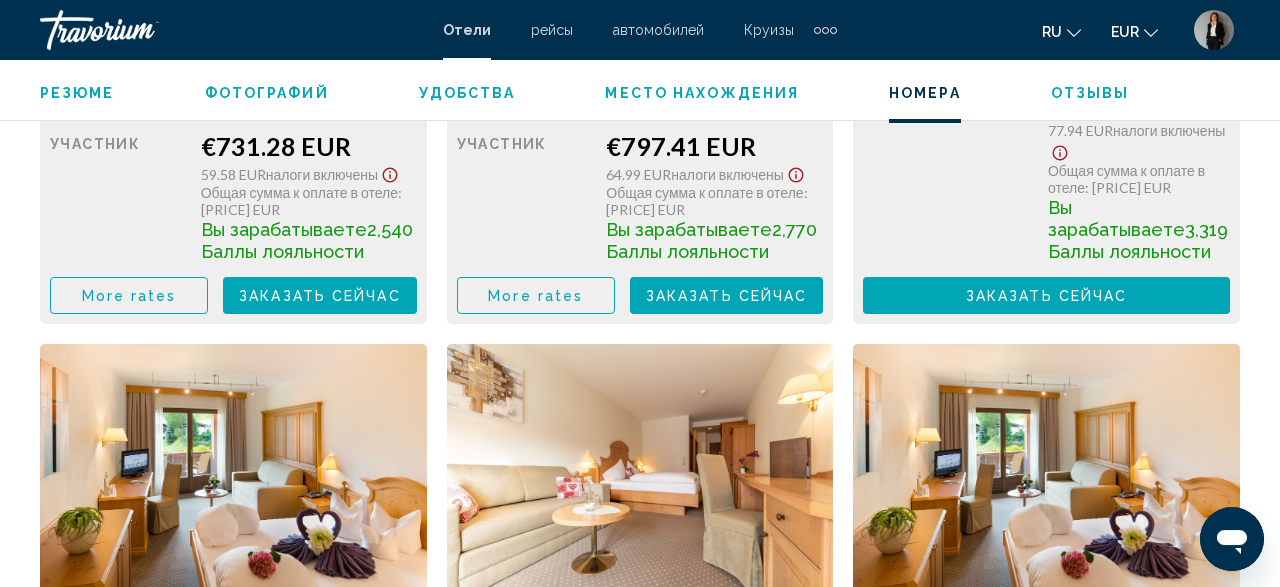 scroll, scrollTop: 3432, scrollLeft: 0, axis: vertical 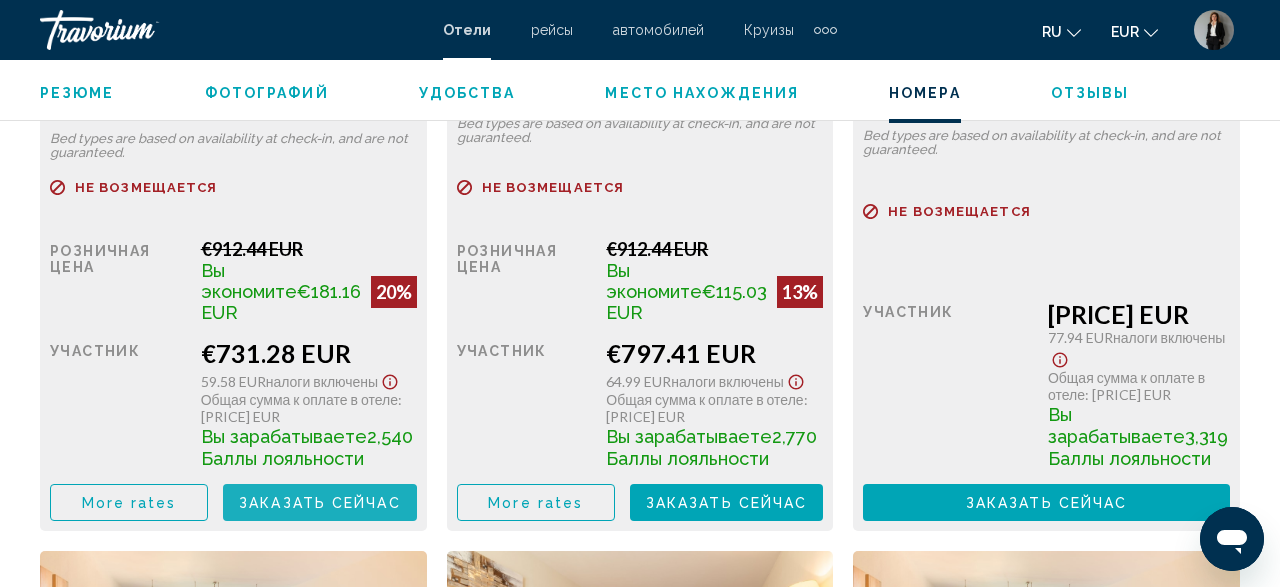 click on "Заказать сейчас" at bounding box center [320, 503] 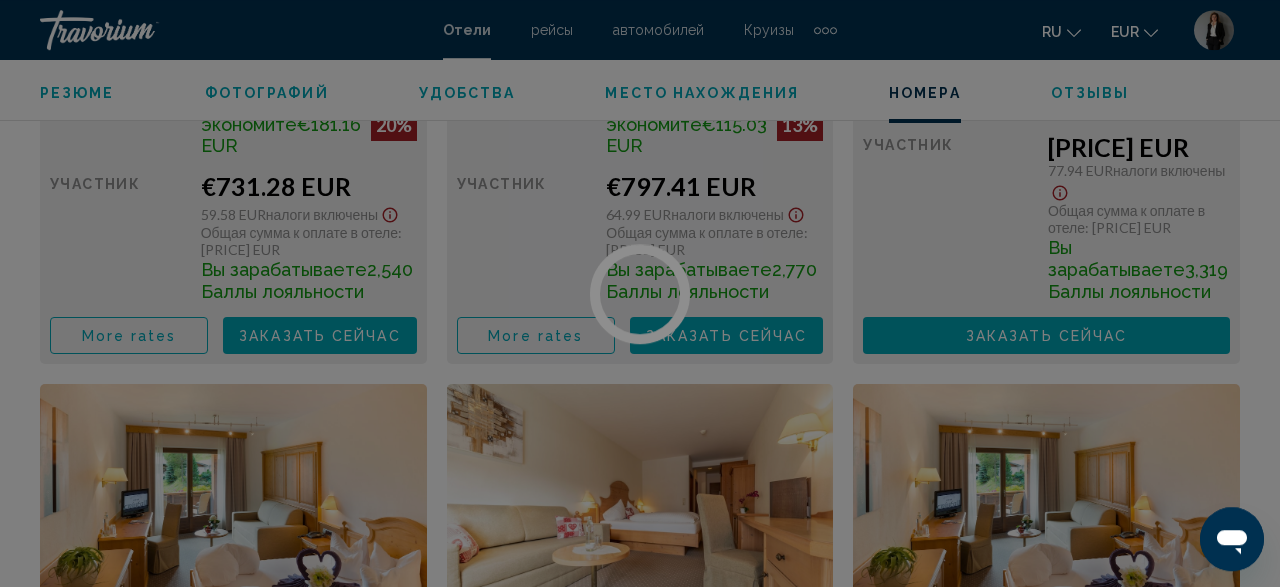 scroll, scrollTop: 3640, scrollLeft: 0, axis: vertical 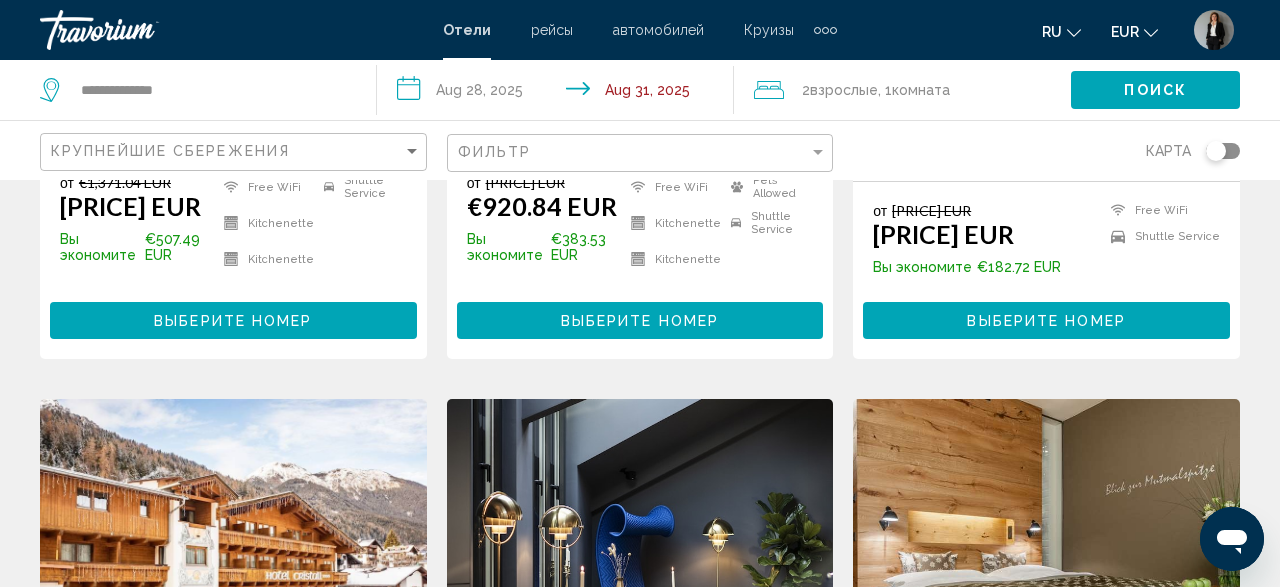 click on "Выберите номер" at bounding box center [233, 321] 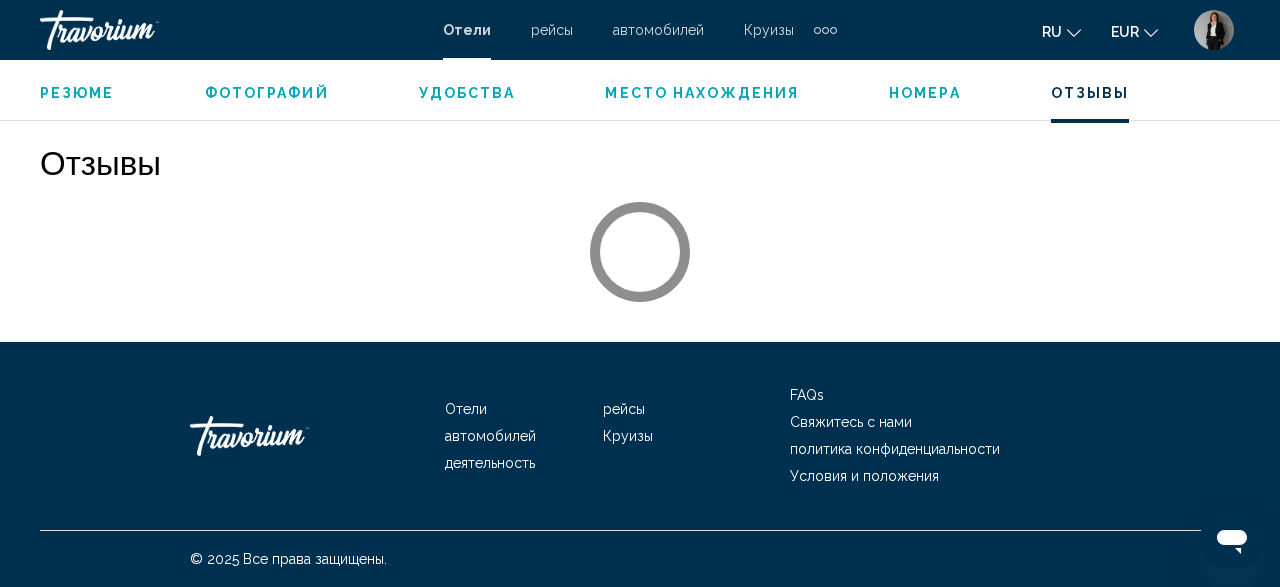 scroll, scrollTop: 3335, scrollLeft: 0, axis: vertical 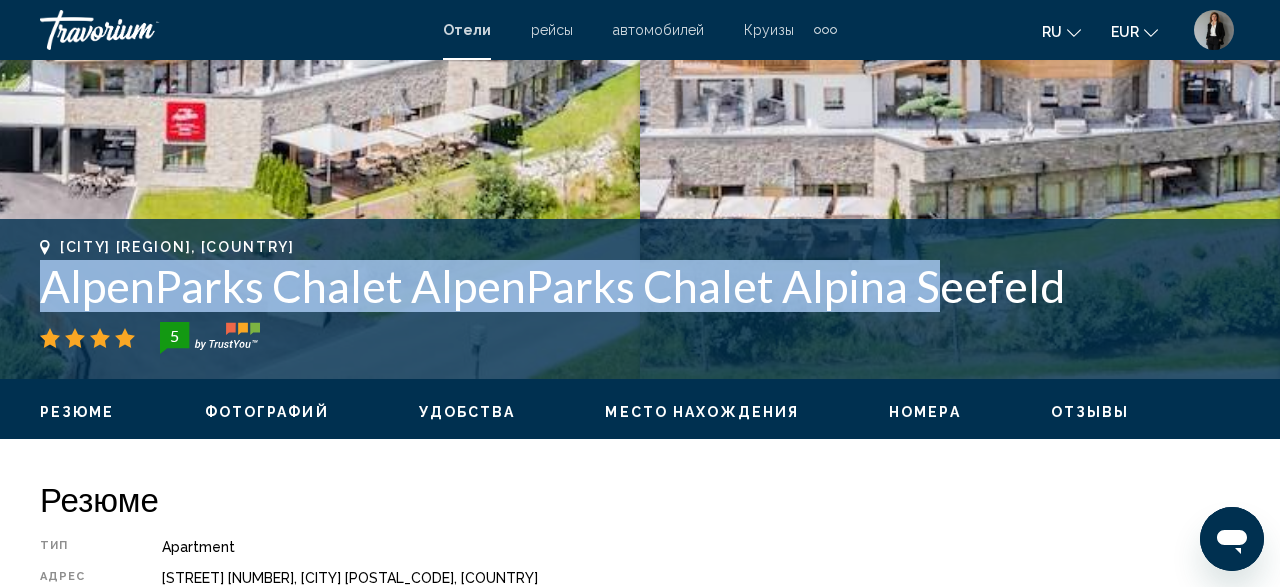 drag, startPoint x: 982, startPoint y: 291, endPoint x: 49, endPoint y: 299, distance: 933.0343 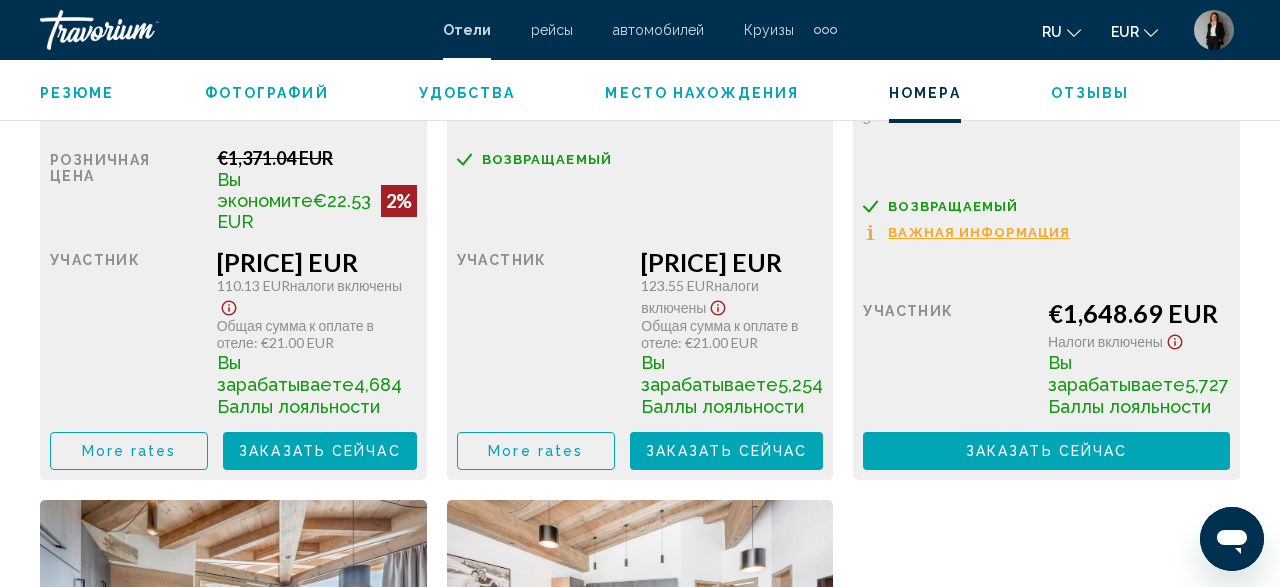 scroll, scrollTop: 3640, scrollLeft: 0, axis: vertical 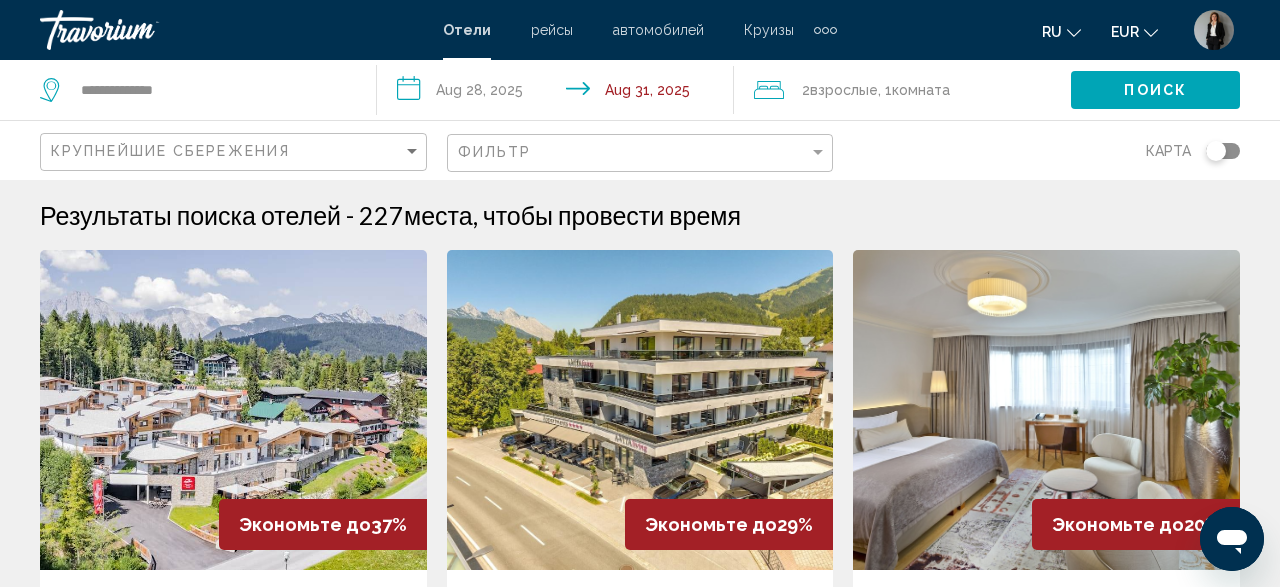 click on "2  Взрослый Взрослые" 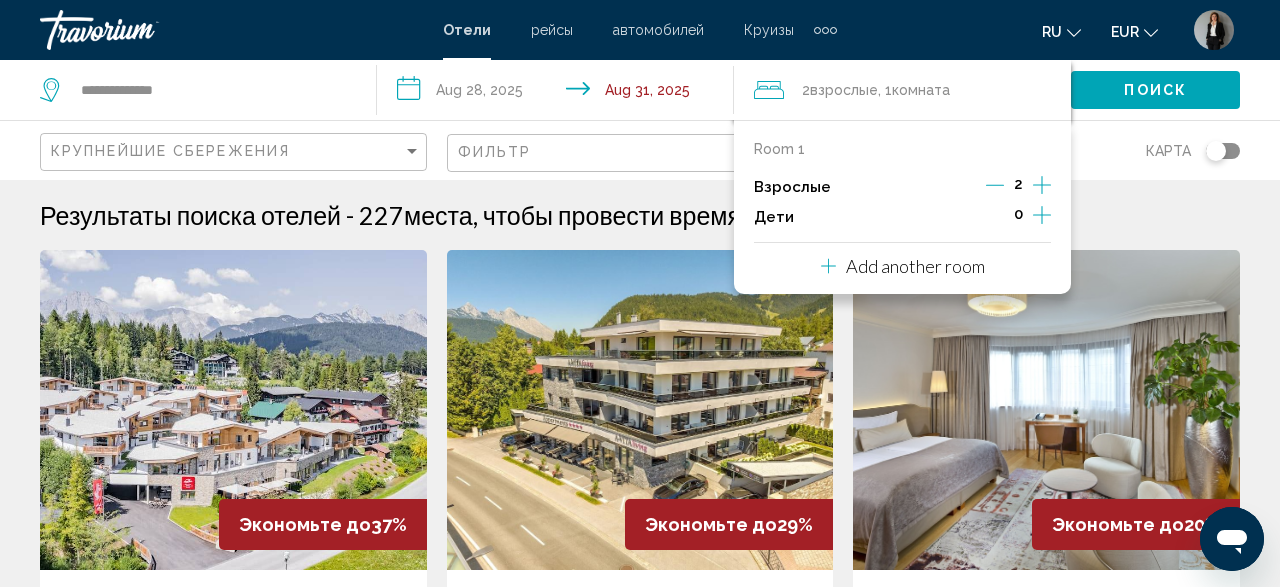click on "Add another room" at bounding box center [915, 266] 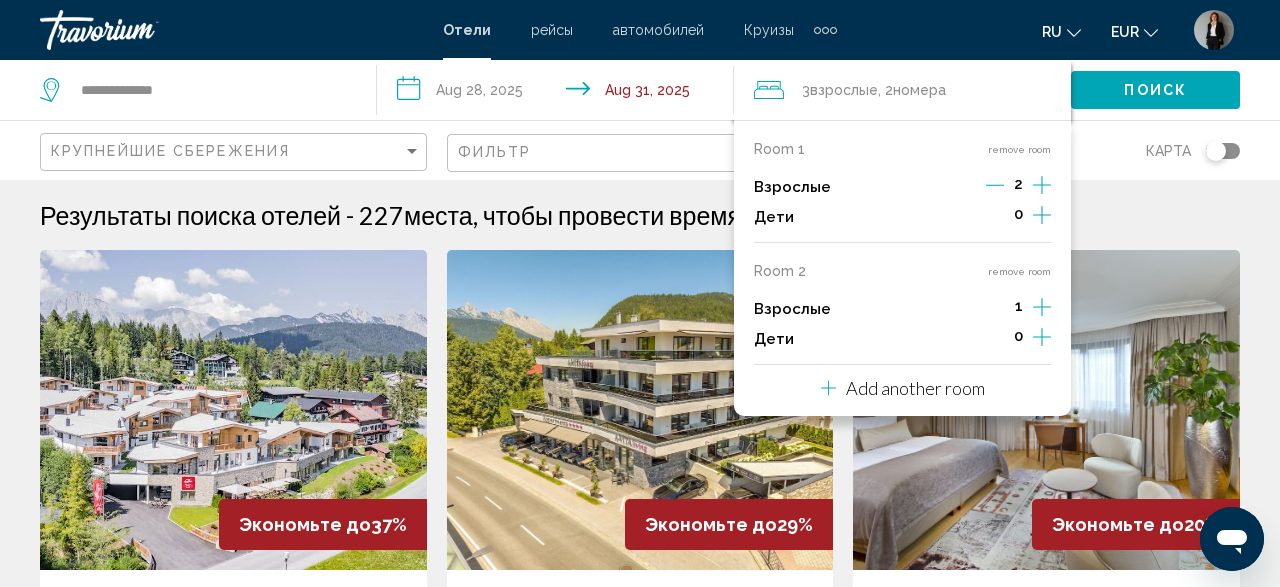 click 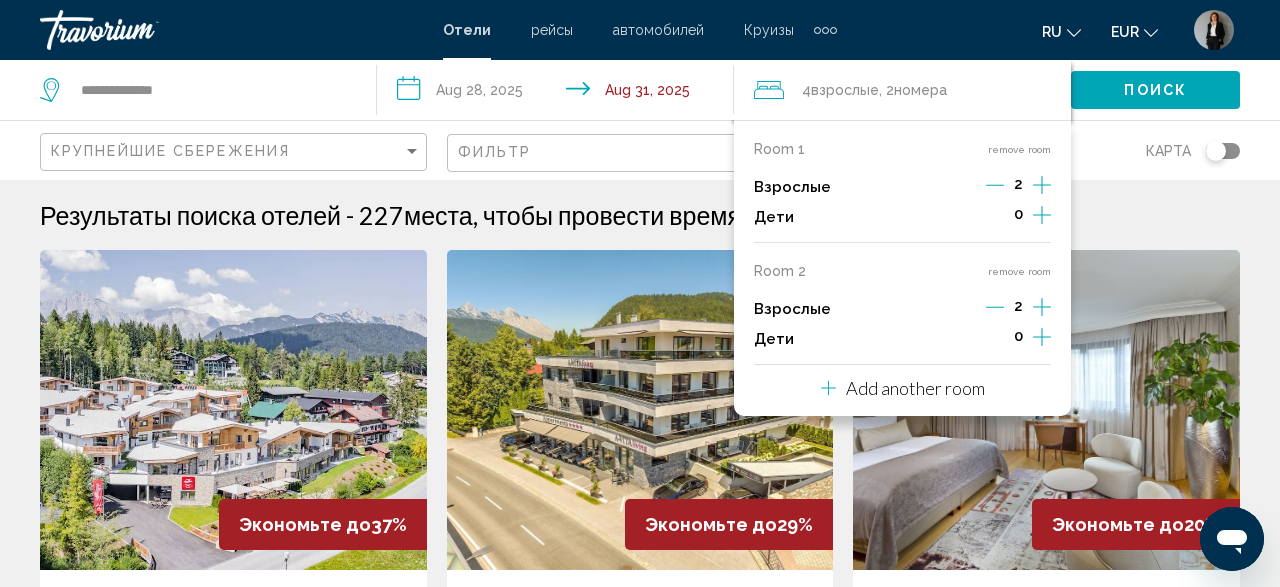 click on "Add another room" at bounding box center [903, 385] 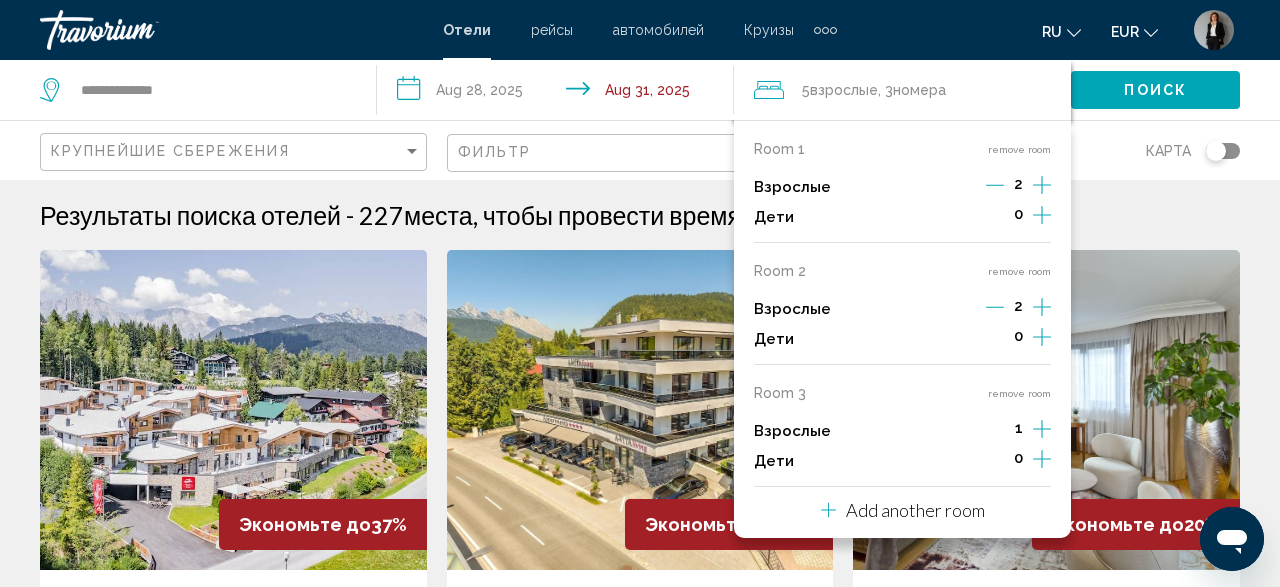 click 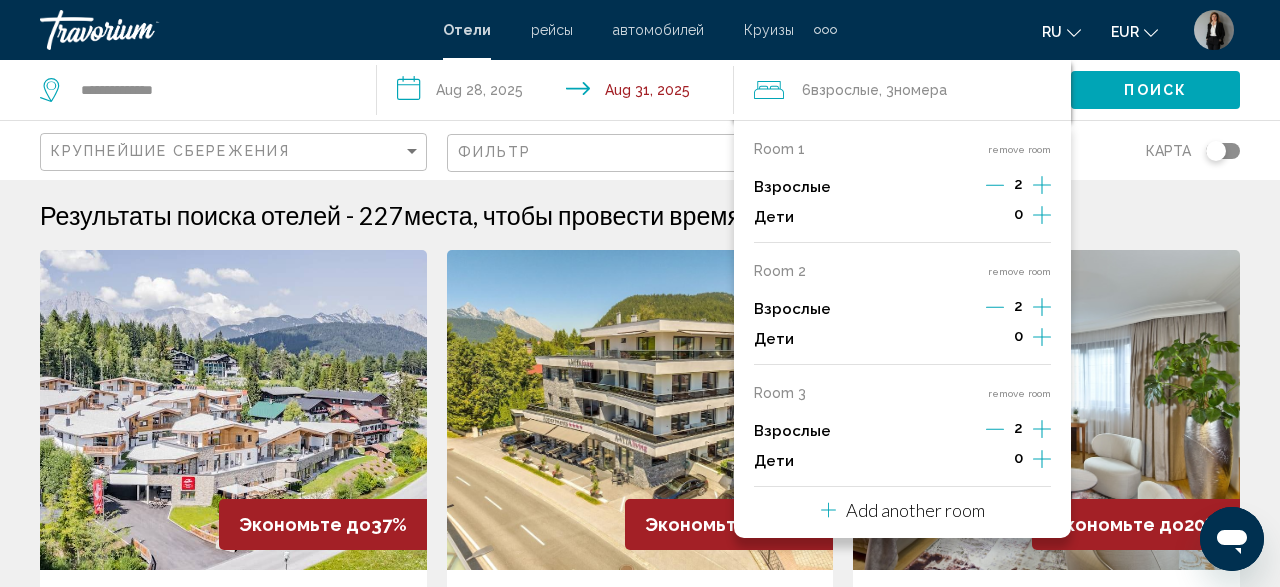 click 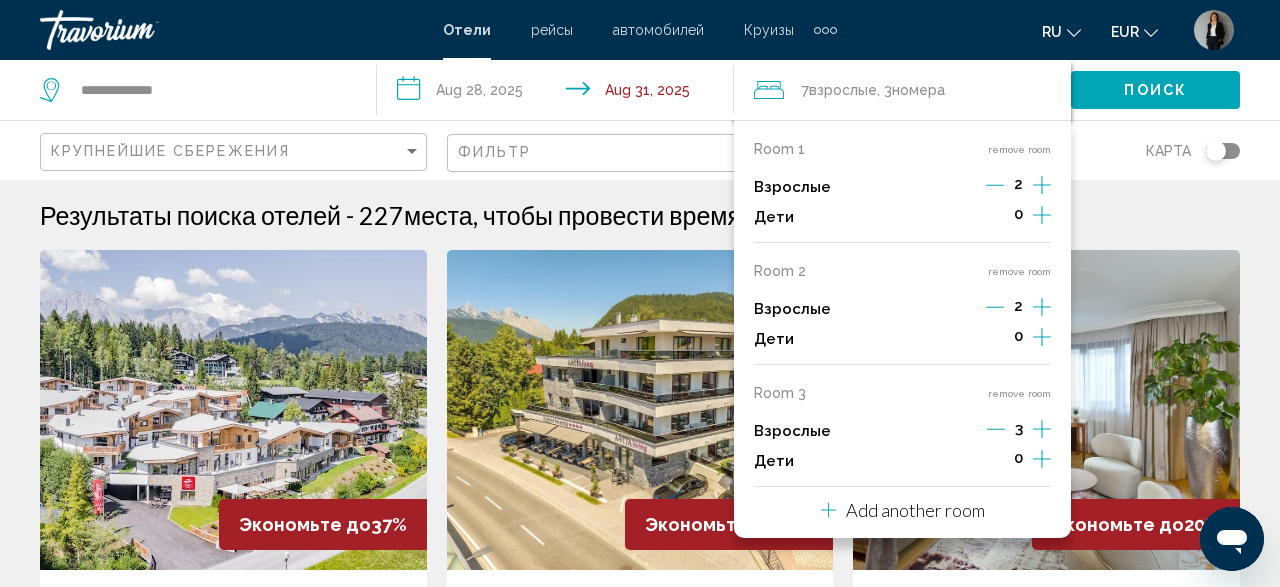 click 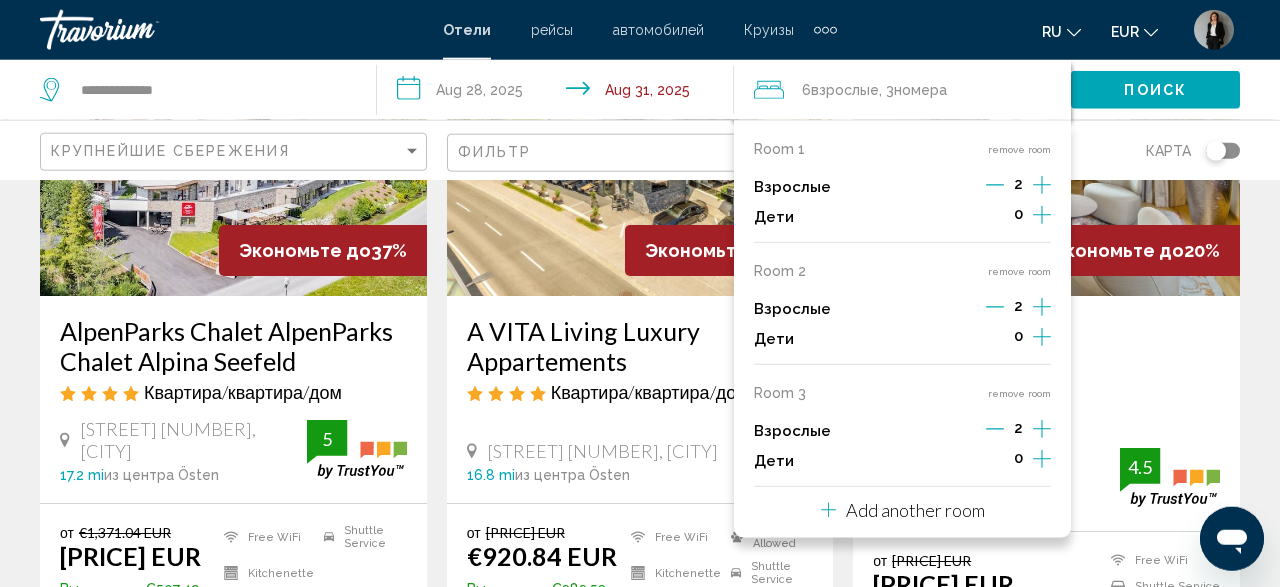 scroll, scrollTop: 416, scrollLeft: 0, axis: vertical 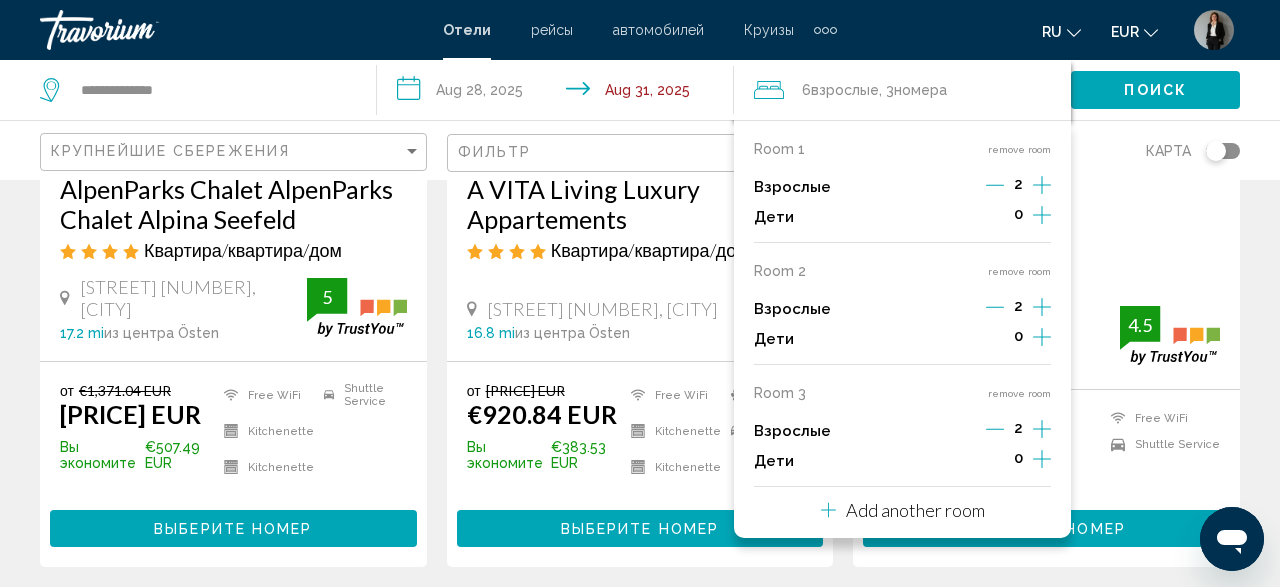 click 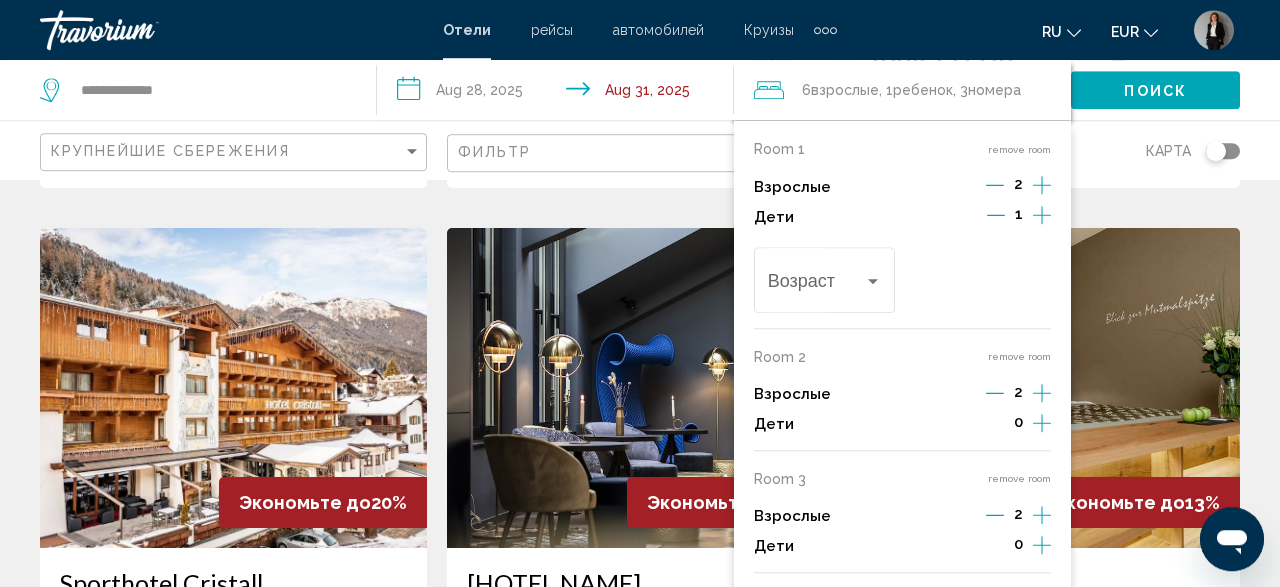 scroll, scrollTop: 832, scrollLeft: 0, axis: vertical 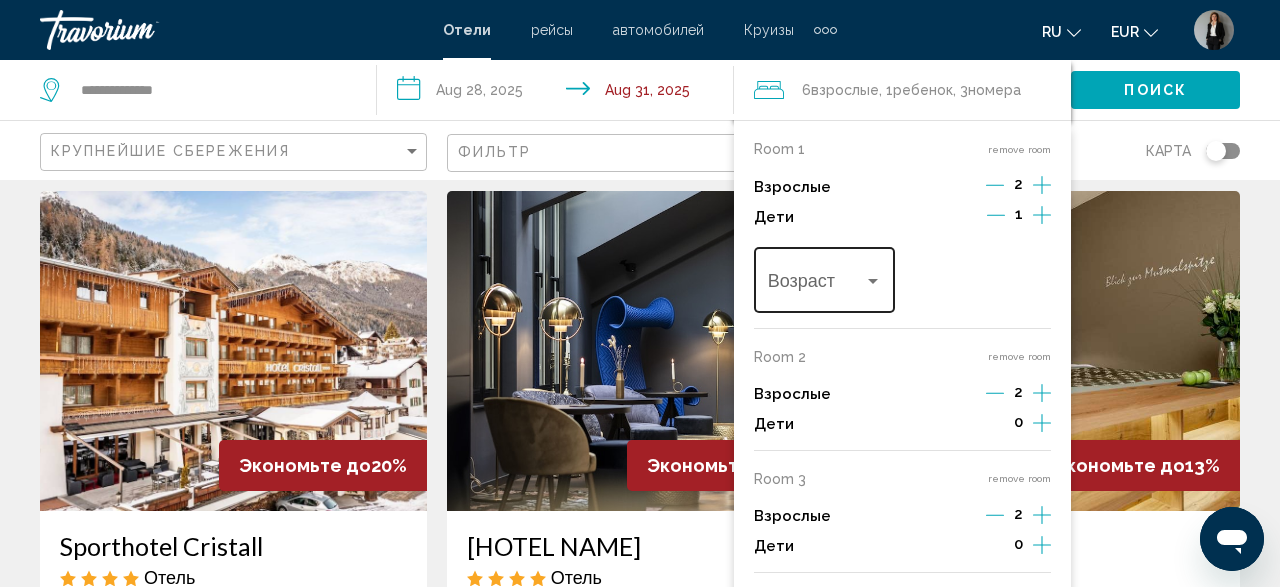 click at bounding box center [873, 281] 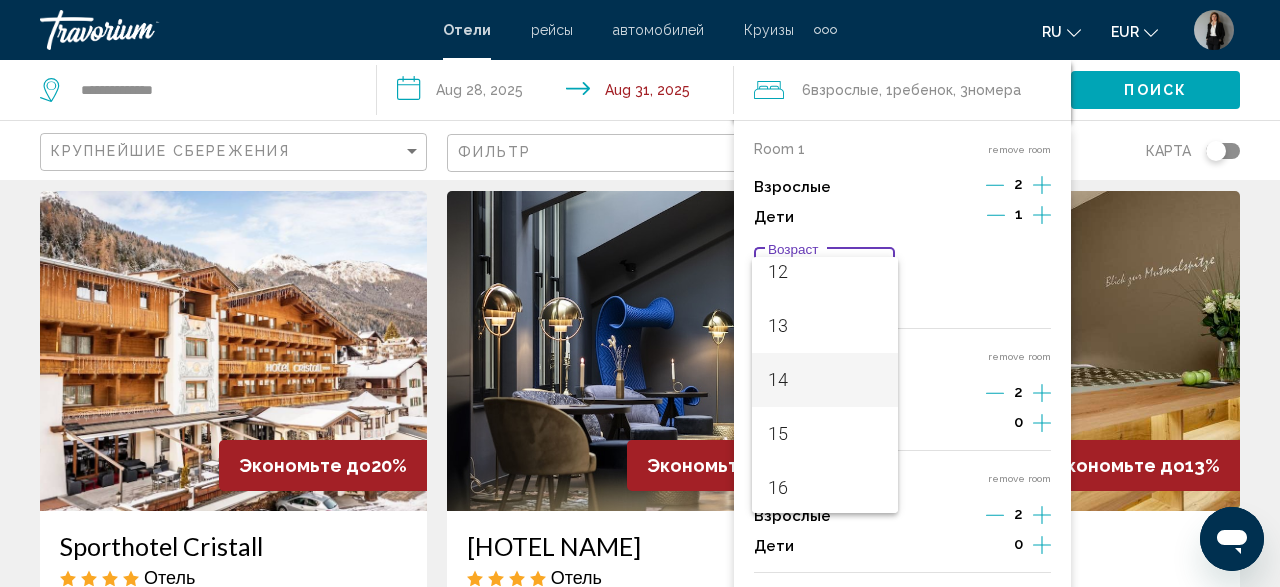 scroll, scrollTop: 716, scrollLeft: 0, axis: vertical 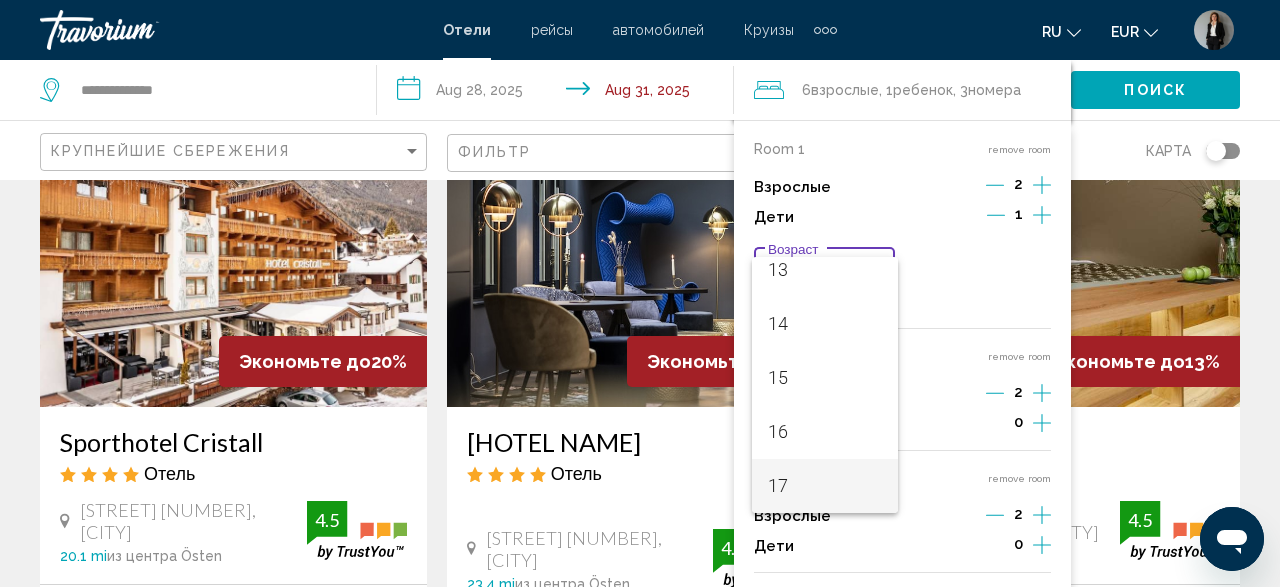 click on "17" at bounding box center [825, 486] 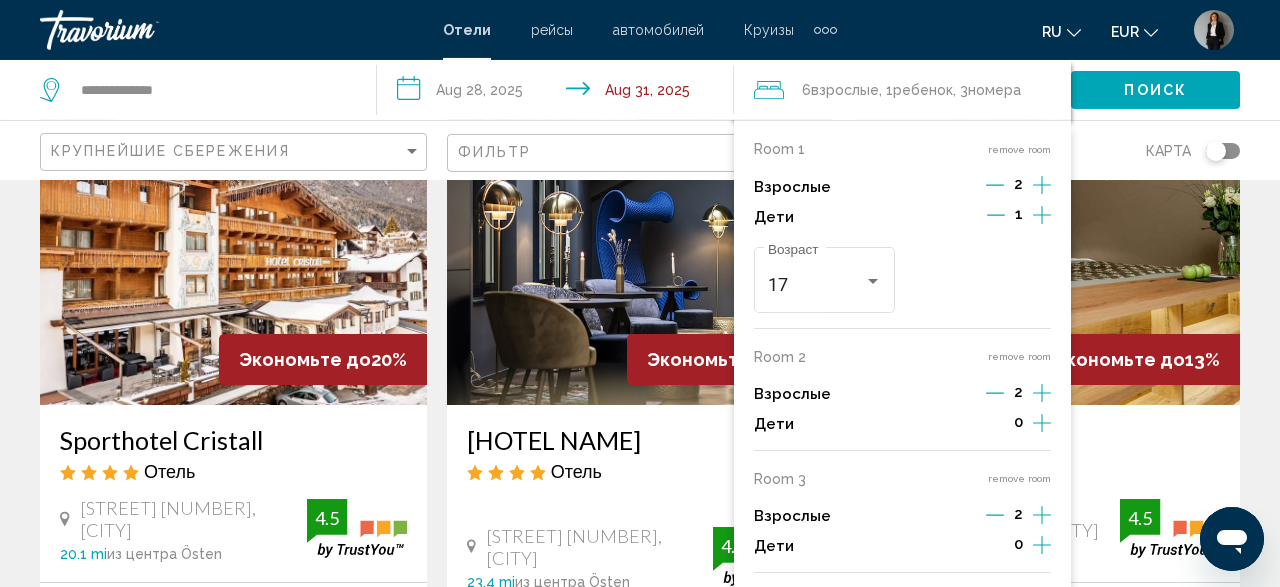 scroll, scrollTop: 1352, scrollLeft: 0, axis: vertical 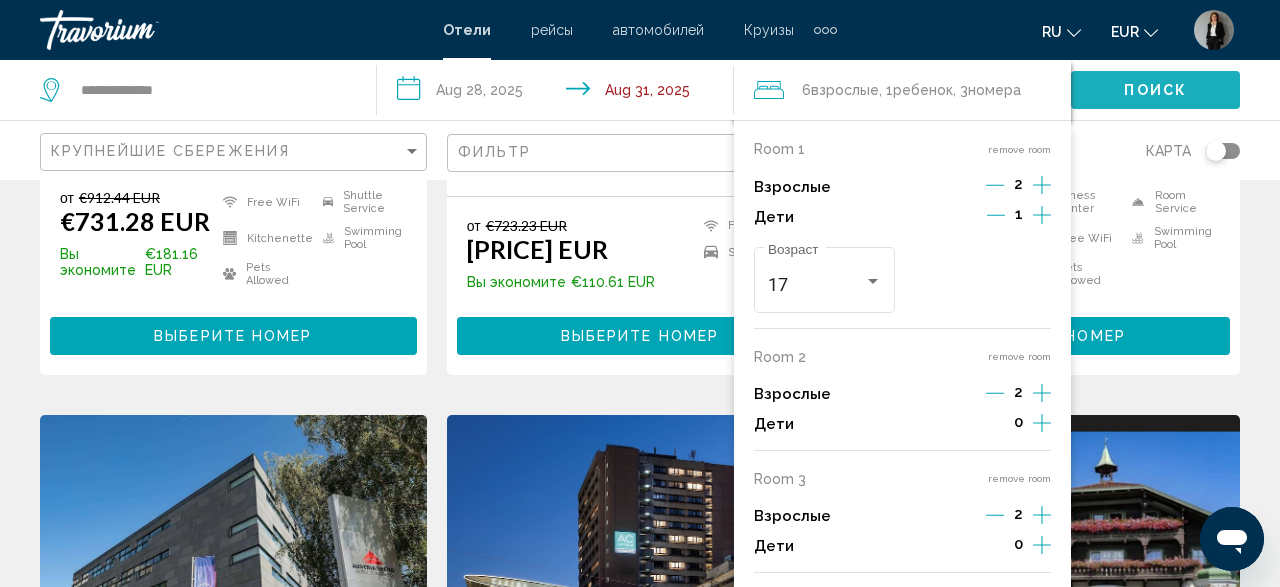 click on "Поиск" 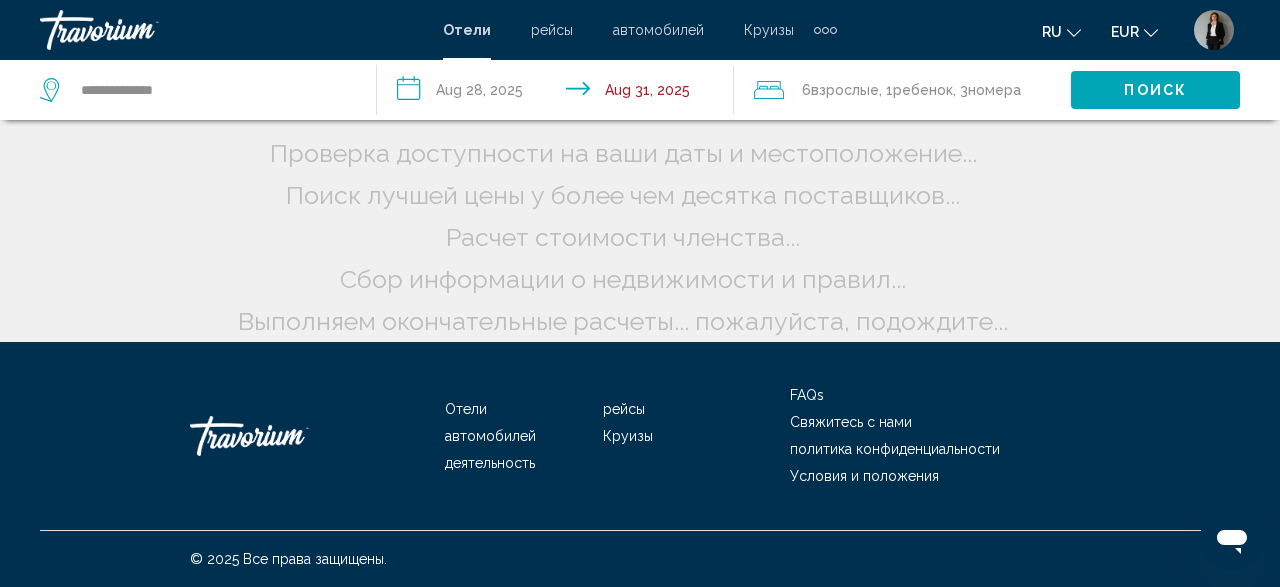 scroll, scrollTop: 69, scrollLeft: 0, axis: vertical 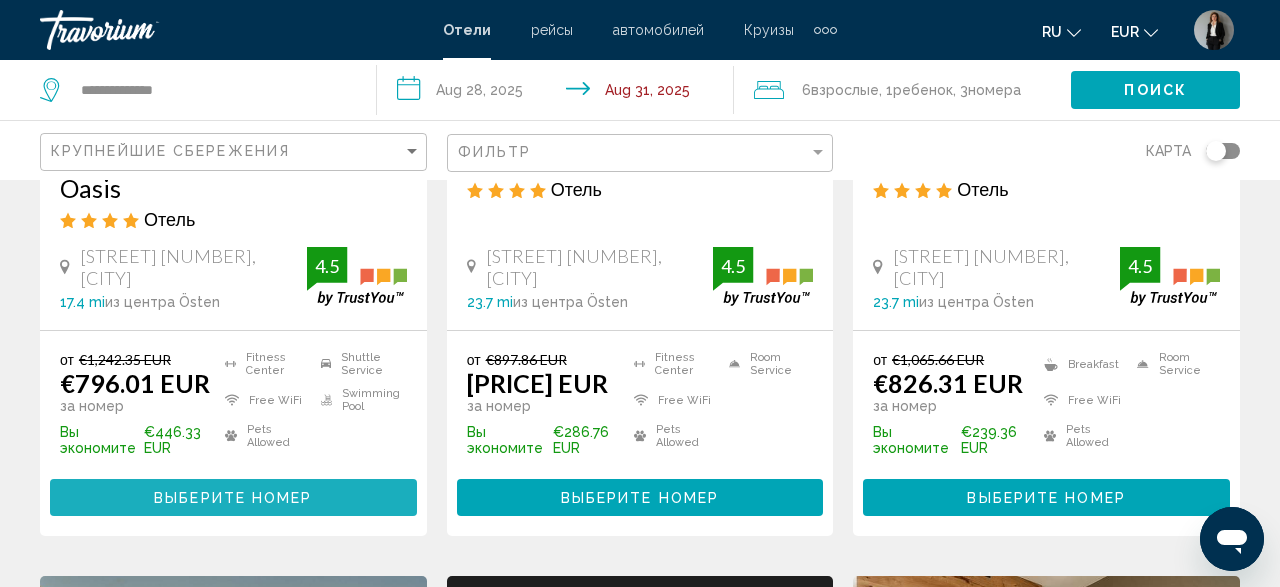 click on "Выберите номер" at bounding box center (233, 497) 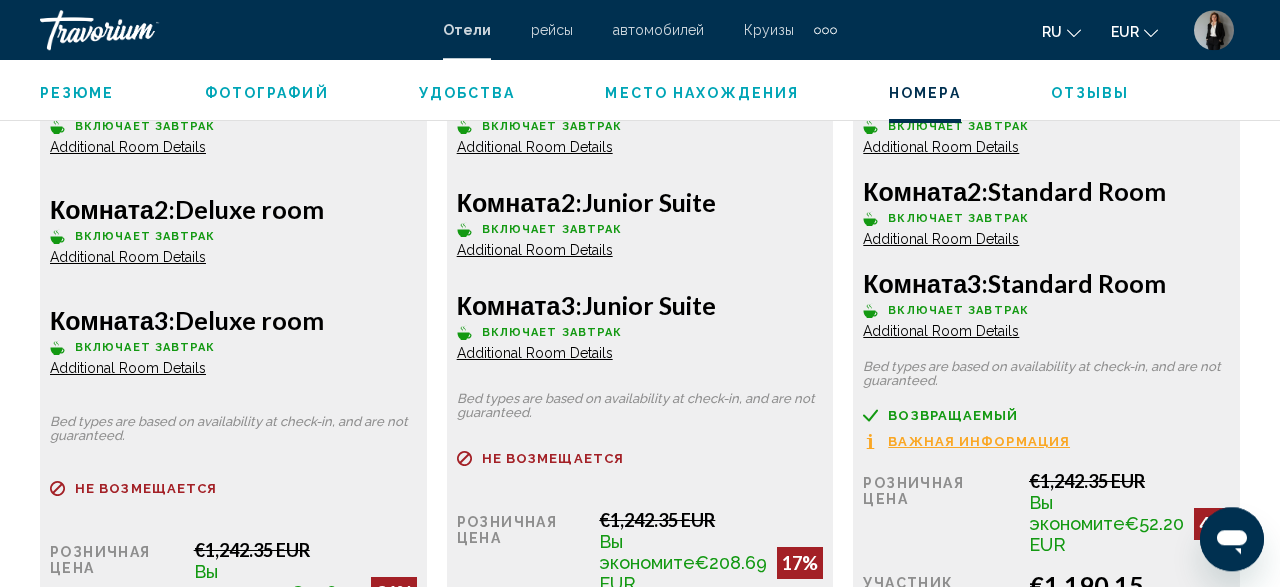 scroll, scrollTop: 3469, scrollLeft: 0, axis: vertical 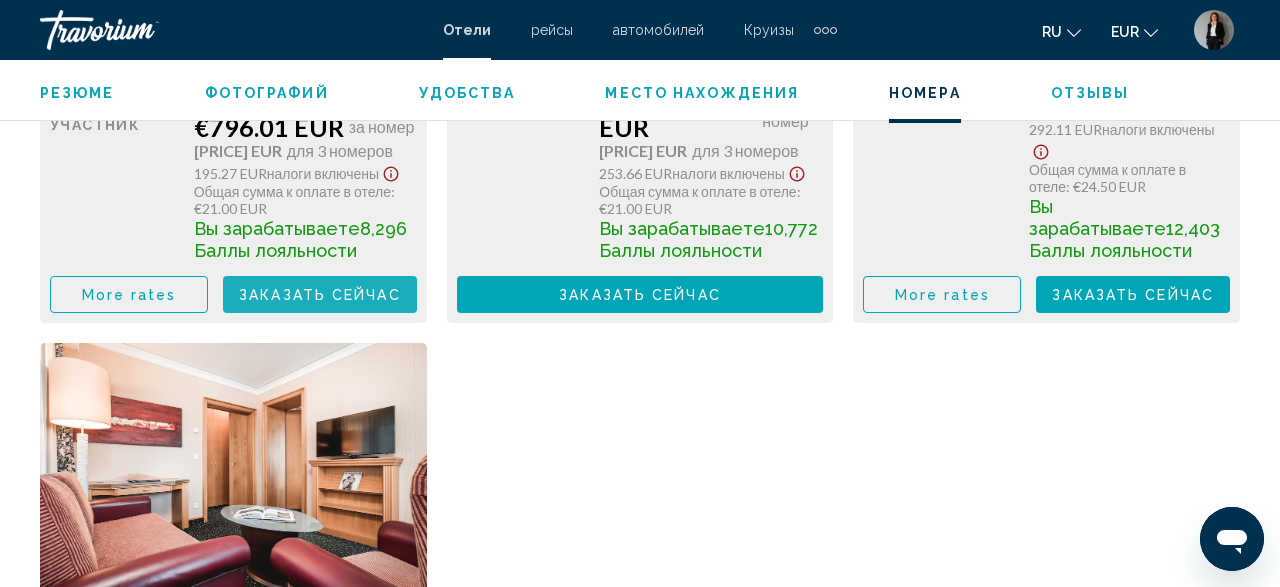 click on "Заказать сейчас" at bounding box center [320, 295] 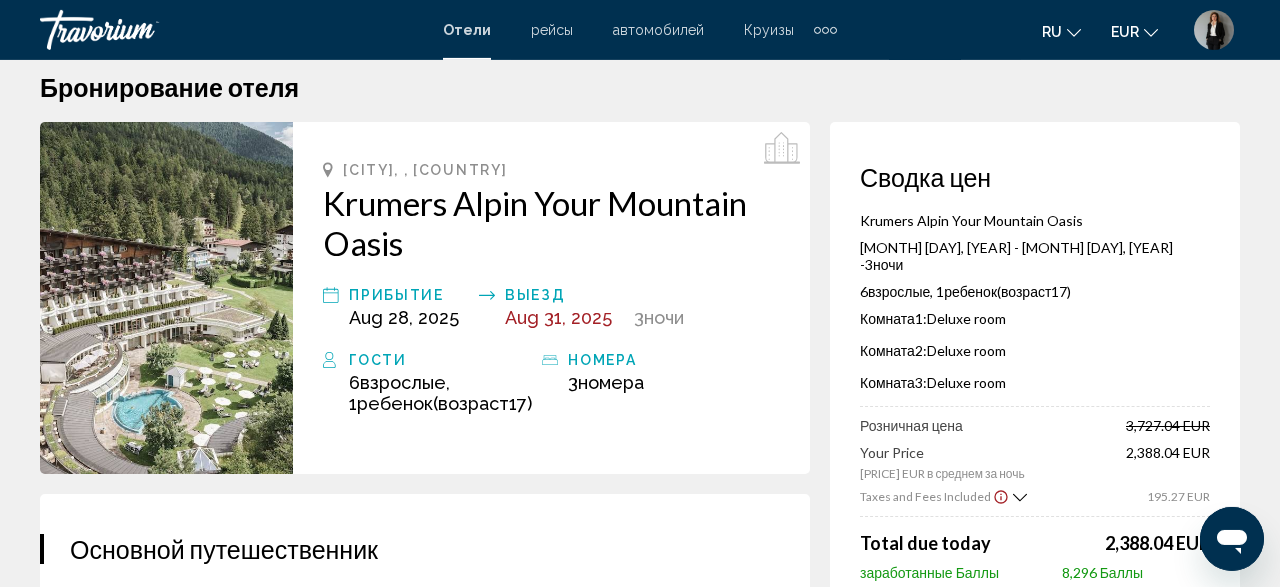 scroll, scrollTop: 0, scrollLeft: 0, axis: both 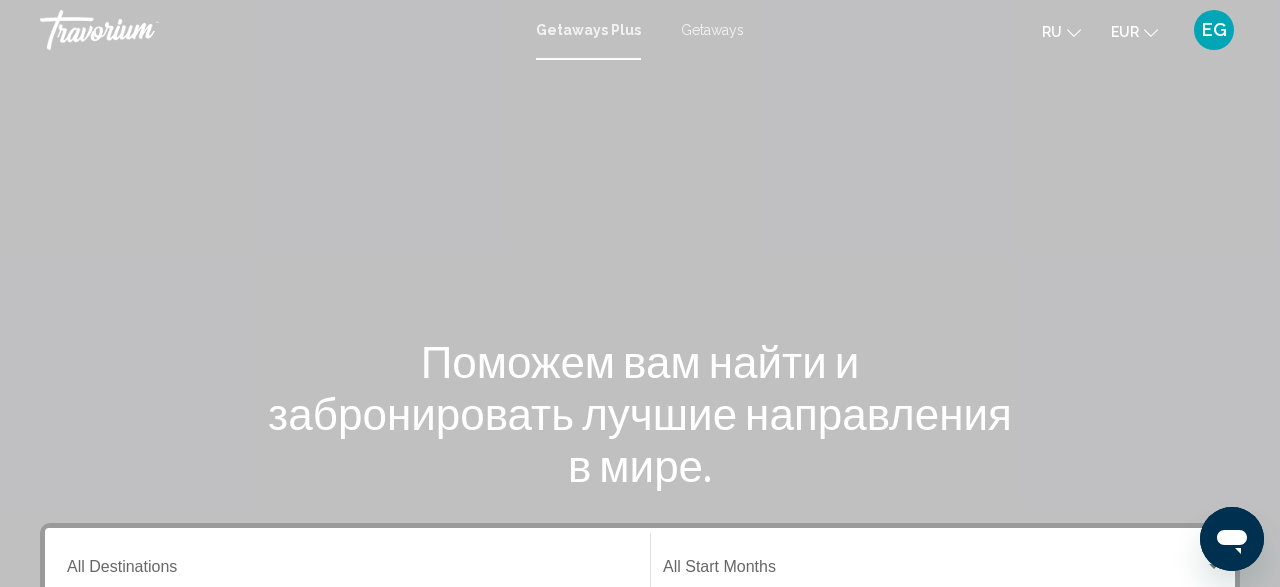 click on "Getaways" at bounding box center (712, 30) 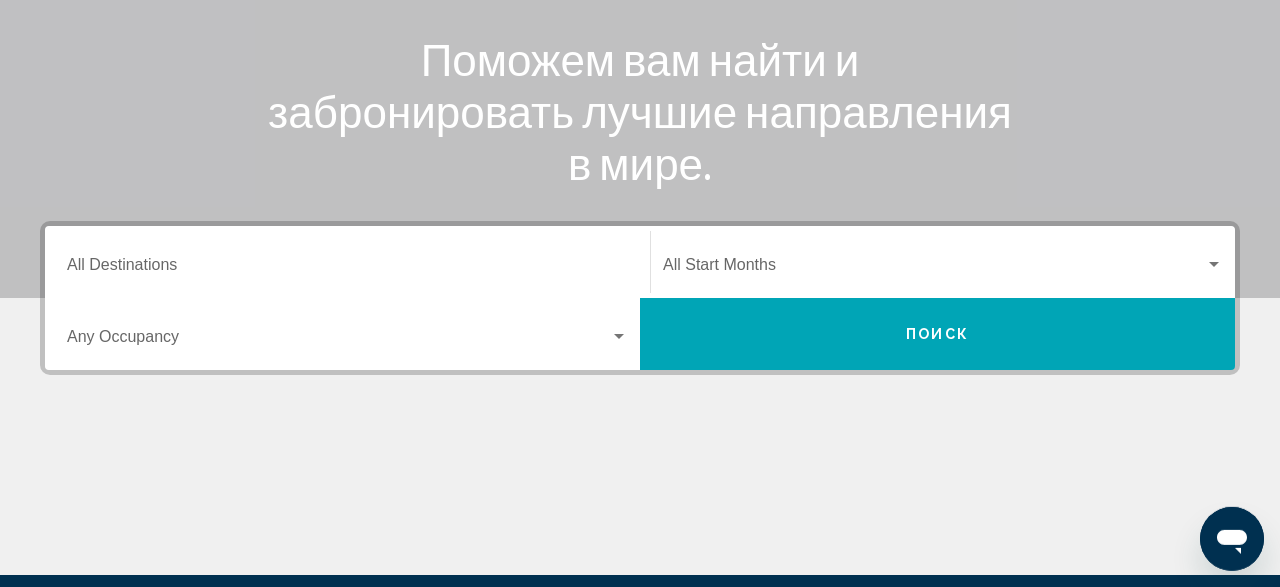scroll, scrollTop: 416, scrollLeft: 0, axis: vertical 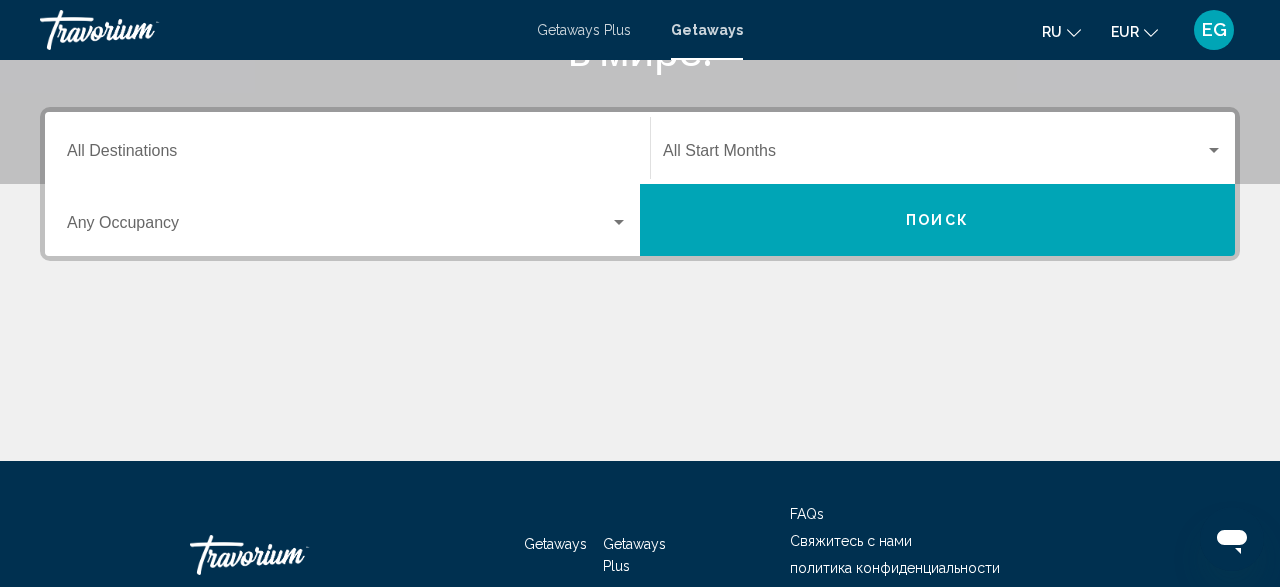 click on "Destination All Destinations" at bounding box center (347, 155) 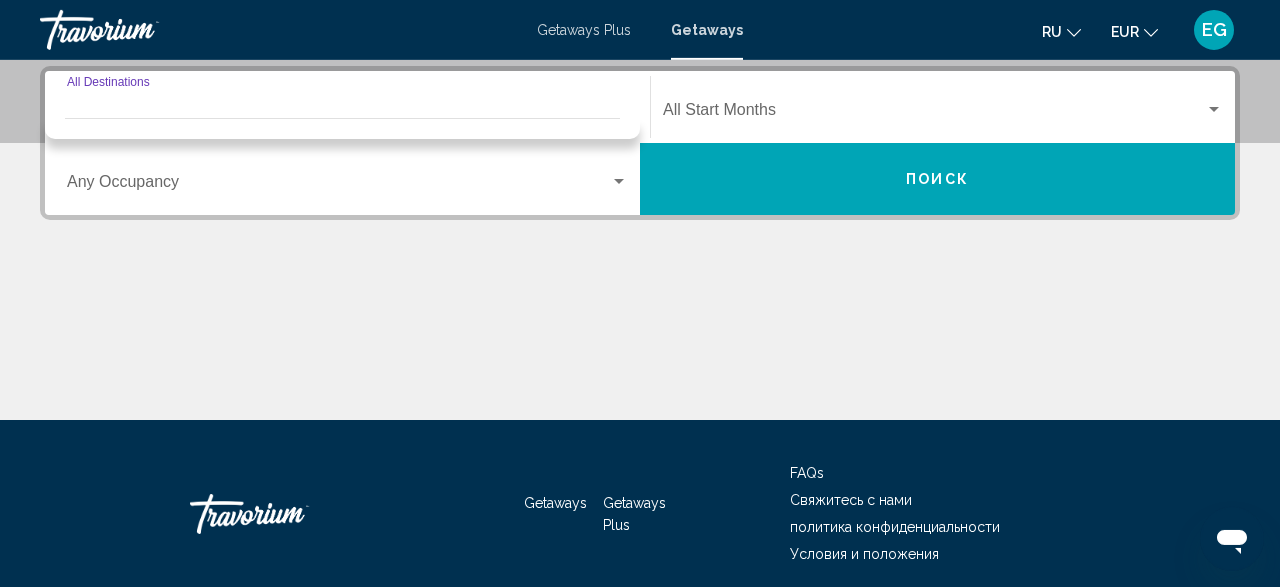 scroll, scrollTop: 458, scrollLeft: 0, axis: vertical 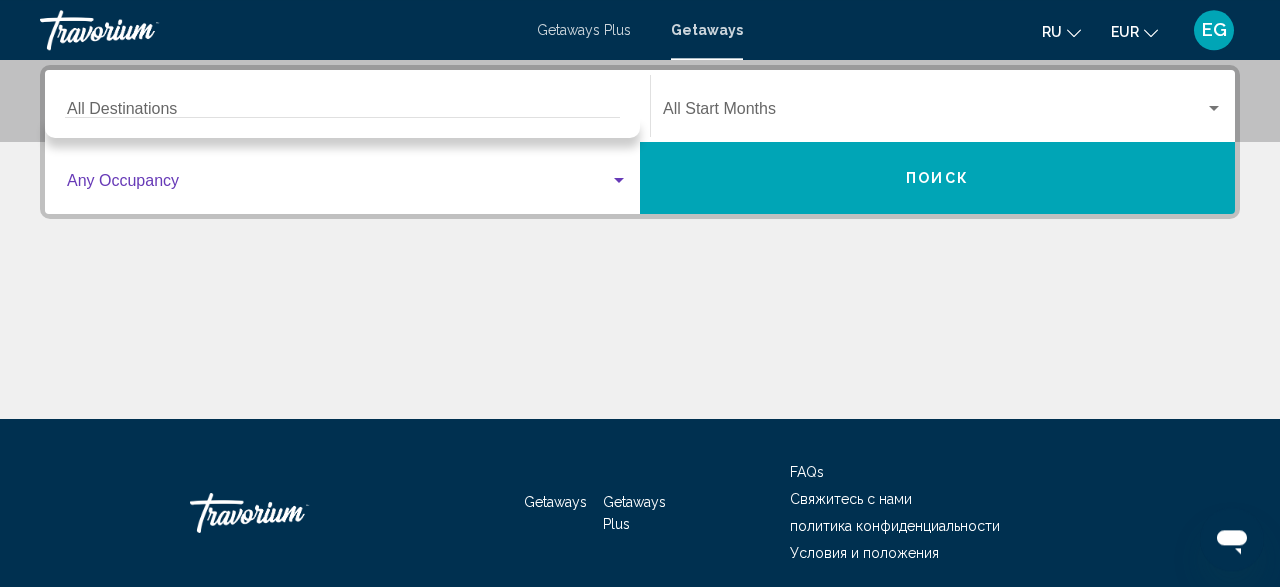 click at bounding box center (338, 185) 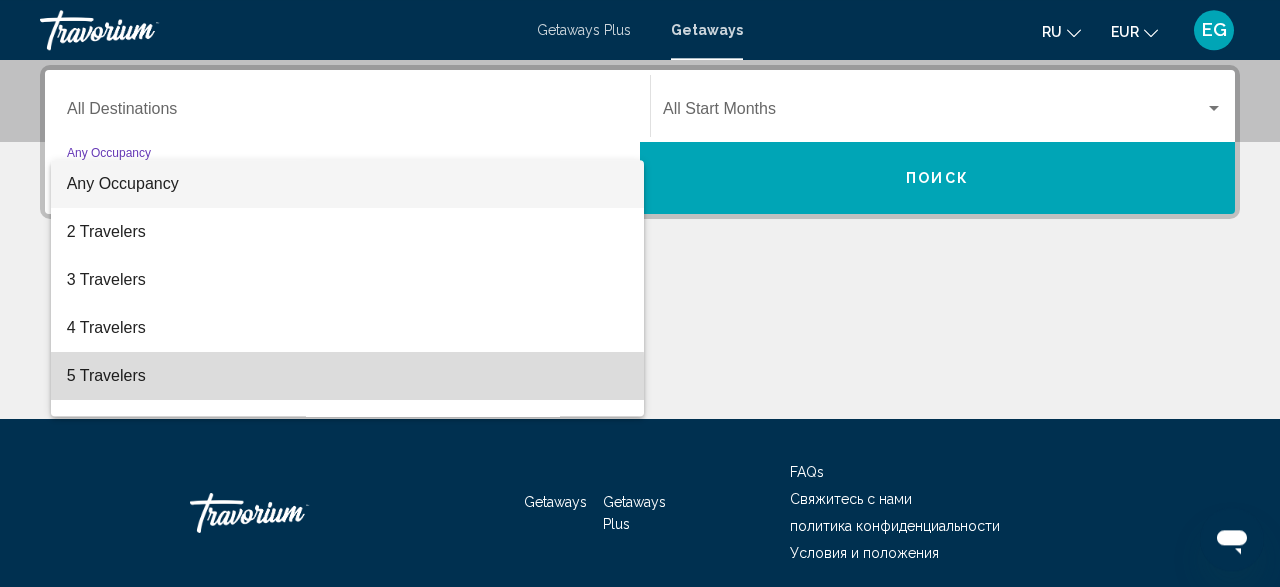click on "5 Travelers" at bounding box center (347, 376) 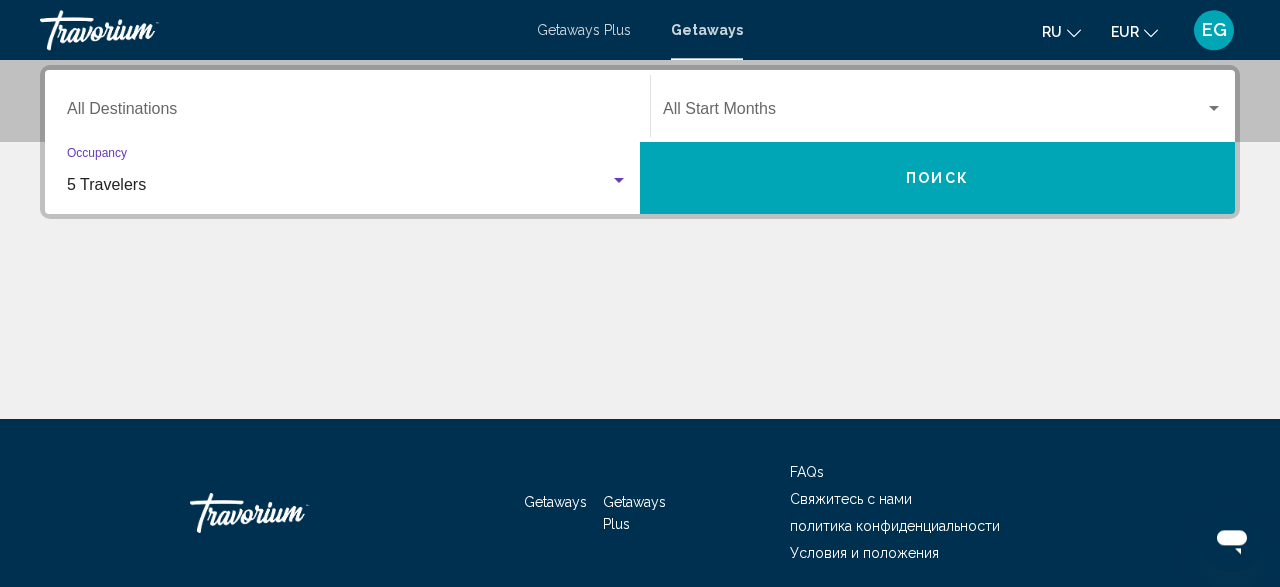 click on "Start Month All Start Months" 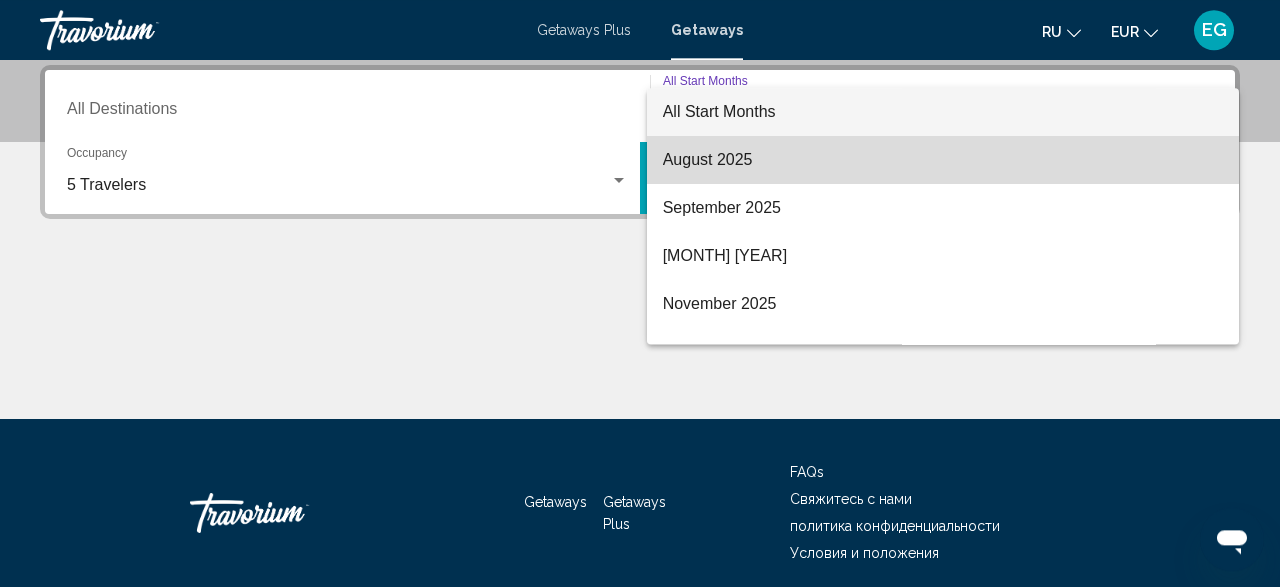 click on "August 2025" at bounding box center (943, 160) 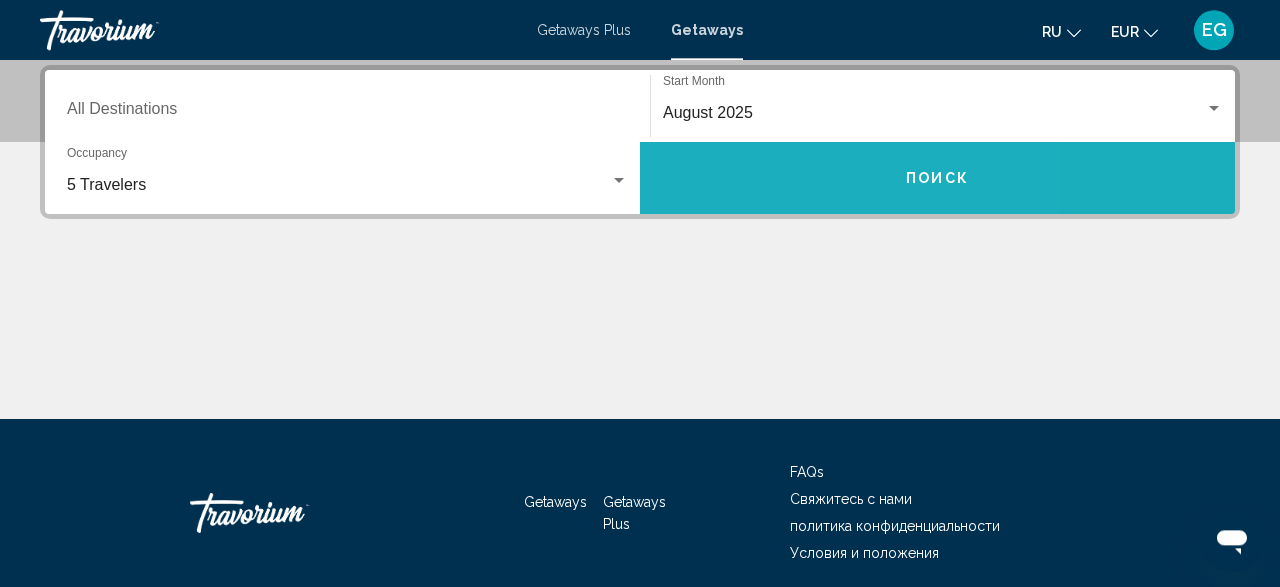 click on "Поиск" at bounding box center [937, 178] 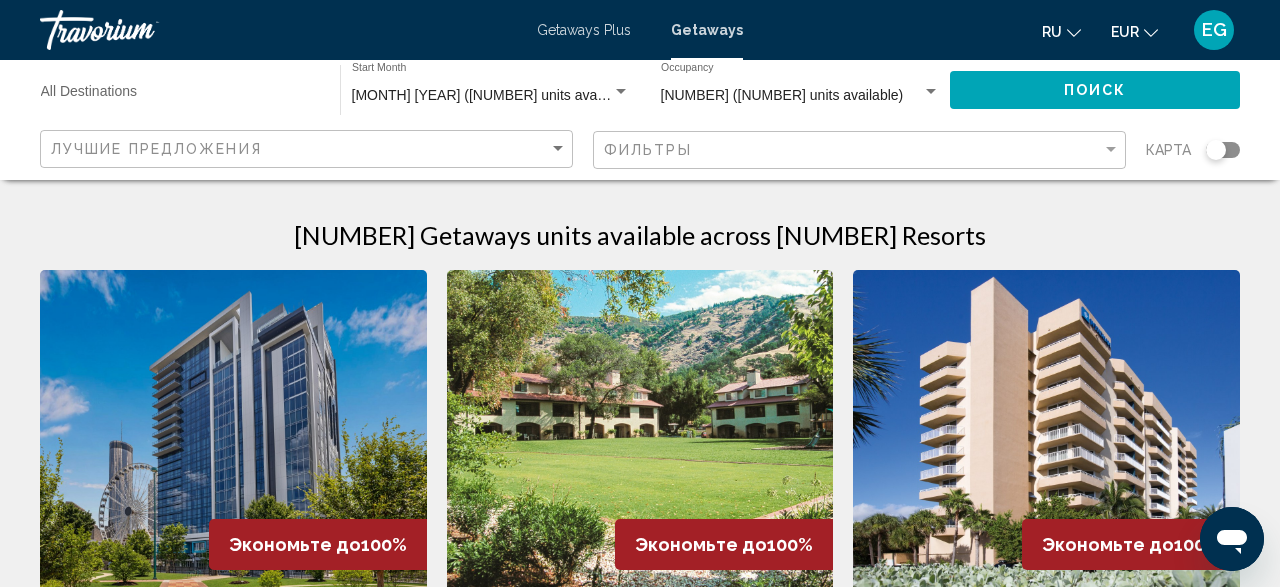 click on "Лучшие предложения Фильтры карта" 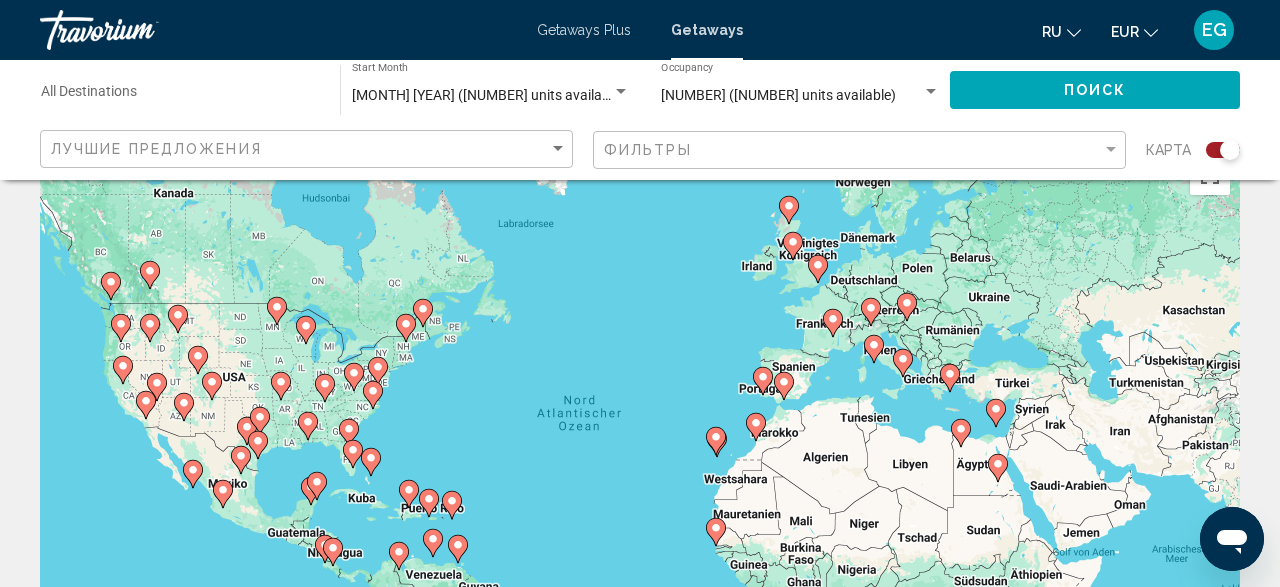 scroll, scrollTop: 0, scrollLeft: 0, axis: both 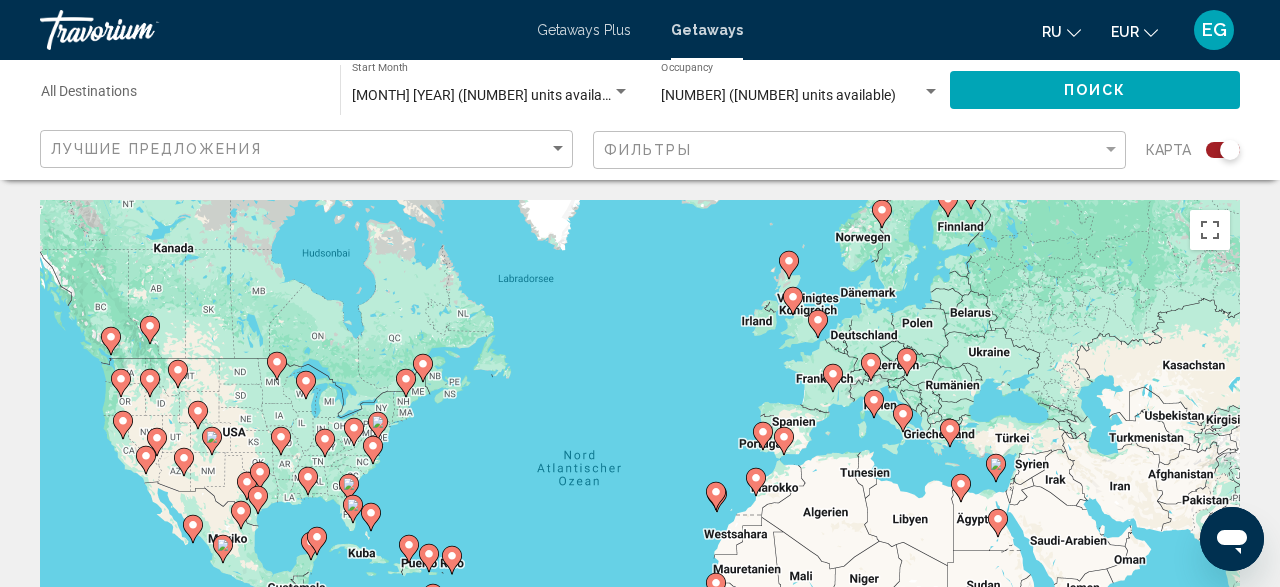 click 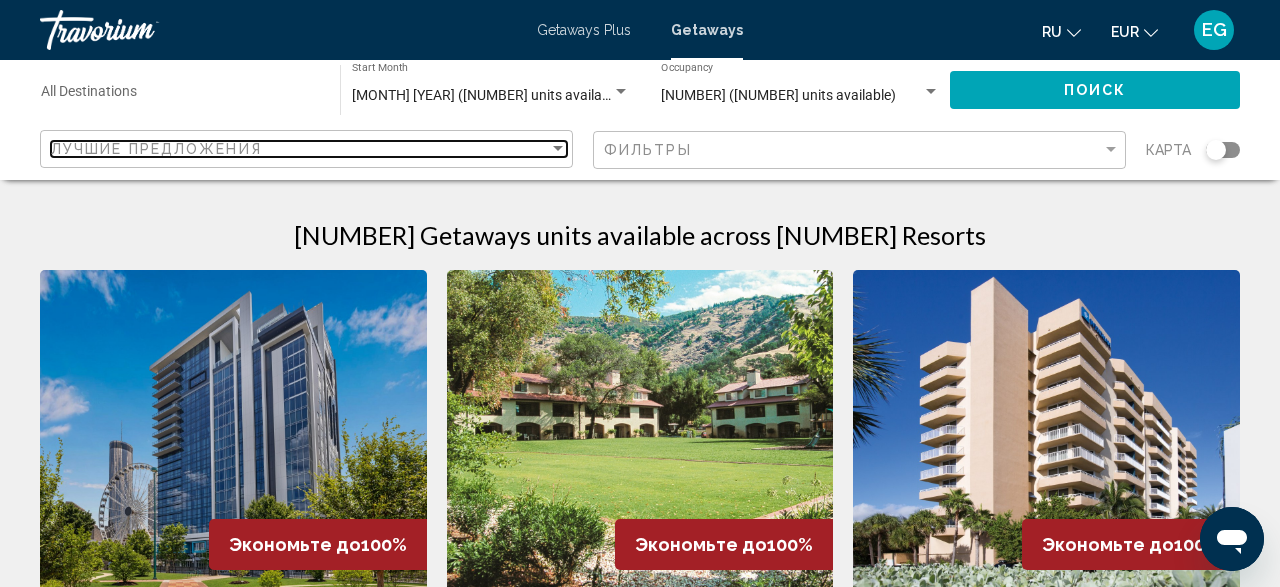 click on "Лучшие предложения" at bounding box center (300, 149) 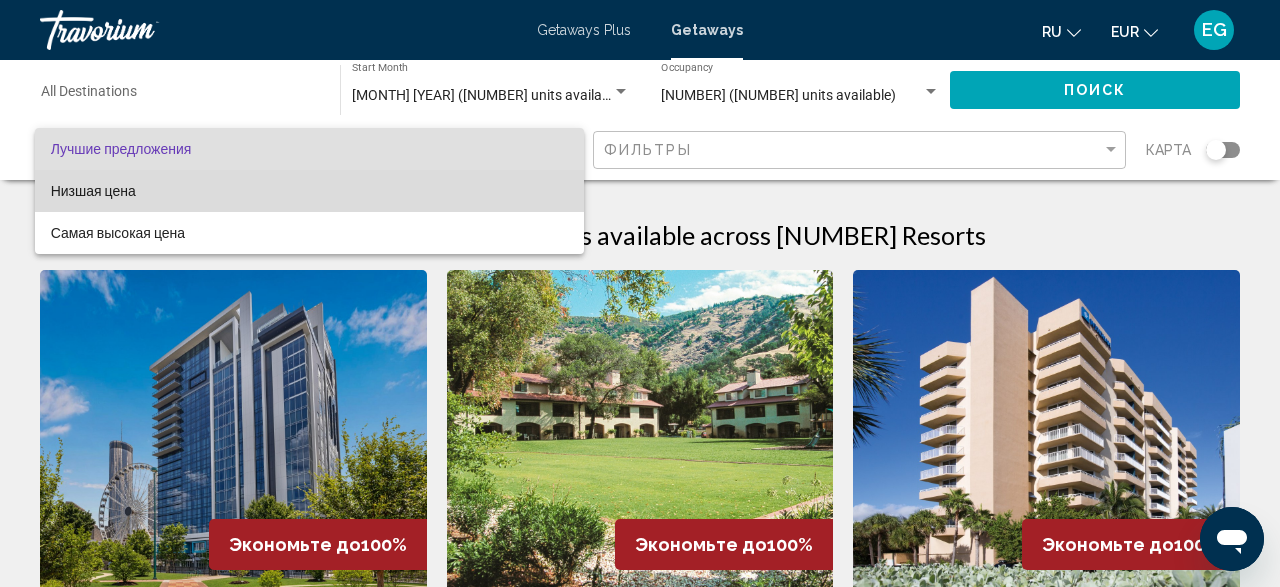 click on "Низшая цена" at bounding box center [309, 191] 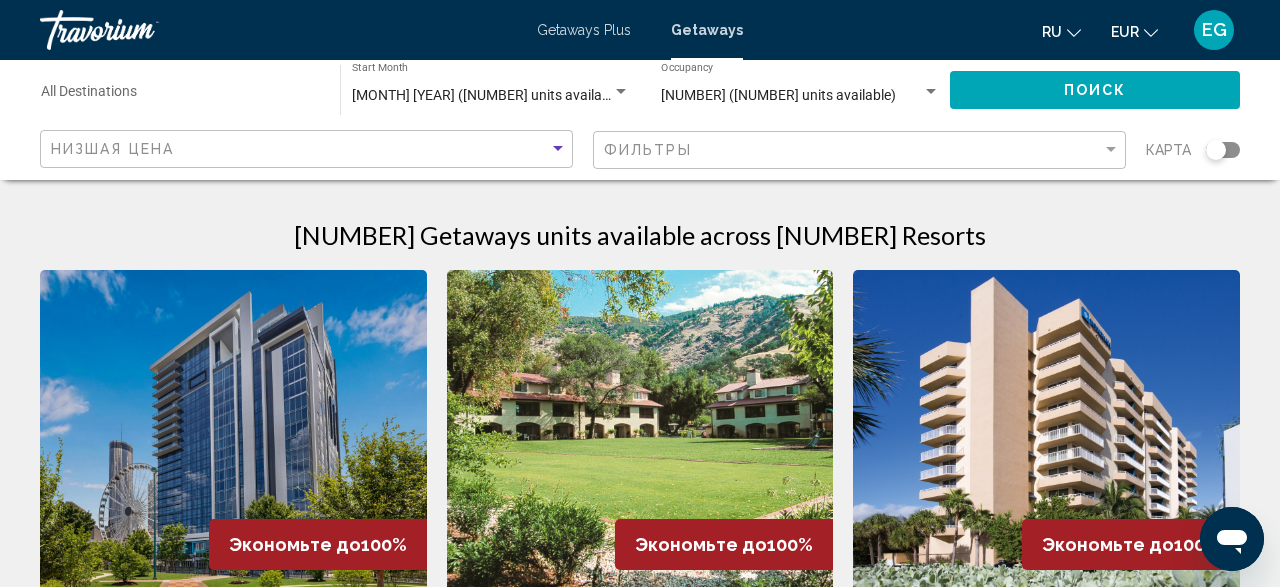 click on "Фильтры" 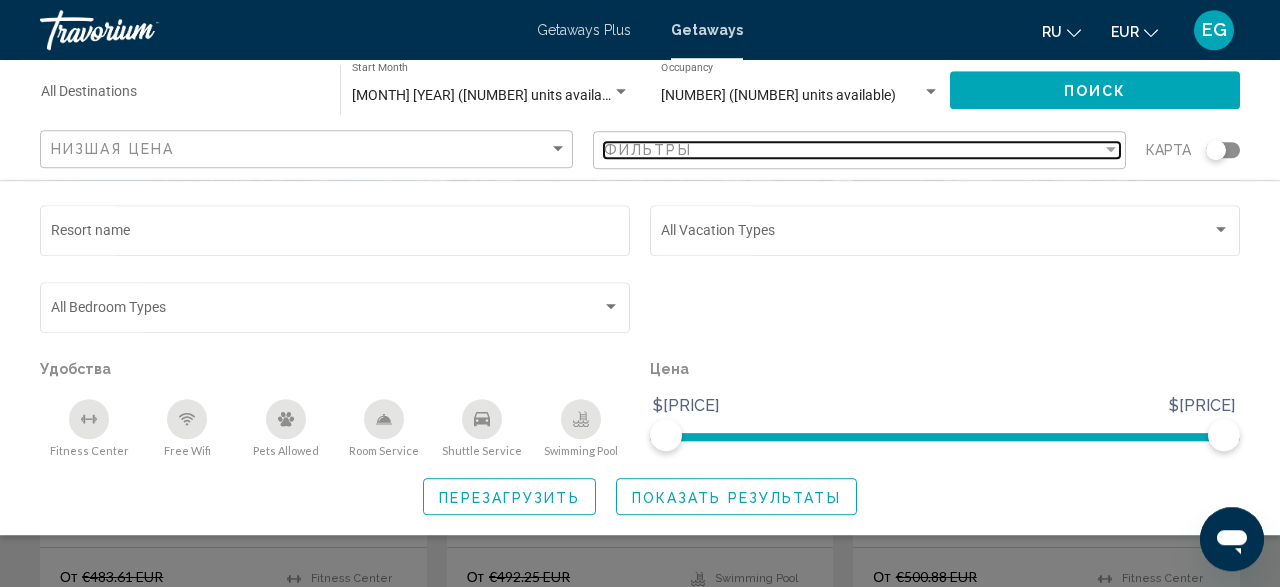 scroll, scrollTop: 208, scrollLeft: 0, axis: vertical 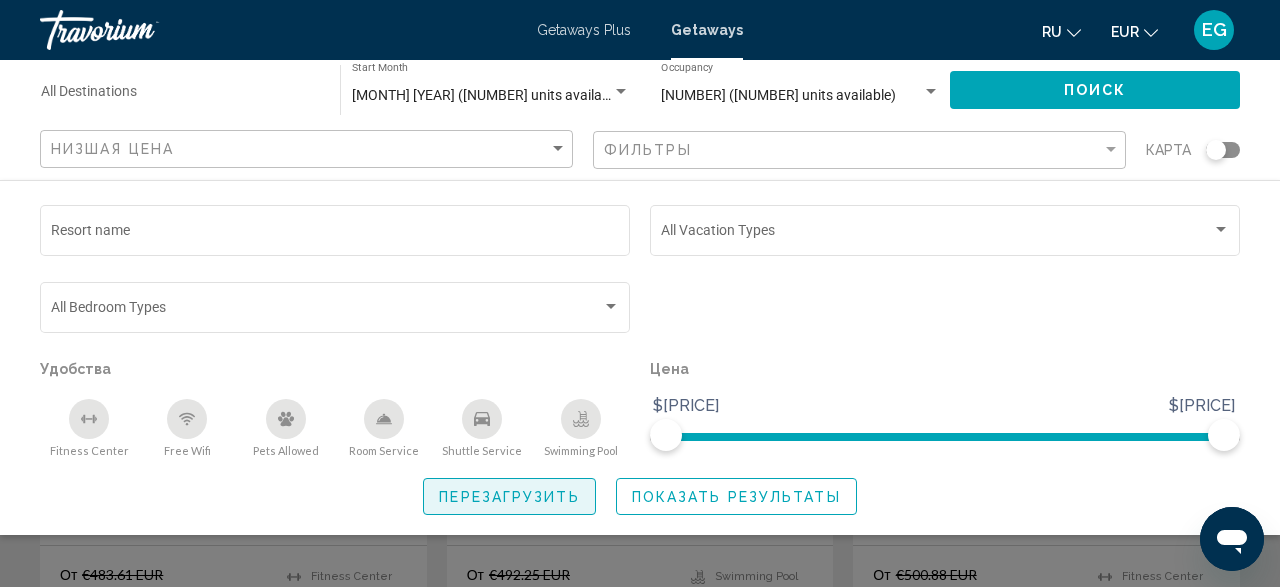 drag, startPoint x: 582, startPoint y: 508, endPoint x: 697, endPoint y: 387, distance: 166.93112 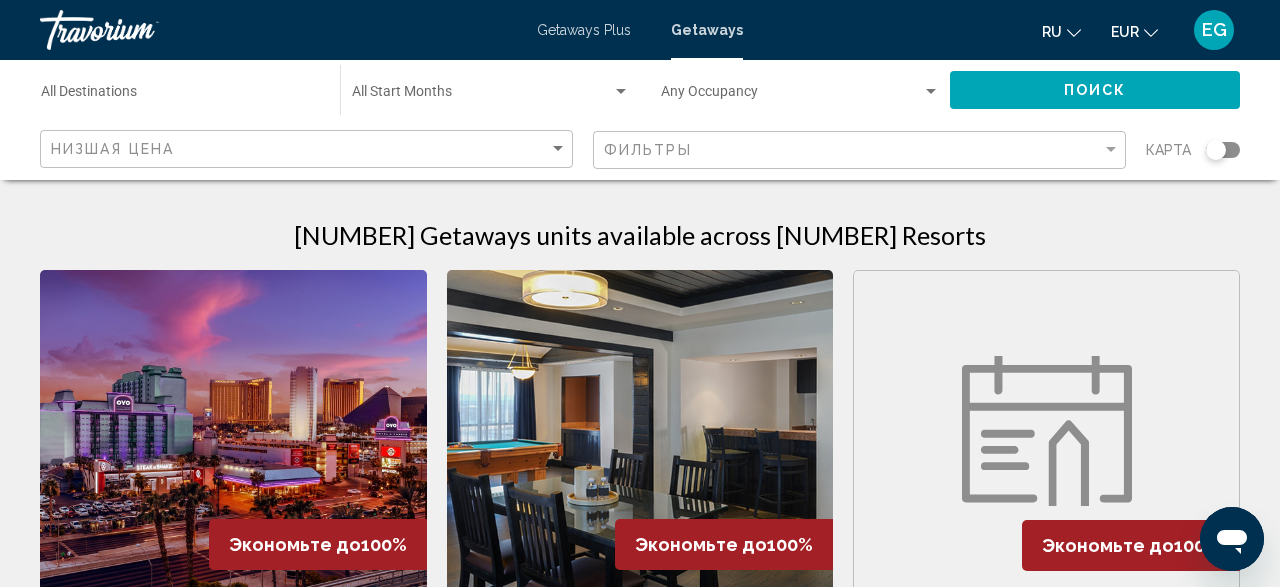 click on "Destination All Destinations" 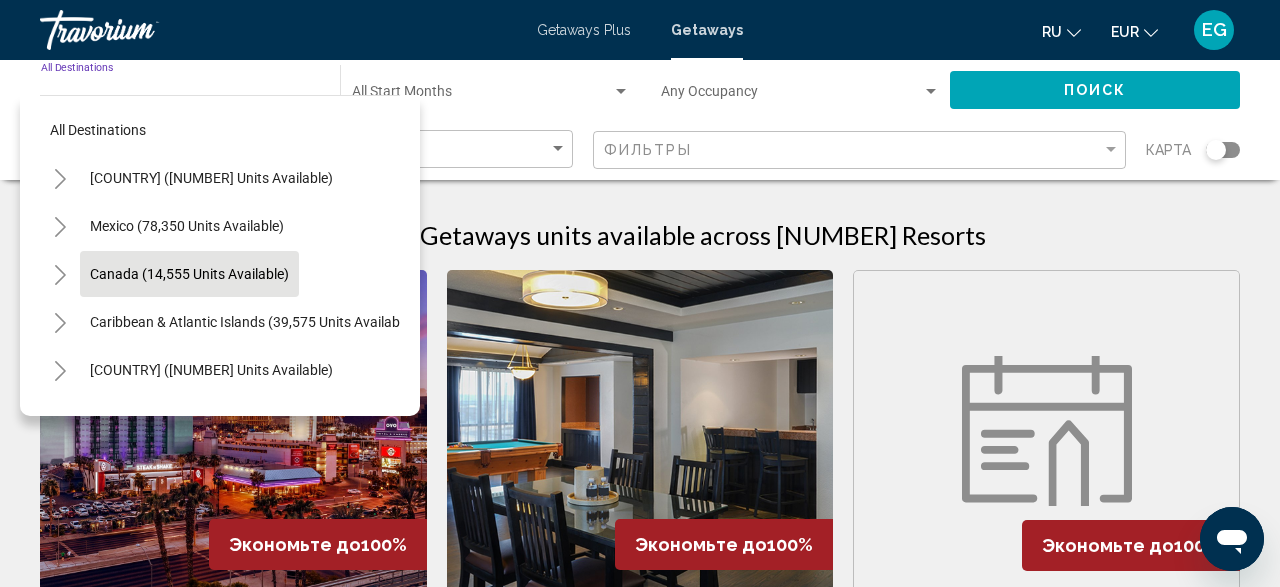 scroll, scrollTop: 100, scrollLeft: 0, axis: vertical 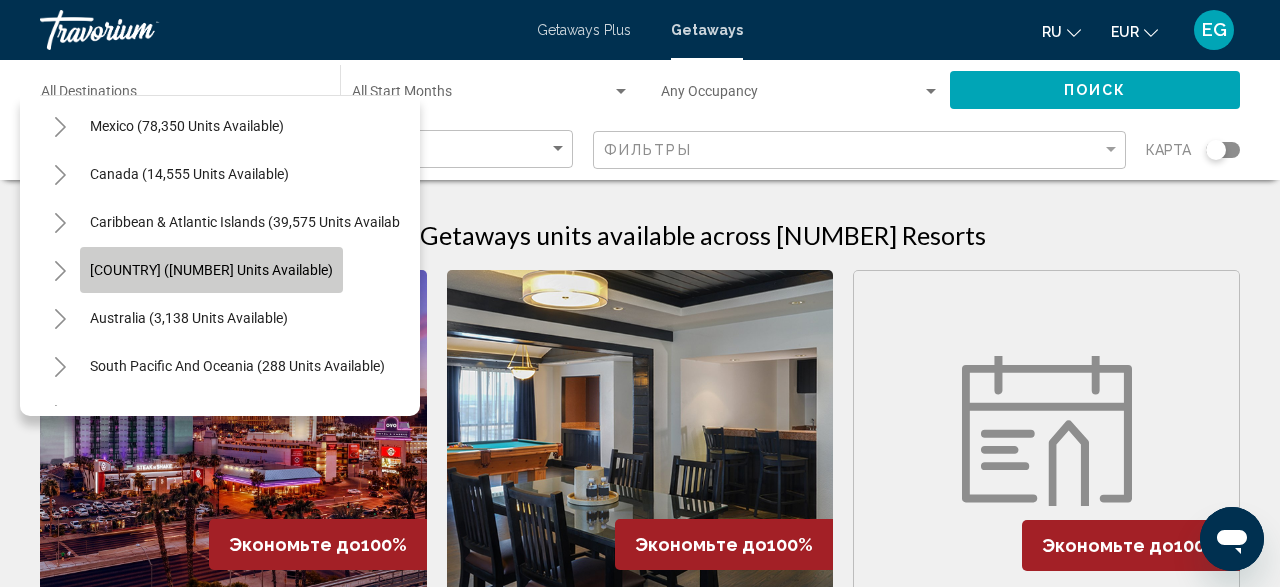 click on "Europe (35,503 units available)" 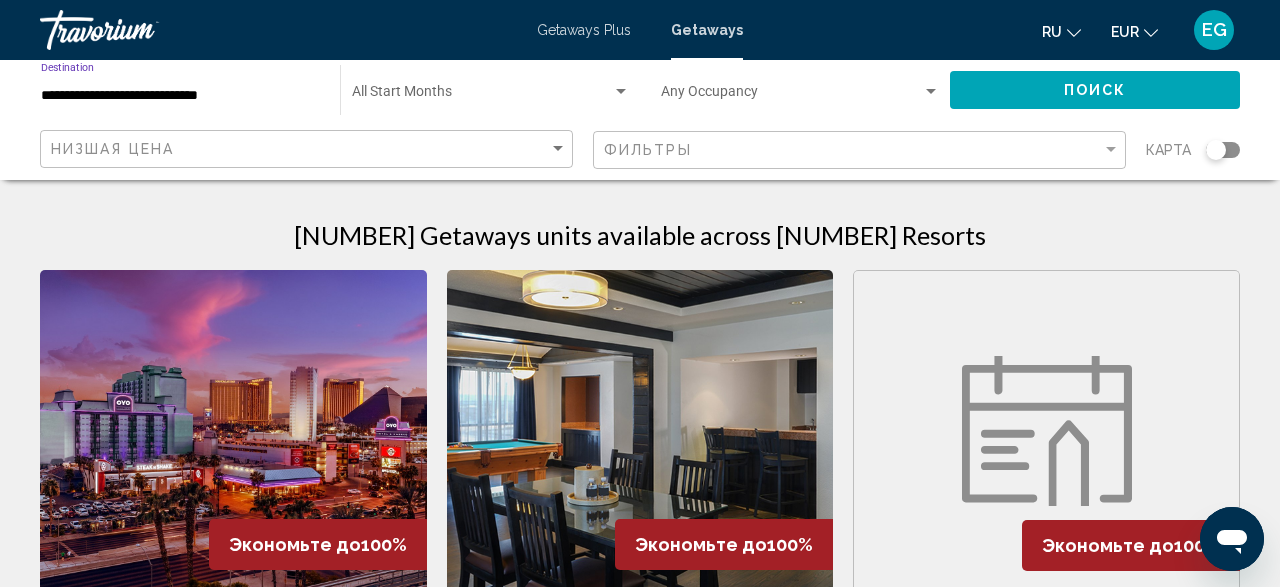 click on "**********" 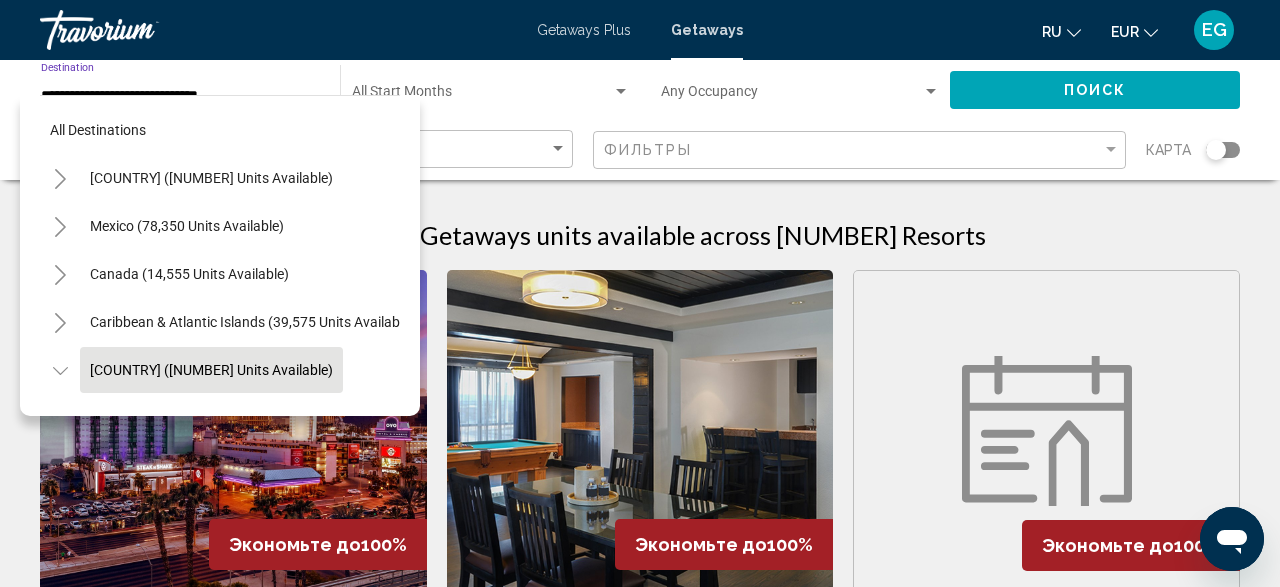 scroll, scrollTop: 119, scrollLeft: 0, axis: vertical 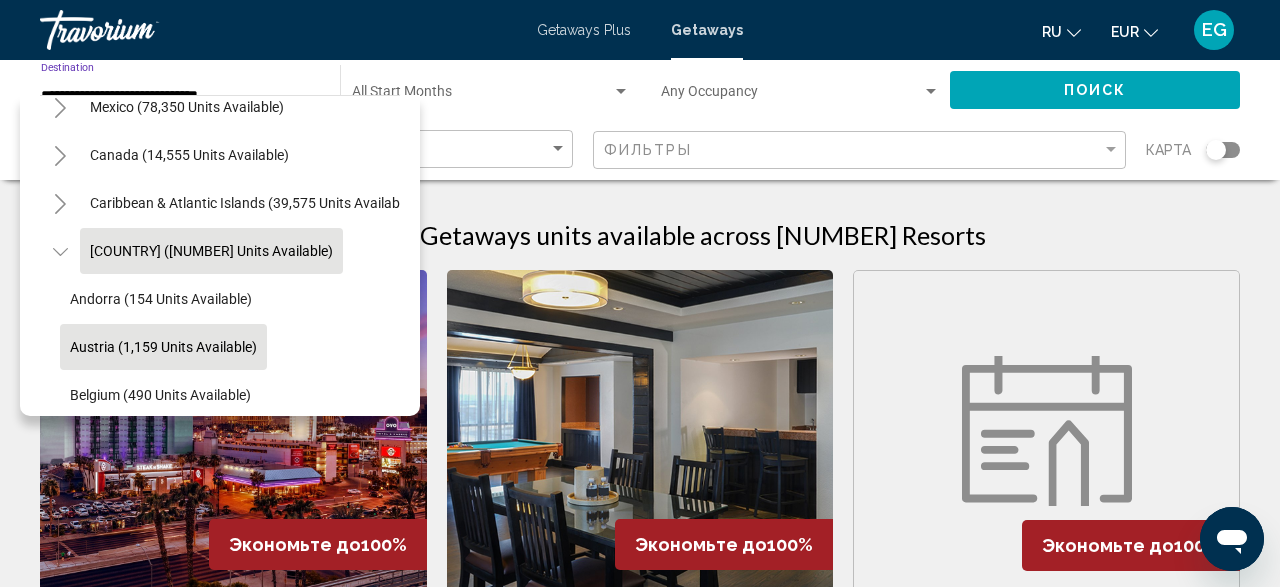 click on "Austria (1,159 units available)" 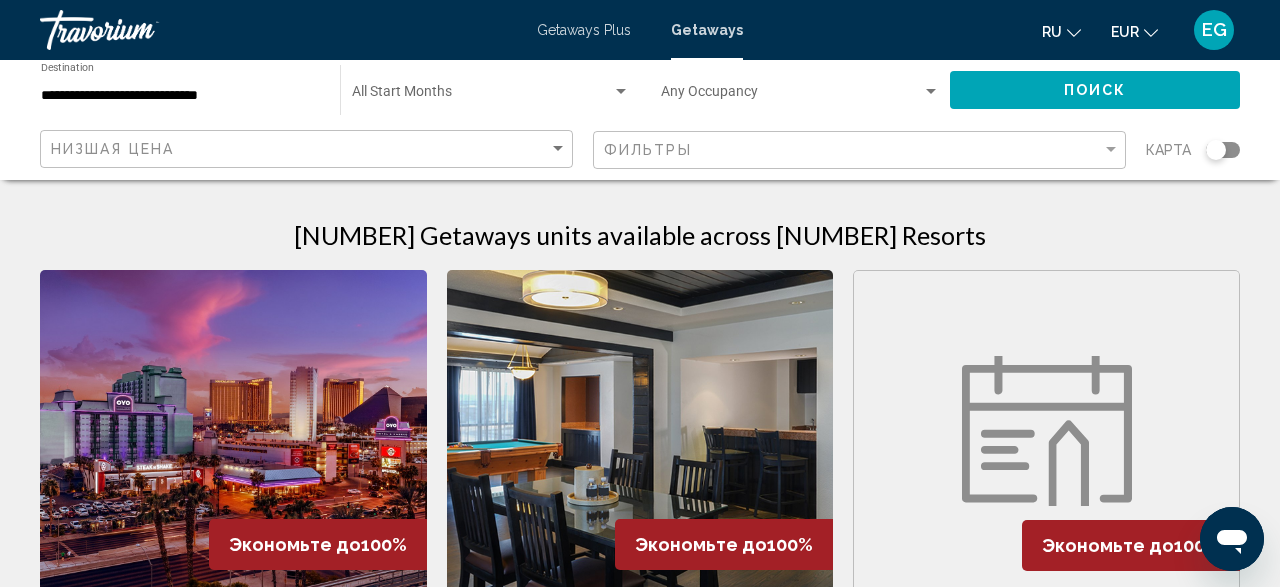 click on "Start Month All Start Months" 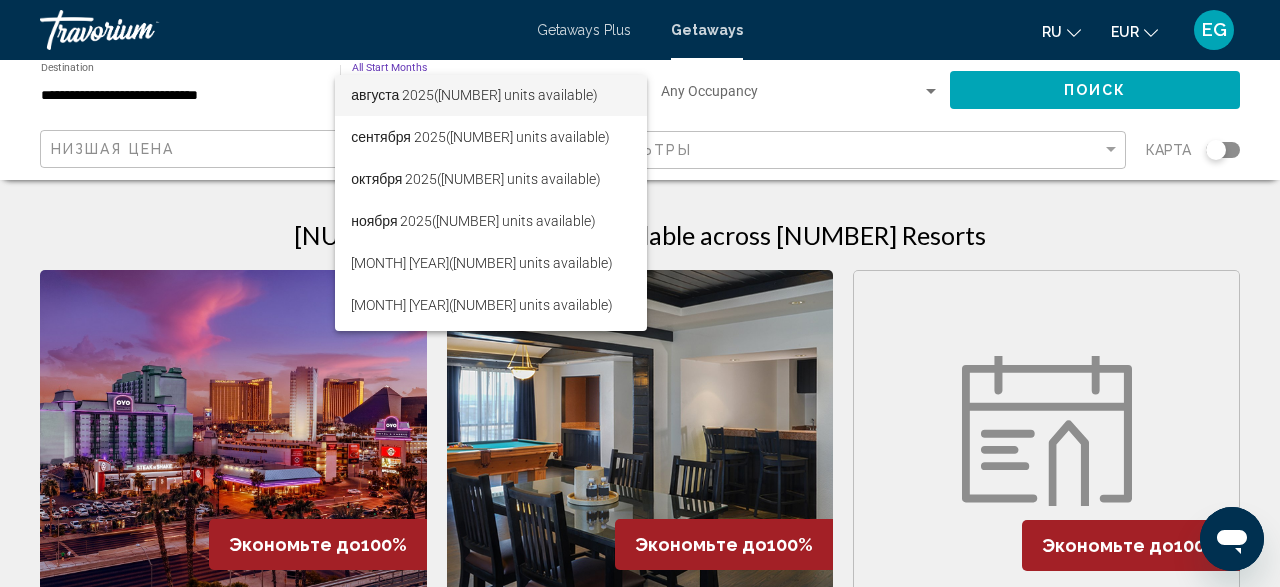 scroll, scrollTop: 0, scrollLeft: 0, axis: both 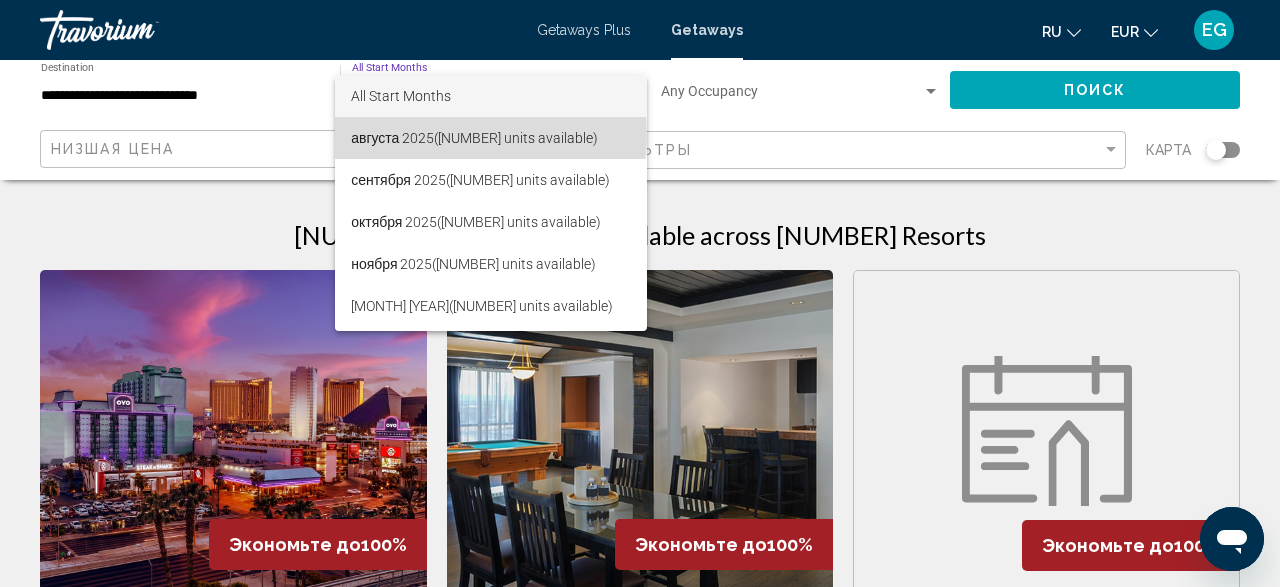 click on "августа 2025  (65,302 units available)" at bounding box center [491, 138] 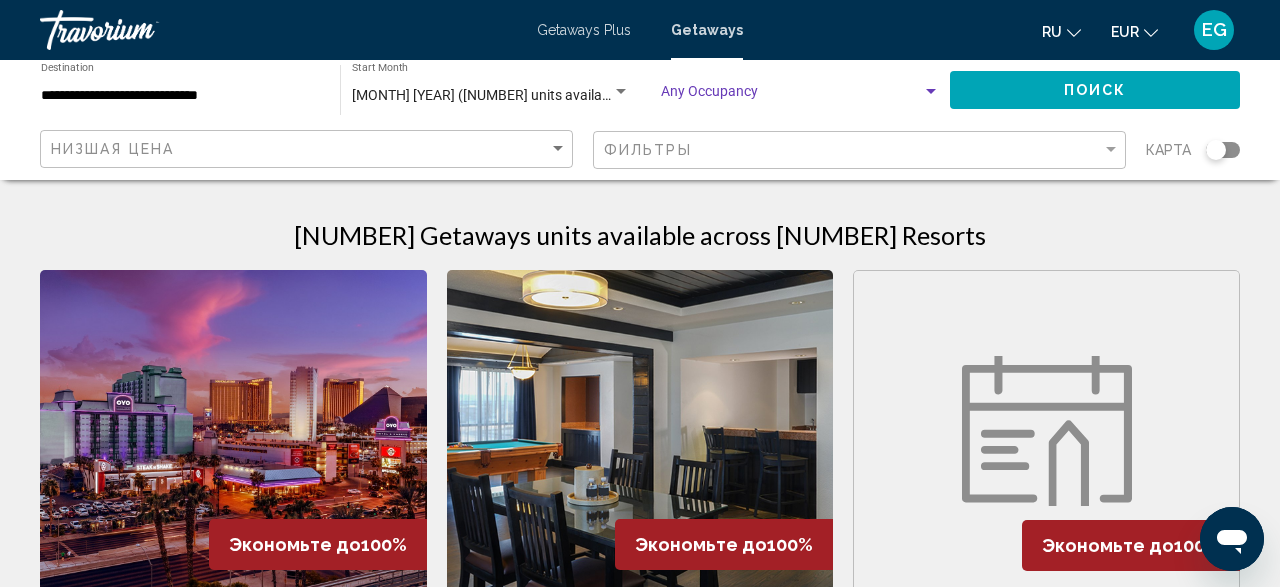 click at bounding box center [791, 96] 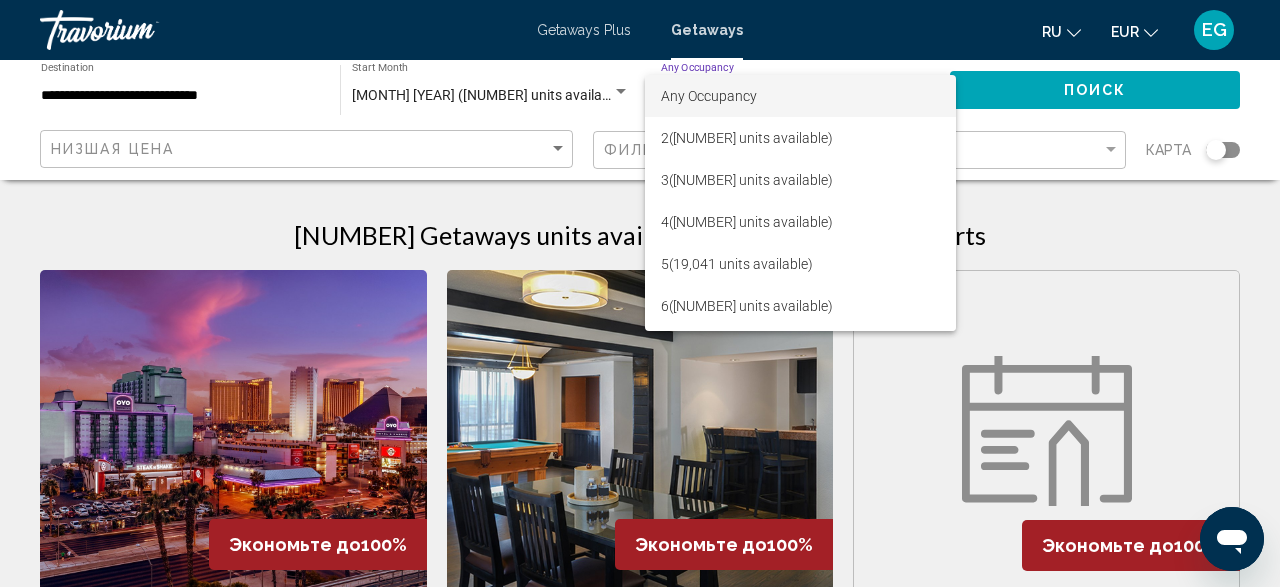 click at bounding box center [640, 293] 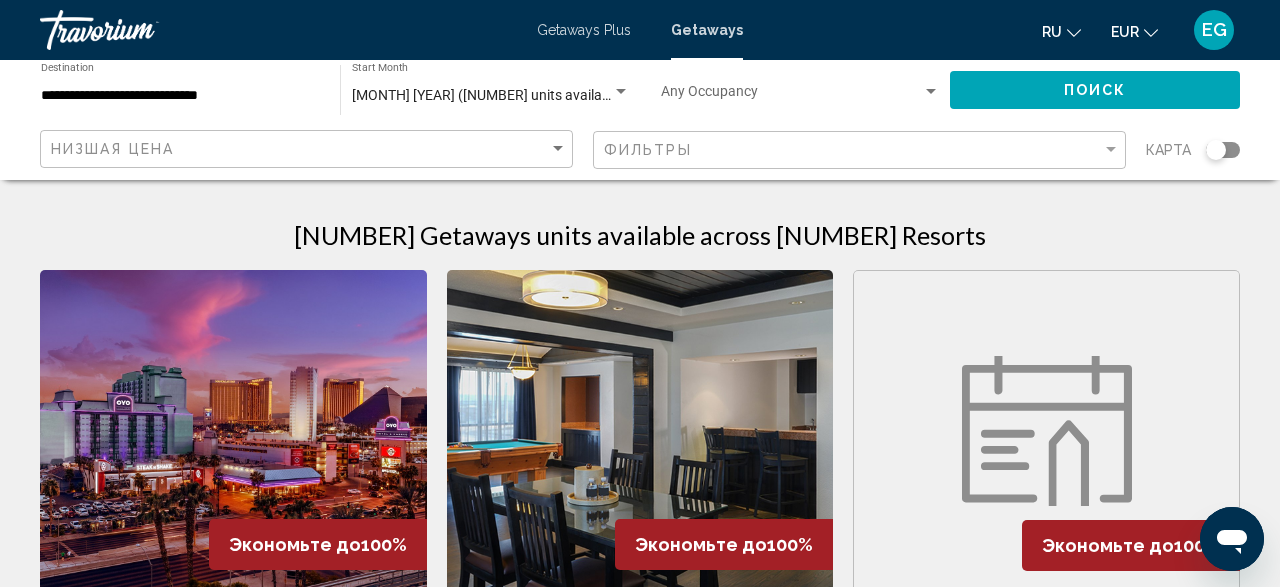 click on "Поиск" 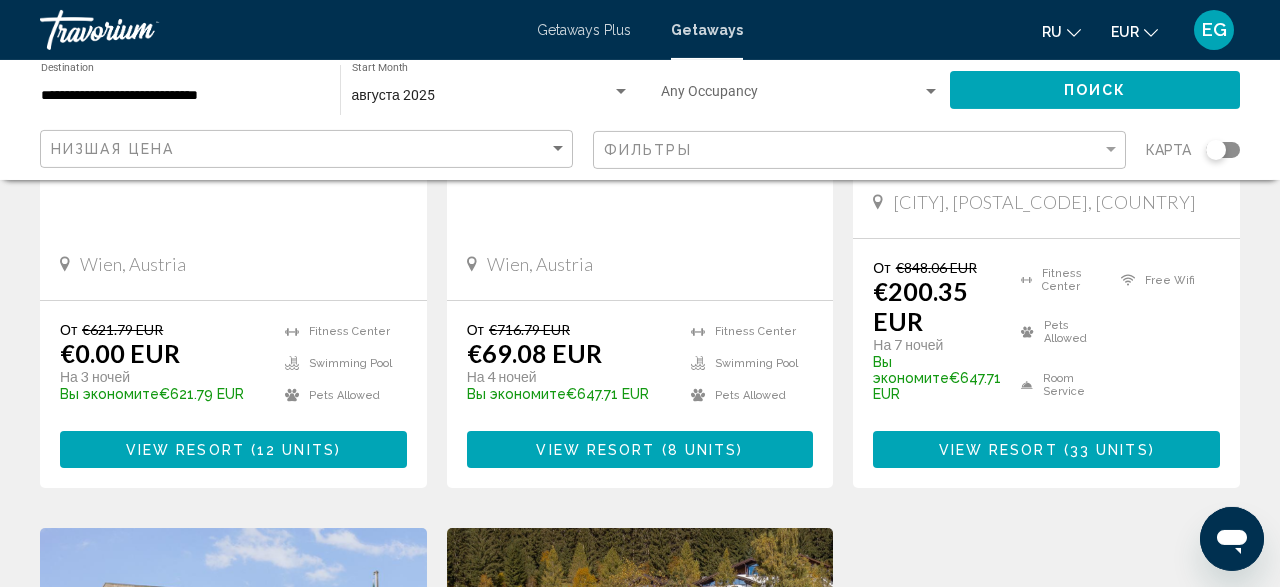 scroll, scrollTop: 520, scrollLeft: 0, axis: vertical 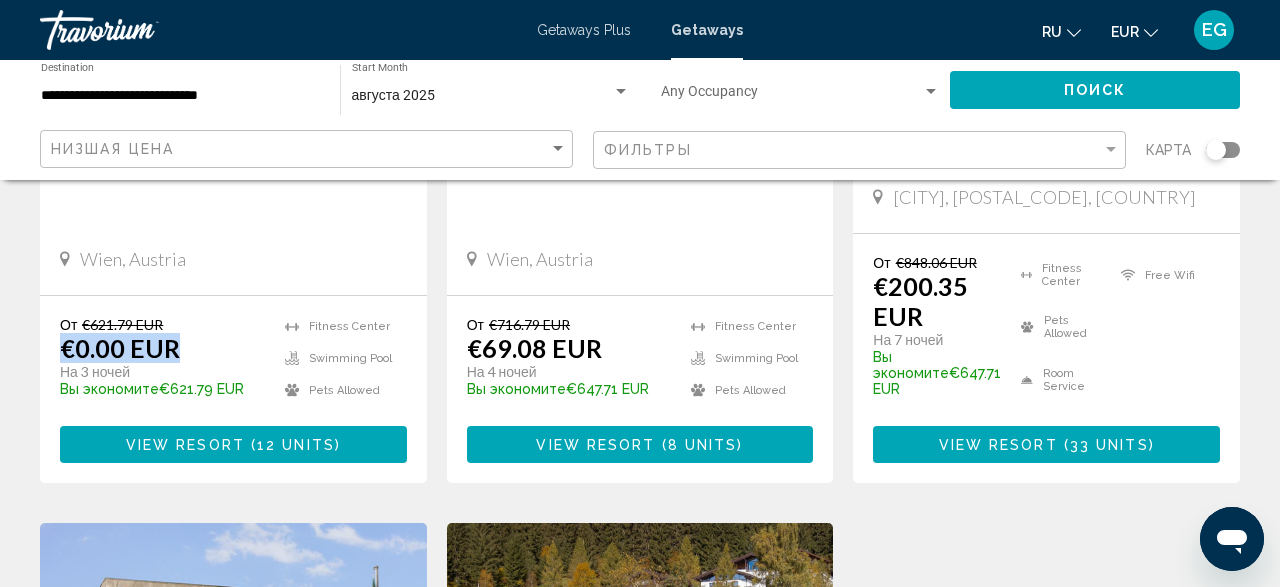 drag, startPoint x: 191, startPoint y: 353, endPoint x: 11, endPoint y: 355, distance: 180.01111 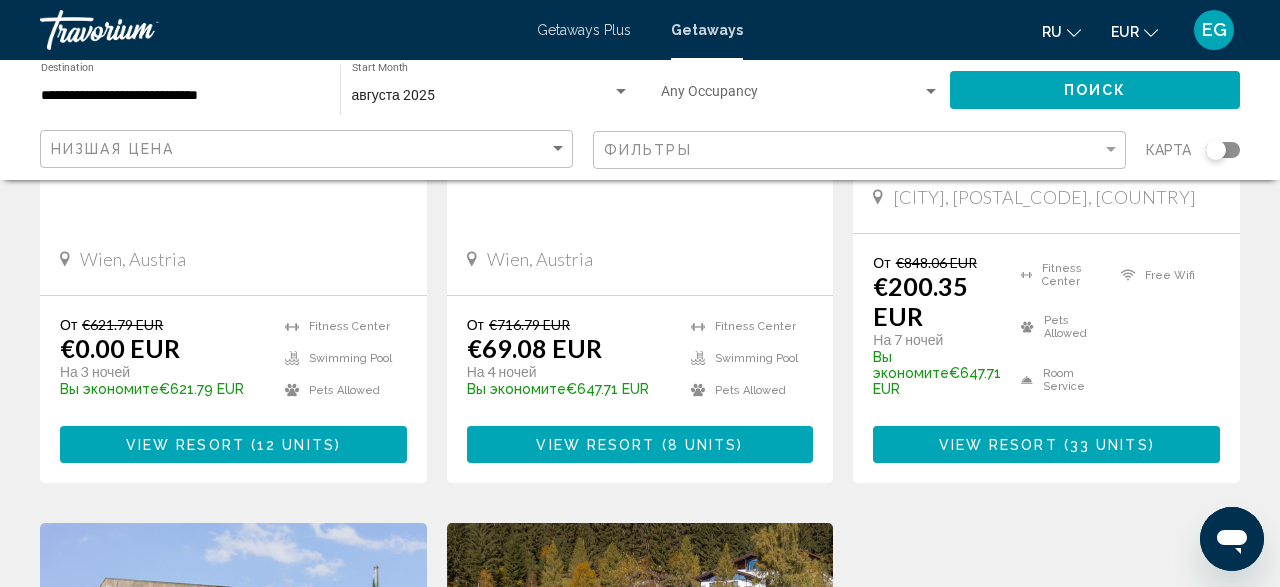 click on "От €621.79 EUR" at bounding box center [162, 324] 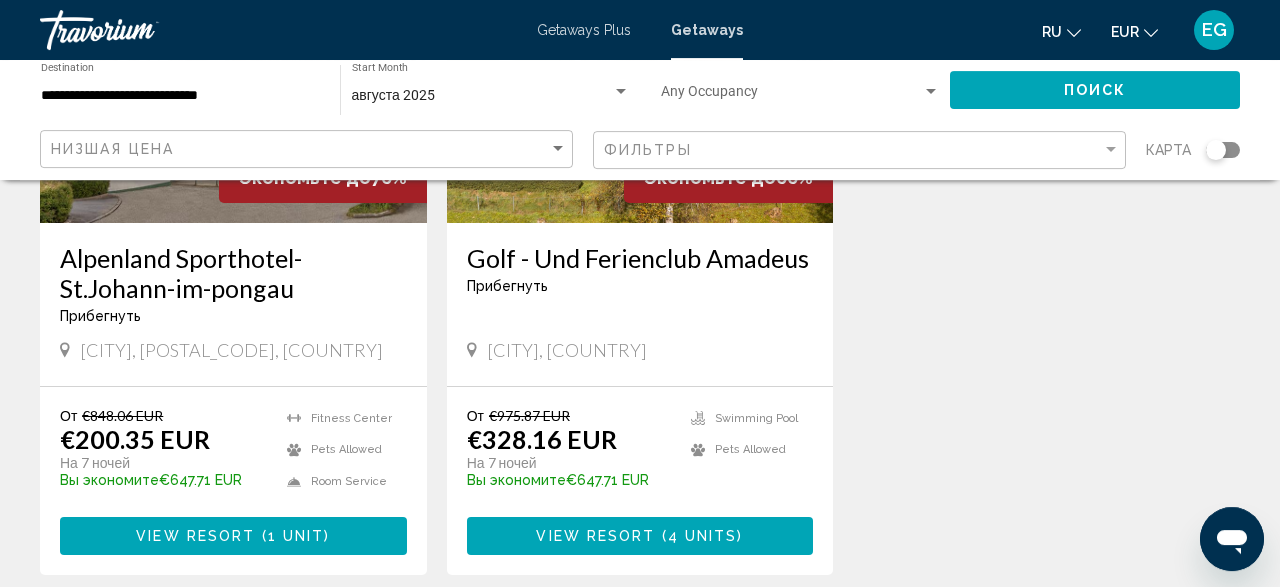 scroll, scrollTop: 1144, scrollLeft: 0, axis: vertical 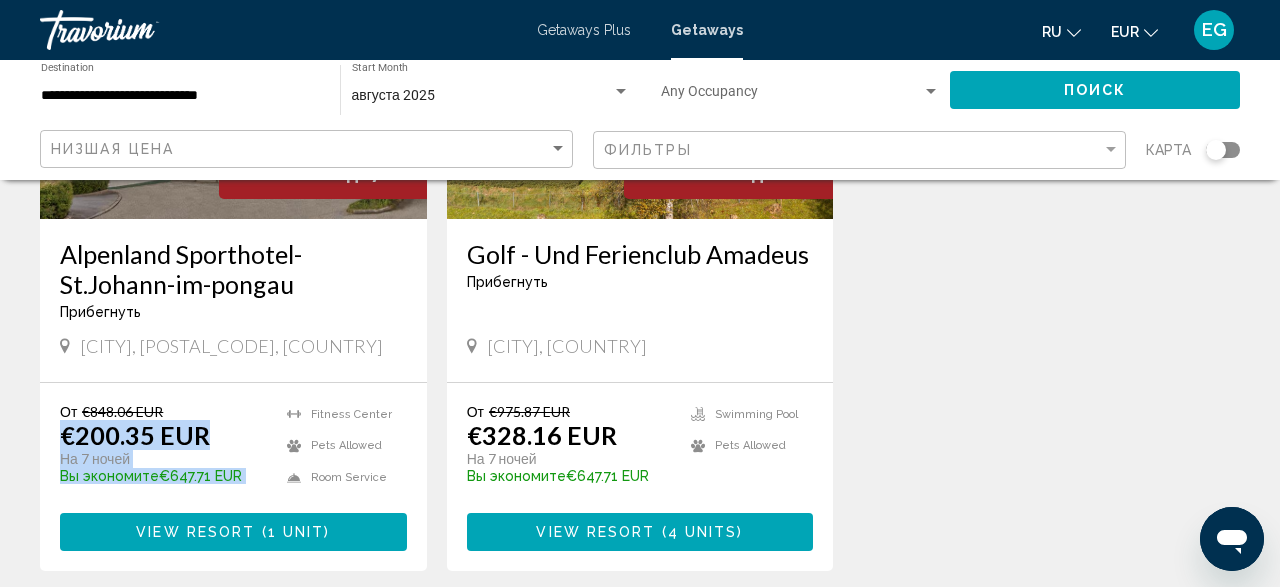 drag, startPoint x: 627, startPoint y: 431, endPoint x: 5, endPoint y: 427, distance: 622.0129 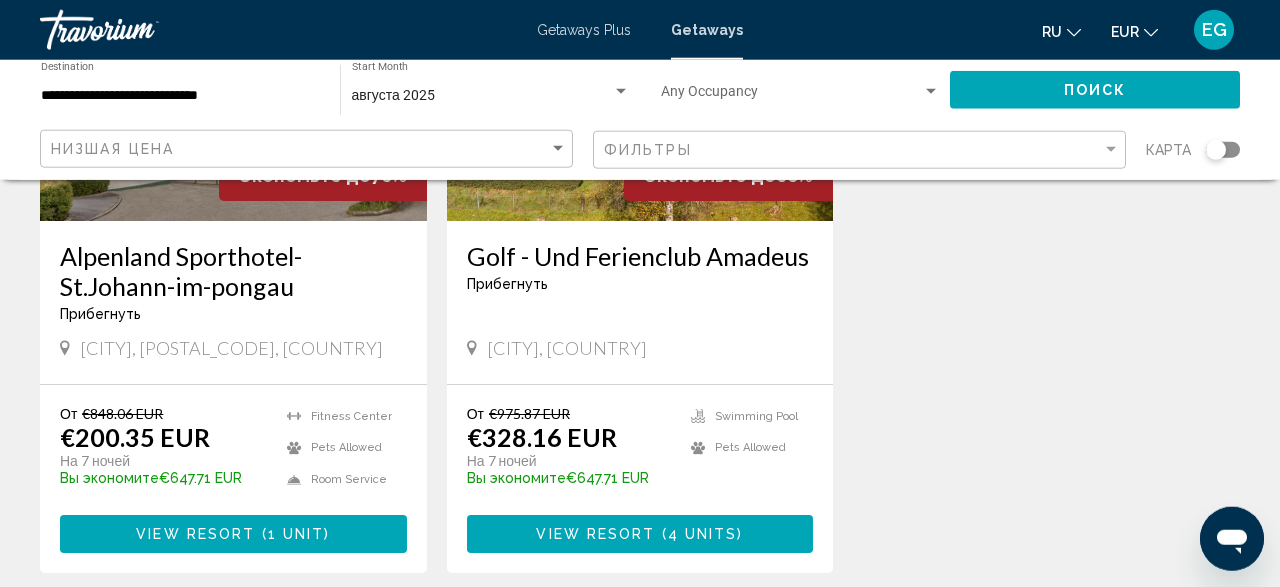 click on "Экономьте до  100%   Clubhotel Cortina - 3 Nights  Прибегнуть  -  Это курорт только для взрослых
Wien, Austria От €621.79 EUR €0.00 EUR На 3 ночей Вы экономите  €621.79 EUR   temp  4.4
Fitness Center
Swimming Pool
Pets Allowed View Resort    ( 12 units )  Экономьте до  90%   Clubhotel Cortina - 4 Nights  Прибегнуть  -  Это курорт только для взрослых
Wien, Austria От €716.79 EUR €69.08 EUR На 4 ночей Вы экономите  €647.71 EUR   temp  4.4
Fitness Center
Swimming Pool
Pets Allowed View Resort    ( 8 units )   76%  2" at bounding box center (640, -130) 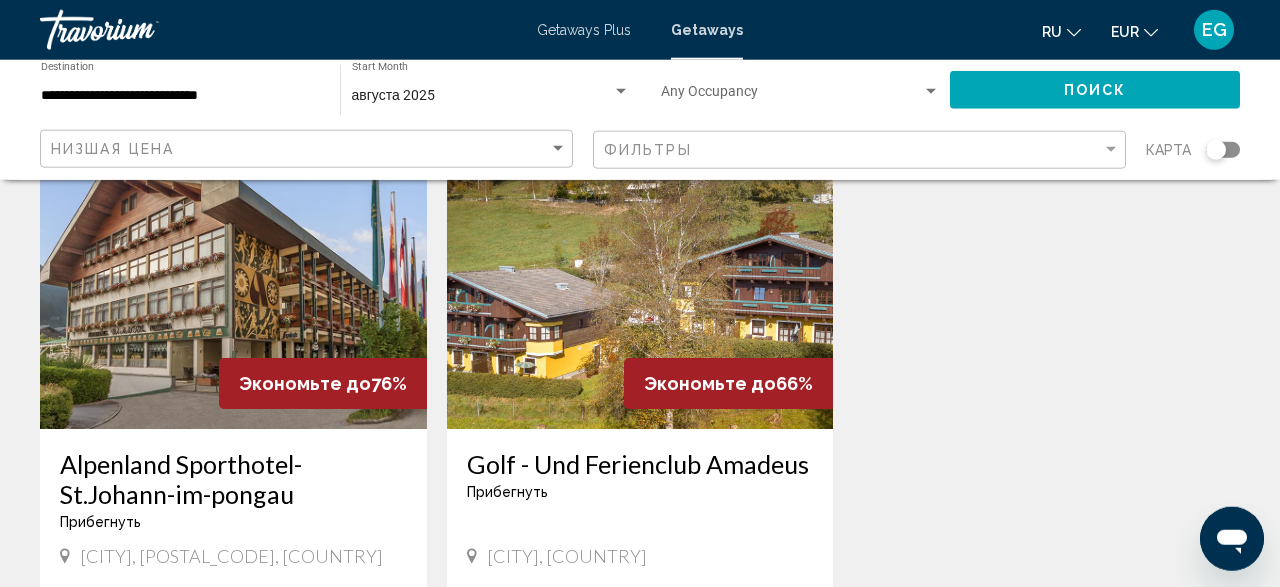 scroll, scrollTop: 1350, scrollLeft: 0, axis: vertical 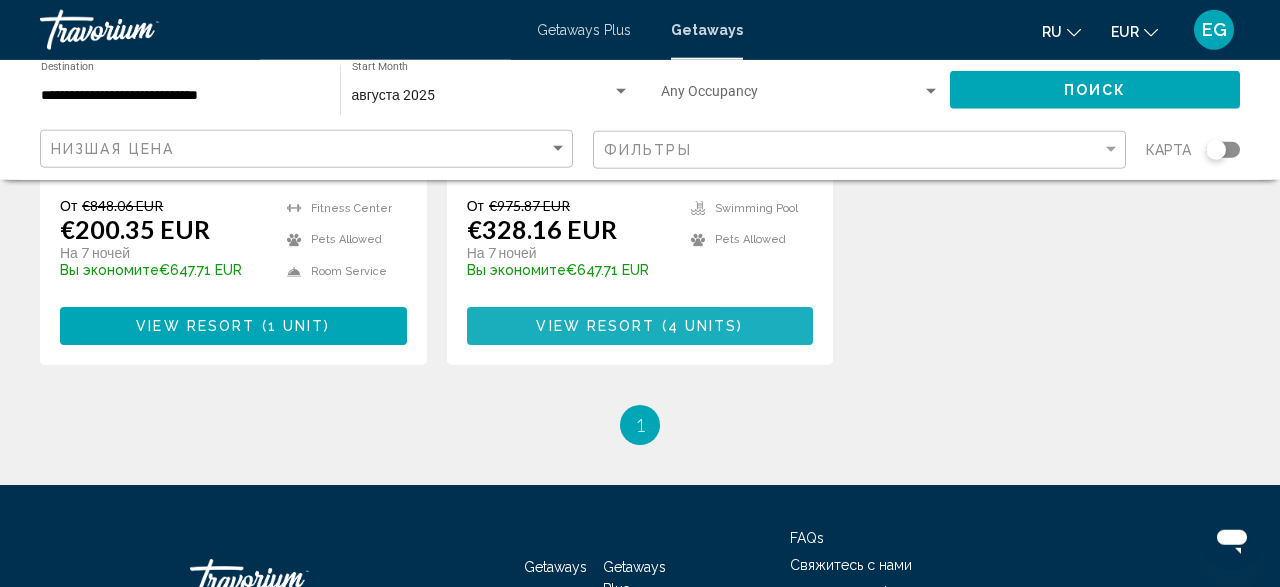 click on "View Resort    ( 4 units )" at bounding box center (640, 325) 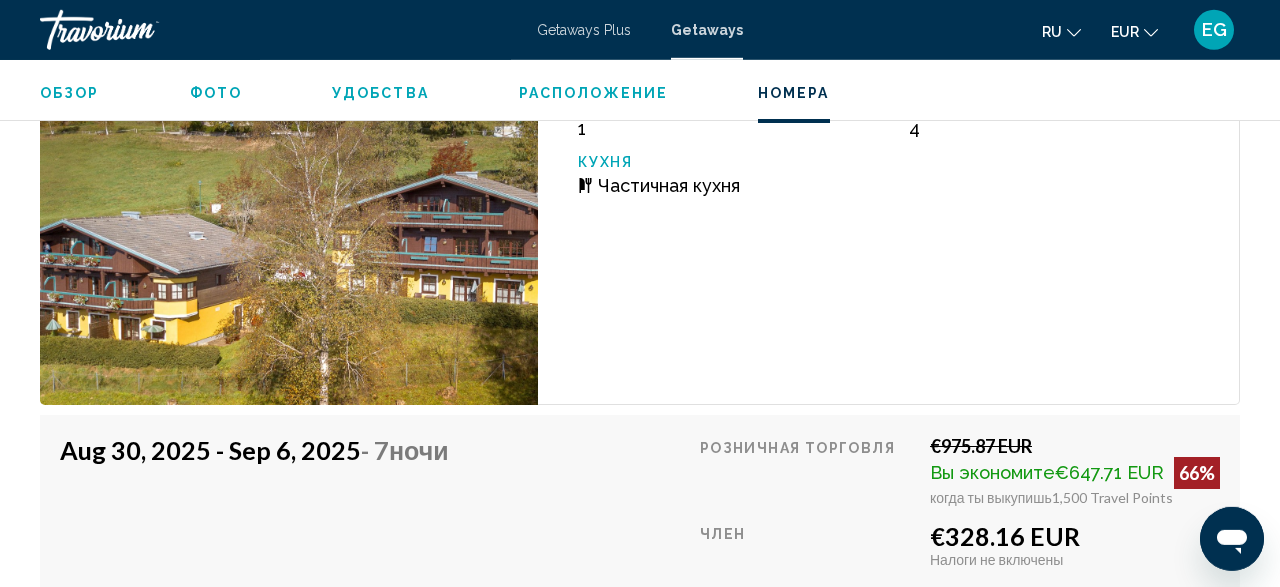scroll, scrollTop: 3518, scrollLeft: 0, axis: vertical 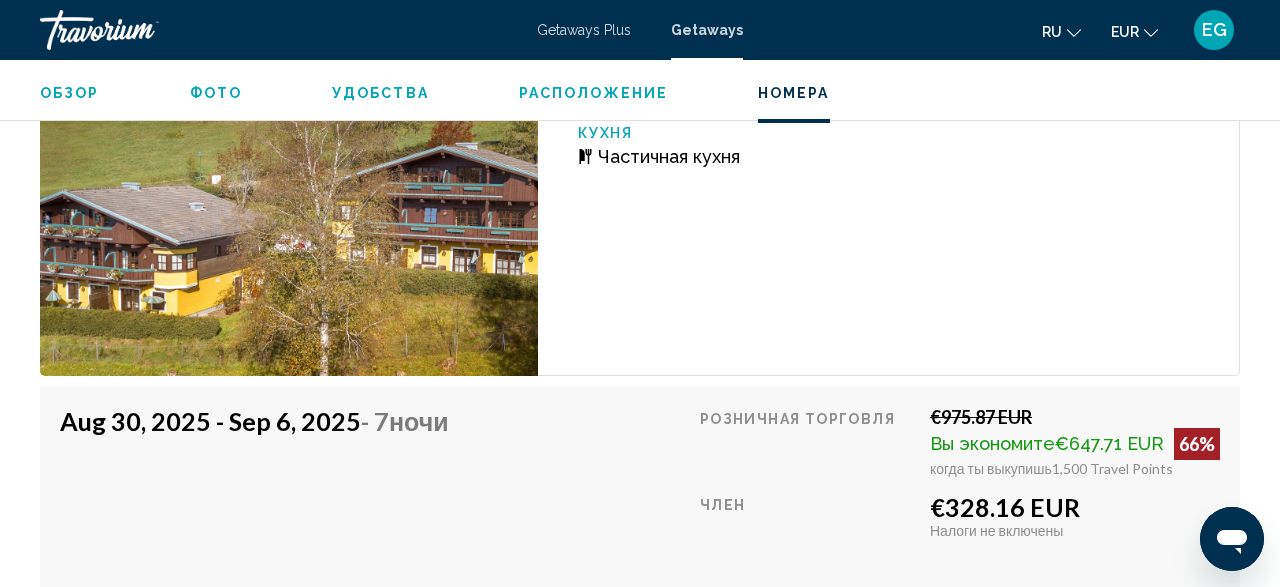 drag, startPoint x: 1091, startPoint y: 466, endPoint x: 879, endPoint y: 465, distance: 212.00237 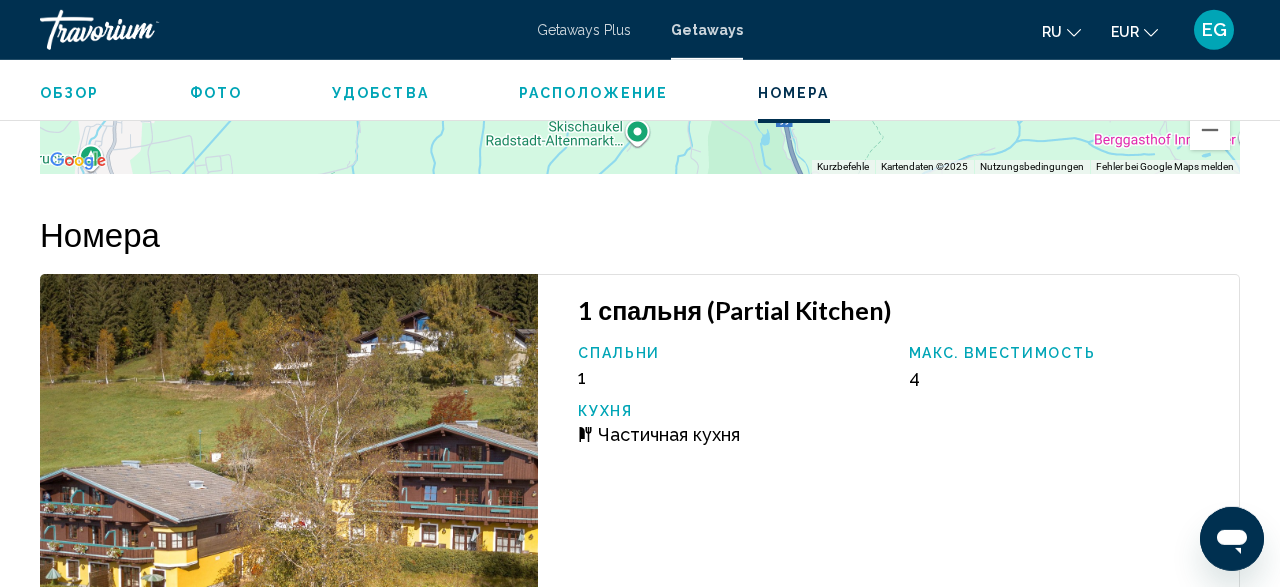 scroll, scrollTop: 3102, scrollLeft: 0, axis: vertical 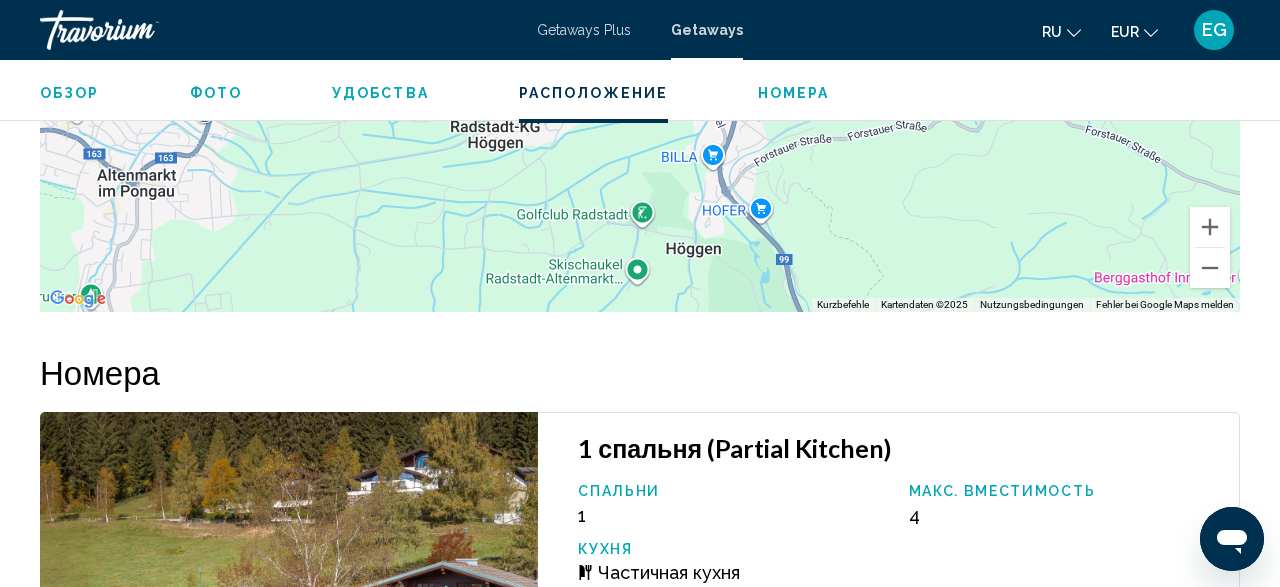 click on "1 спальня (Partial Kitchen) Спальни 1 Макс. вместимость 4 Кухня
Частичная кухня" at bounding box center (889, 602) 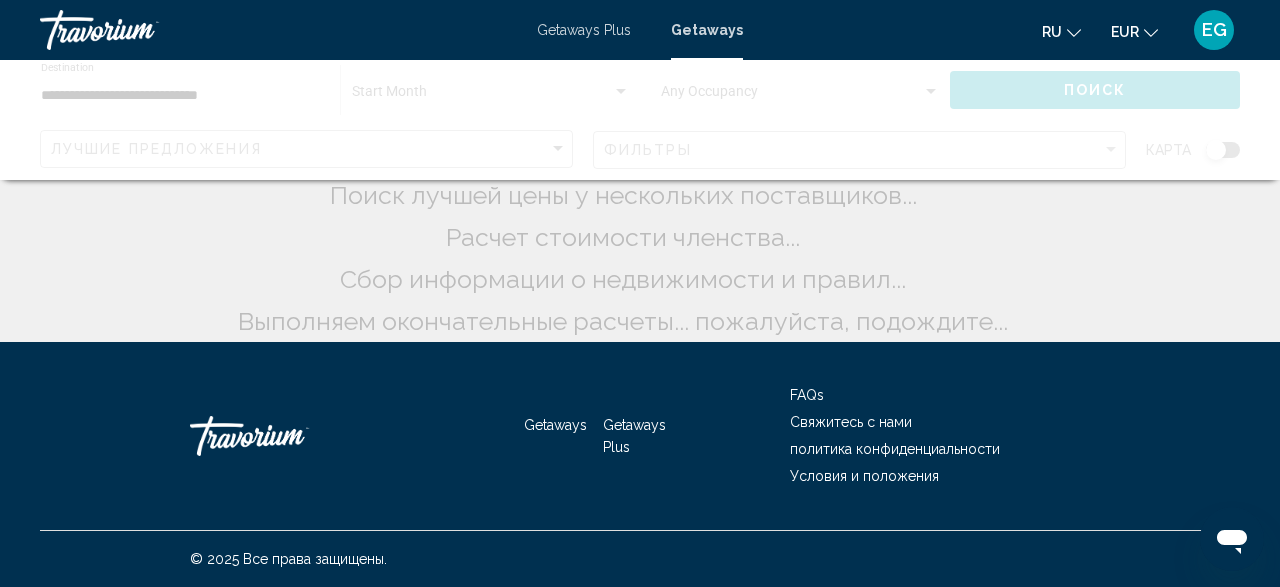 scroll, scrollTop: 0, scrollLeft: 0, axis: both 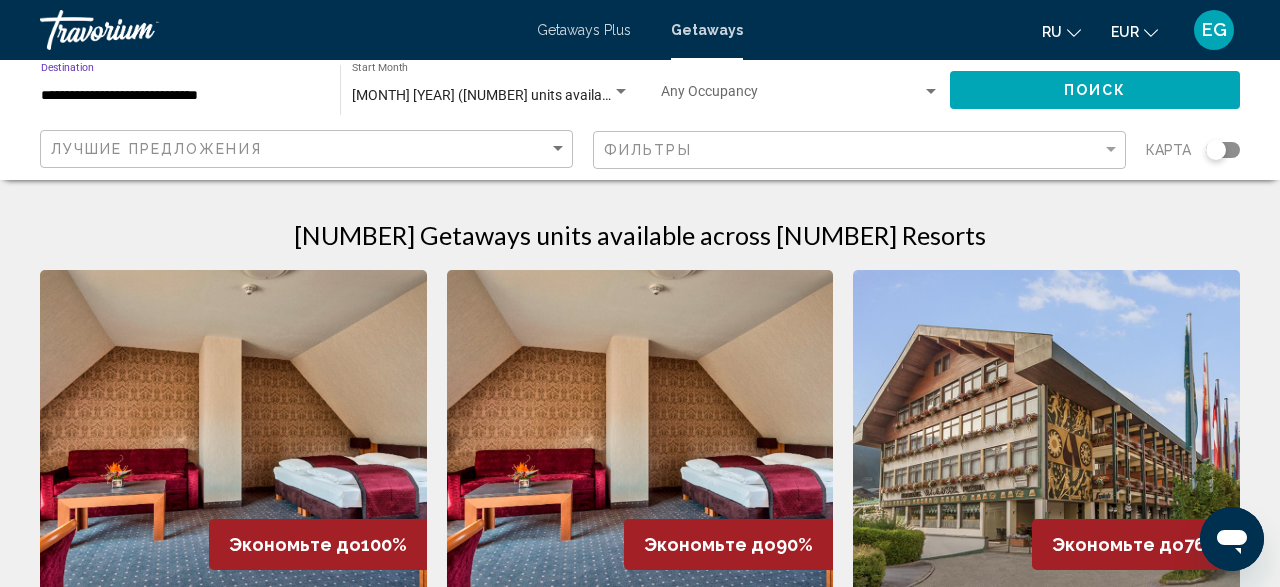 click on "**********" at bounding box center (180, 96) 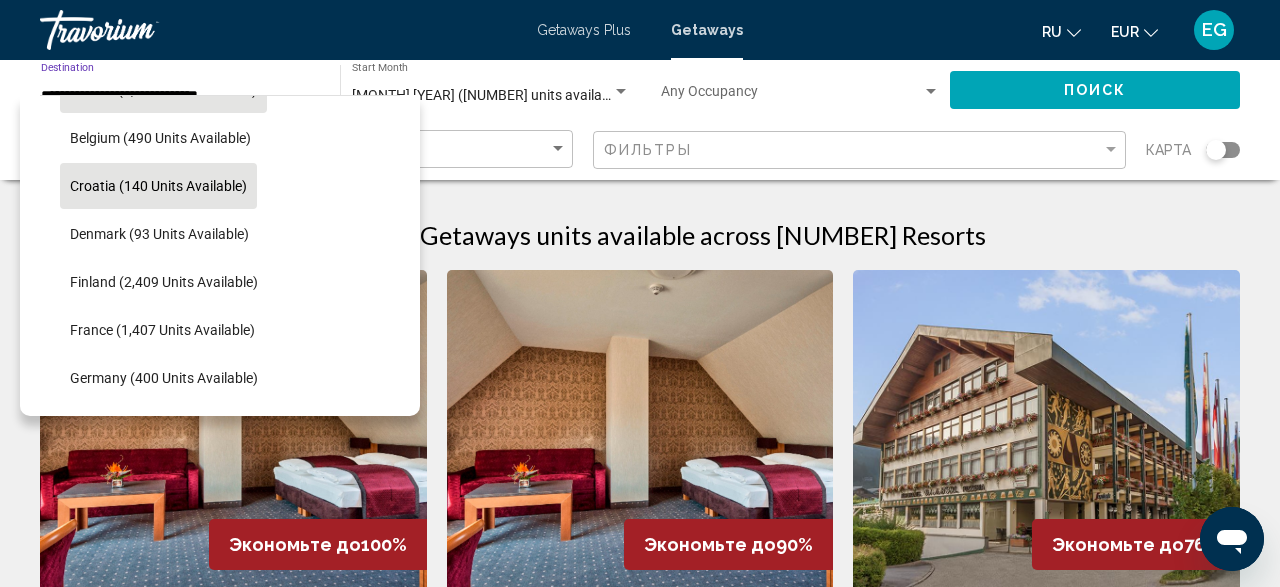 scroll, scrollTop: 415, scrollLeft: 0, axis: vertical 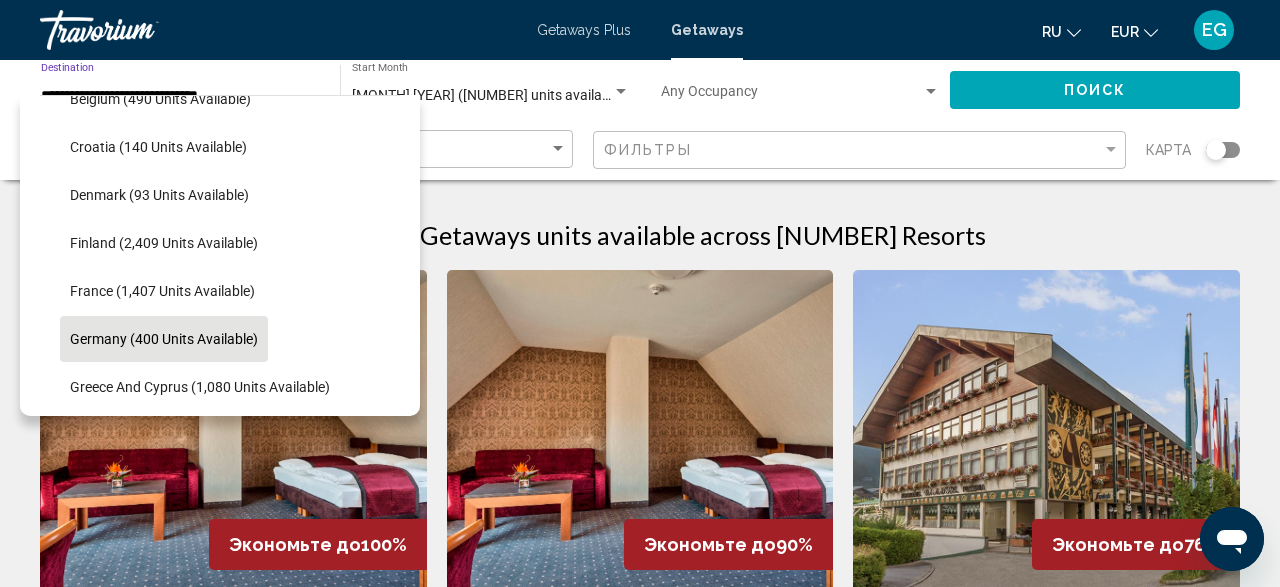 click on "Germany (400 units available)" 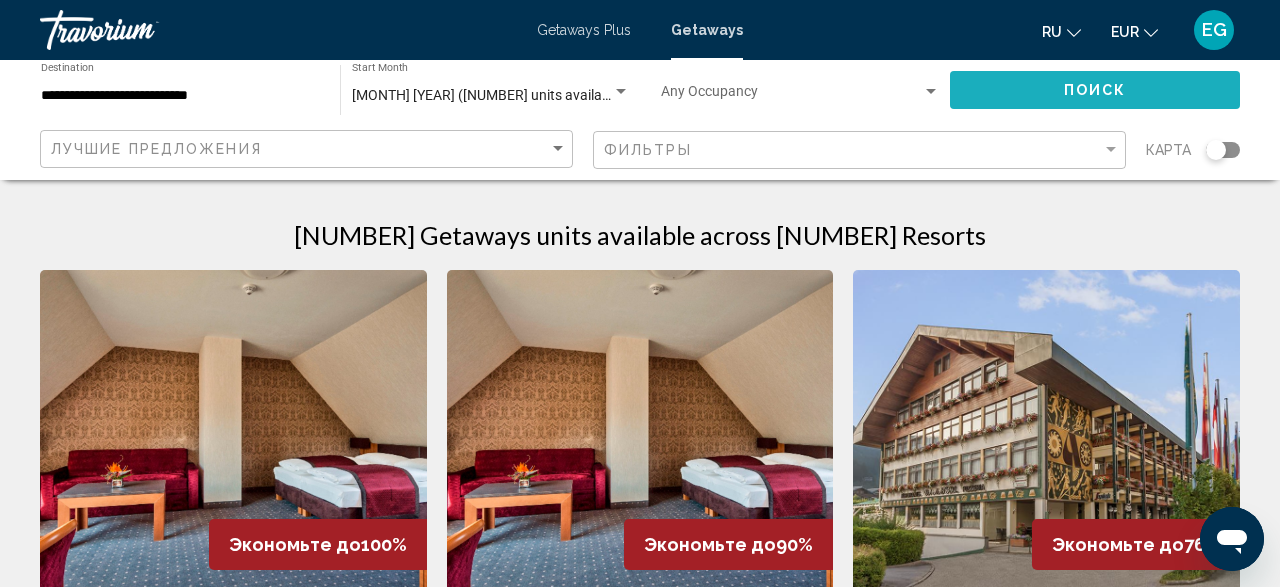 click on "Поиск" 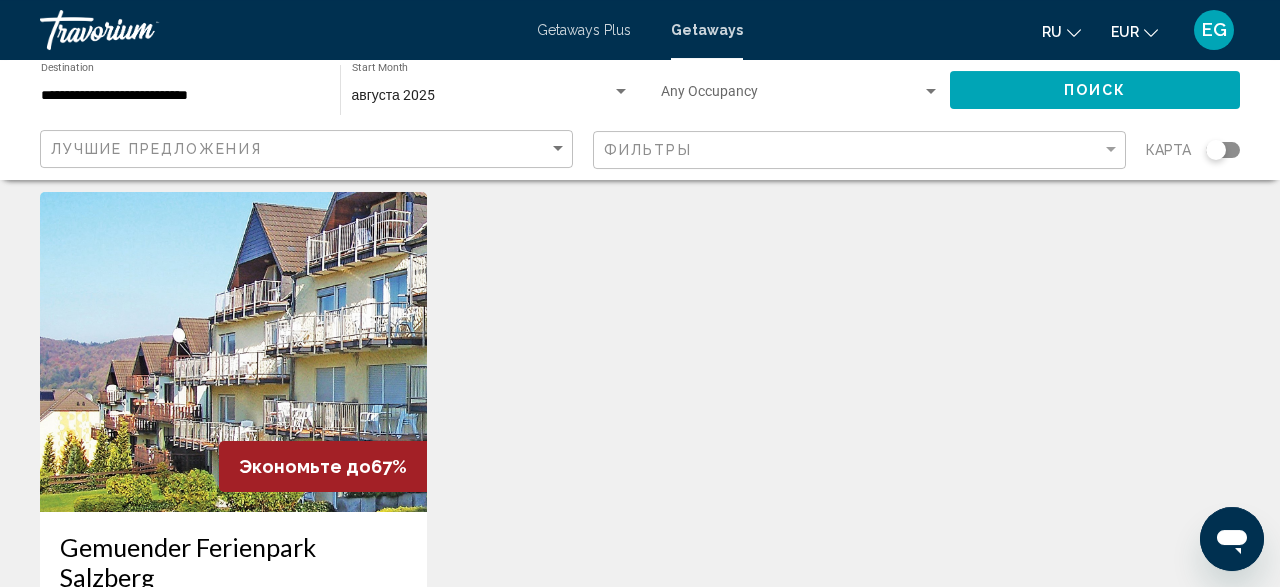scroll, scrollTop: 0, scrollLeft: 0, axis: both 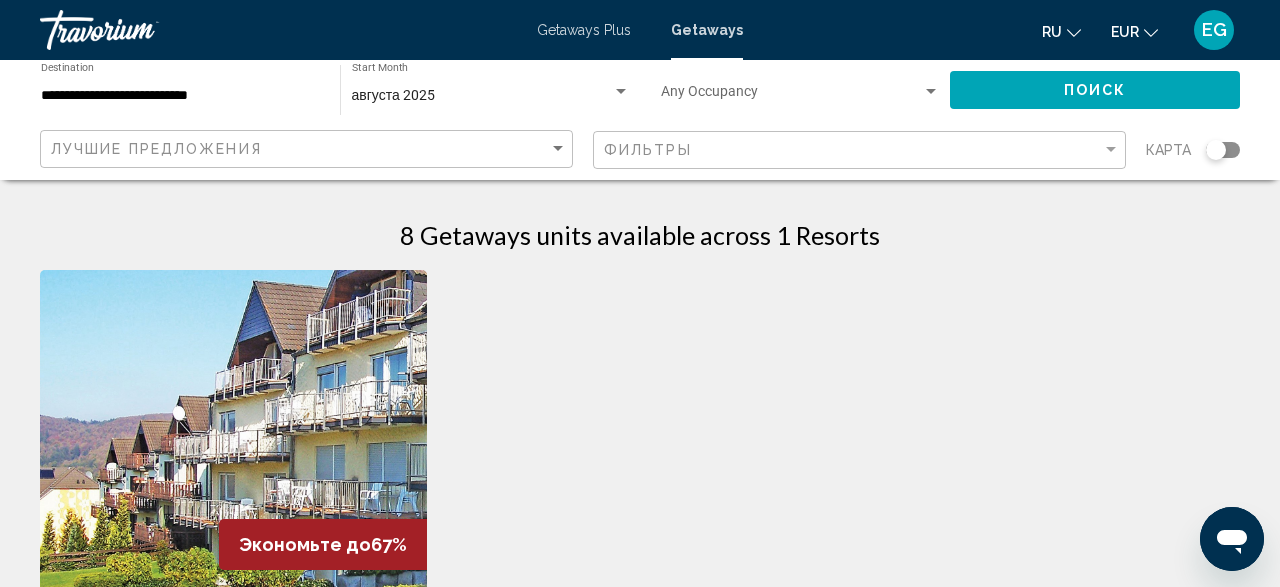 click on "**********" at bounding box center (180, 96) 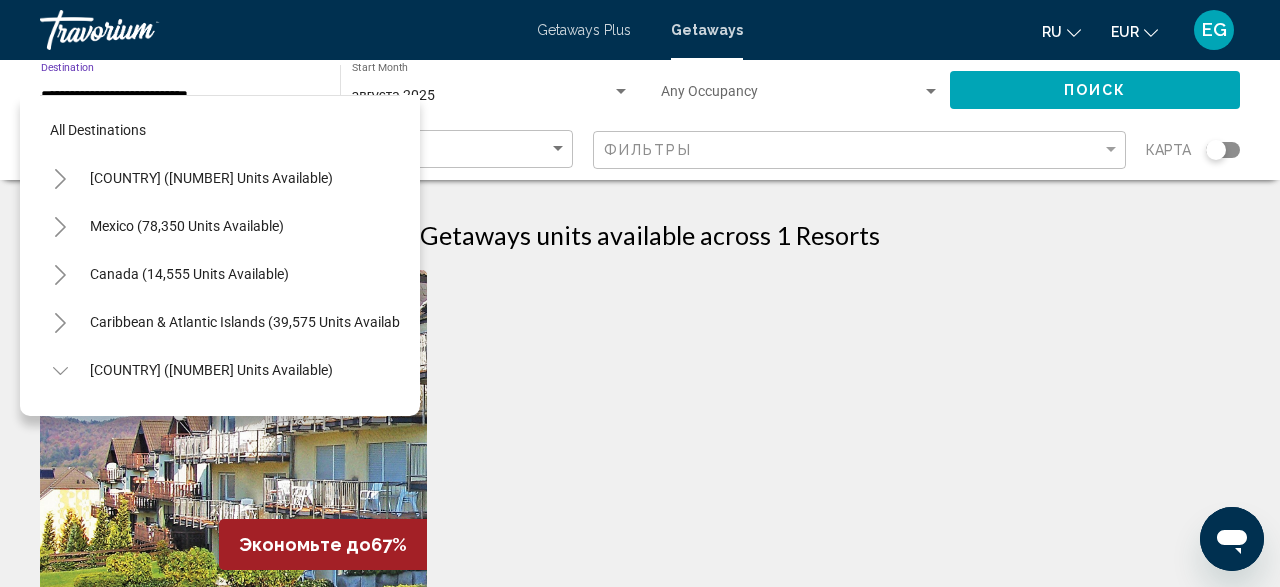 scroll, scrollTop: 503, scrollLeft: 0, axis: vertical 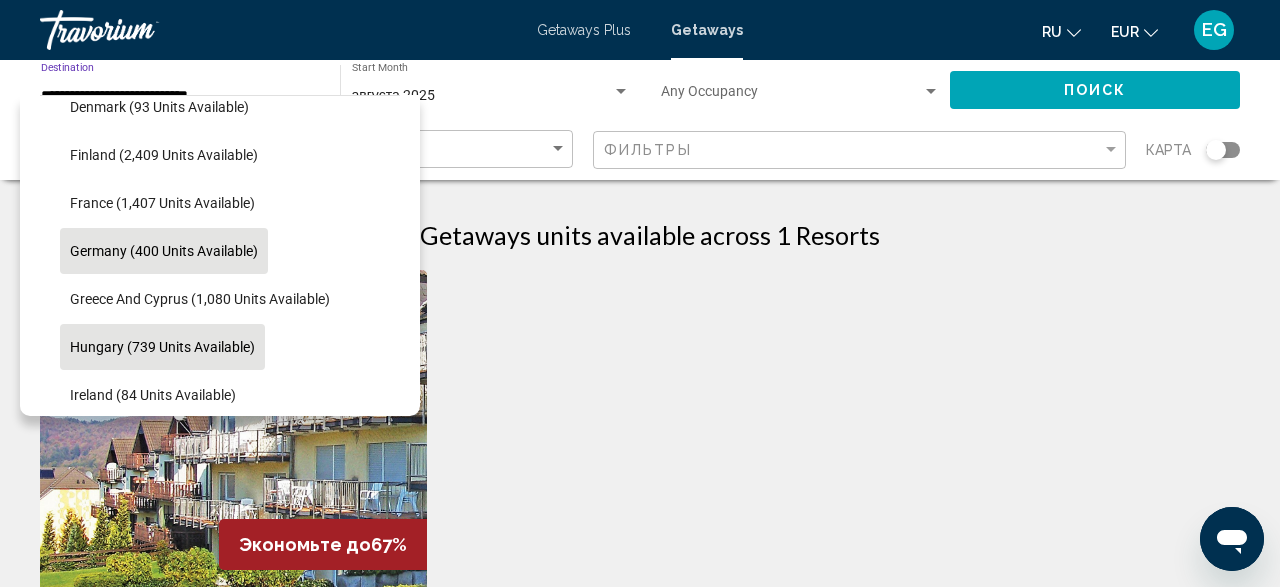click on "Hungary (739 units available)" 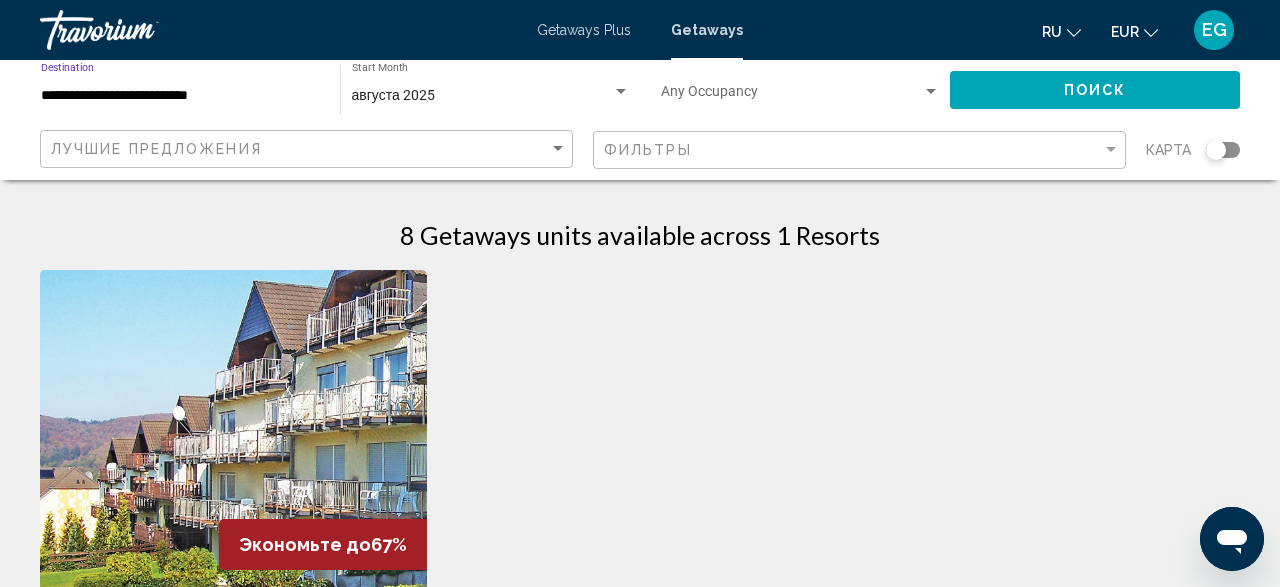 click on "Поиск" 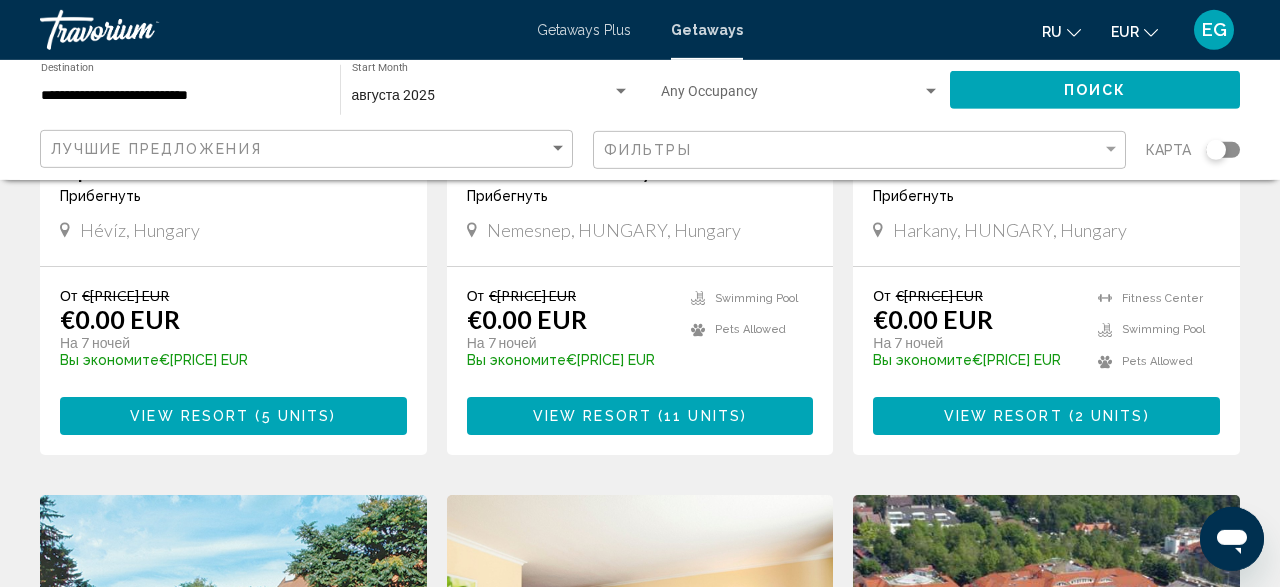 scroll, scrollTop: 1040, scrollLeft: 0, axis: vertical 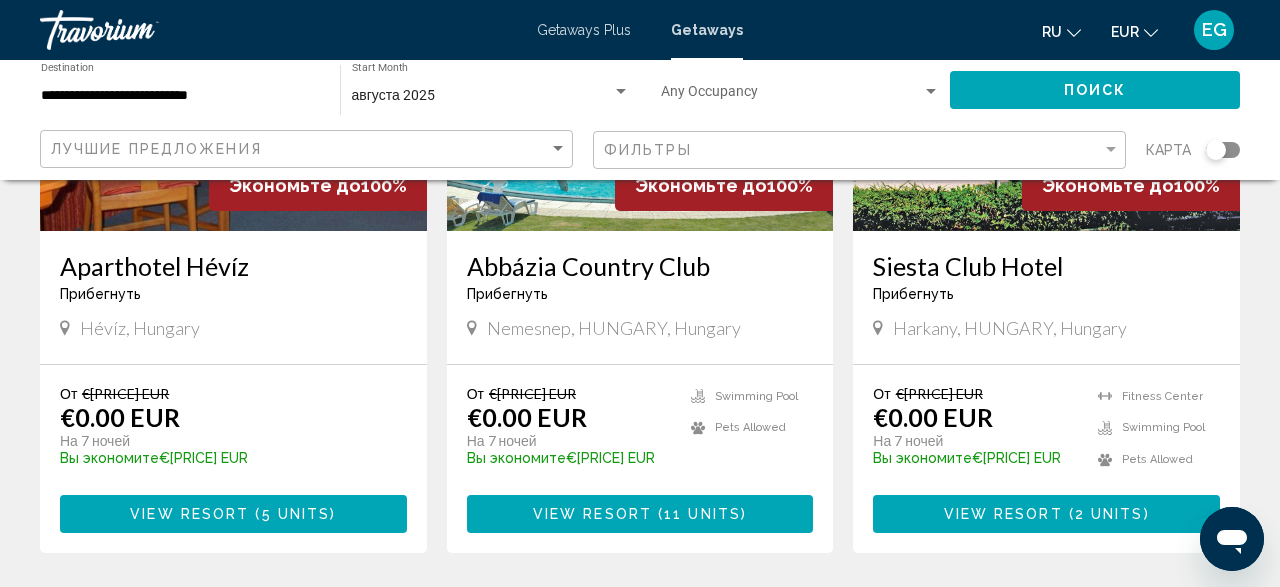 click on "**********" at bounding box center [180, 96] 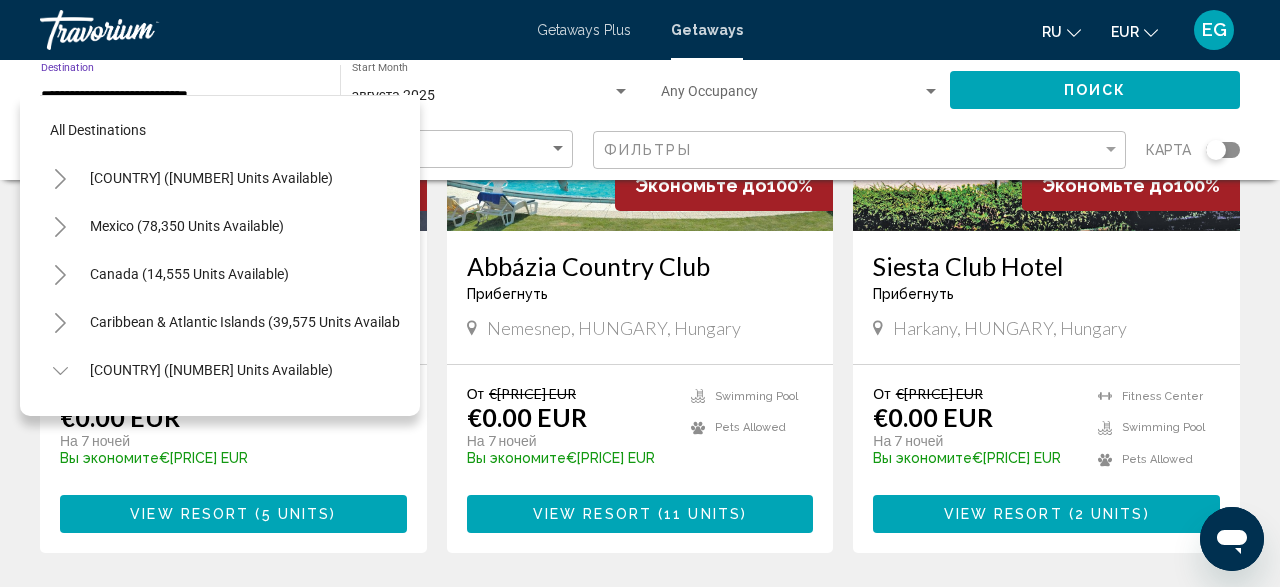 scroll, scrollTop: 599, scrollLeft: 0, axis: vertical 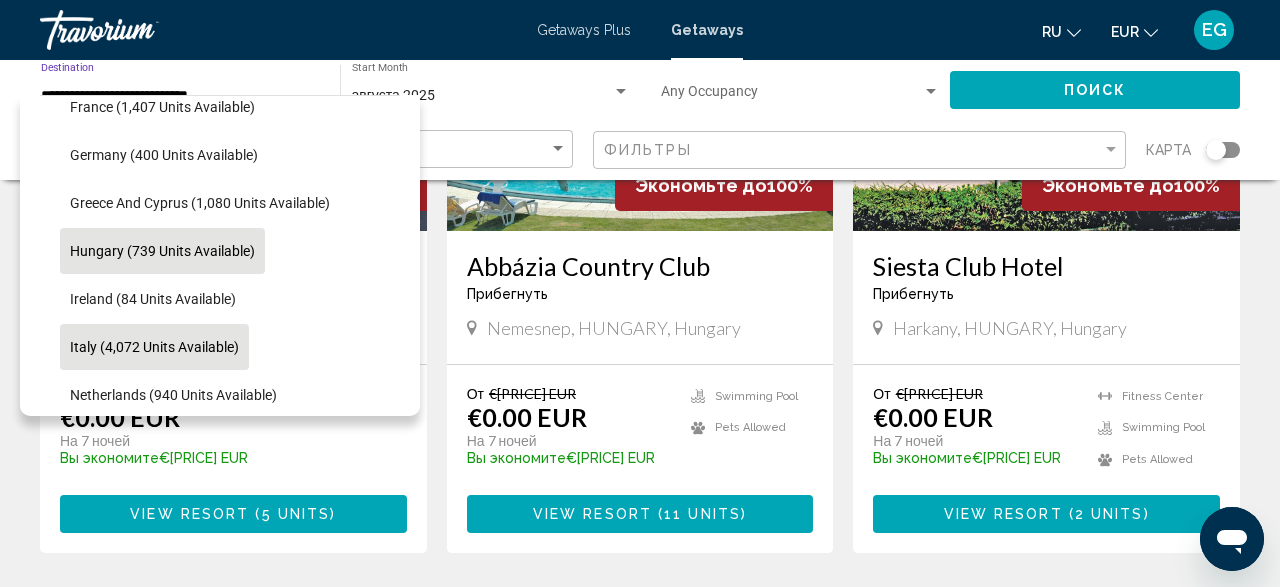 click on "Italy (4,072 units available)" 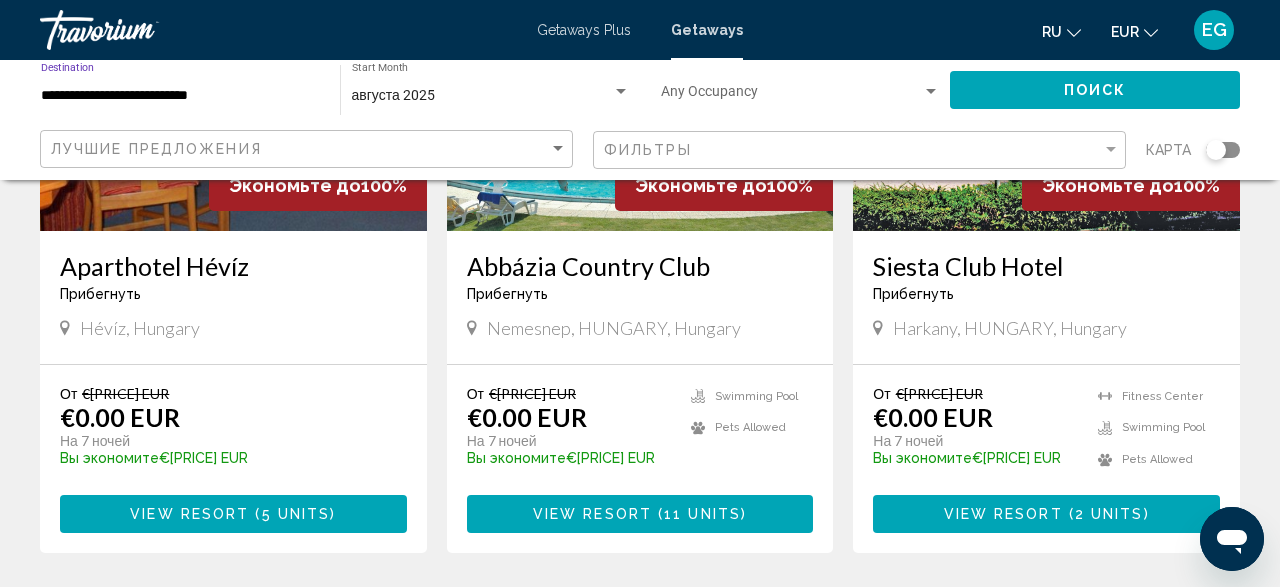 click on "Поиск" 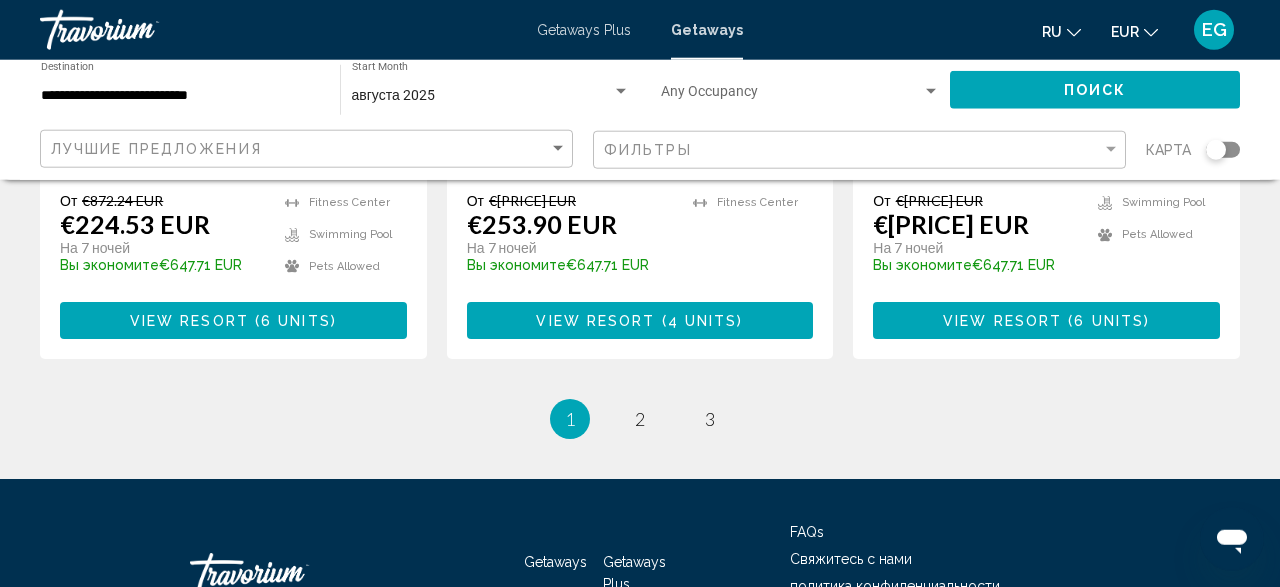 scroll, scrollTop: 2704, scrollLeft: 0, axis: vertical 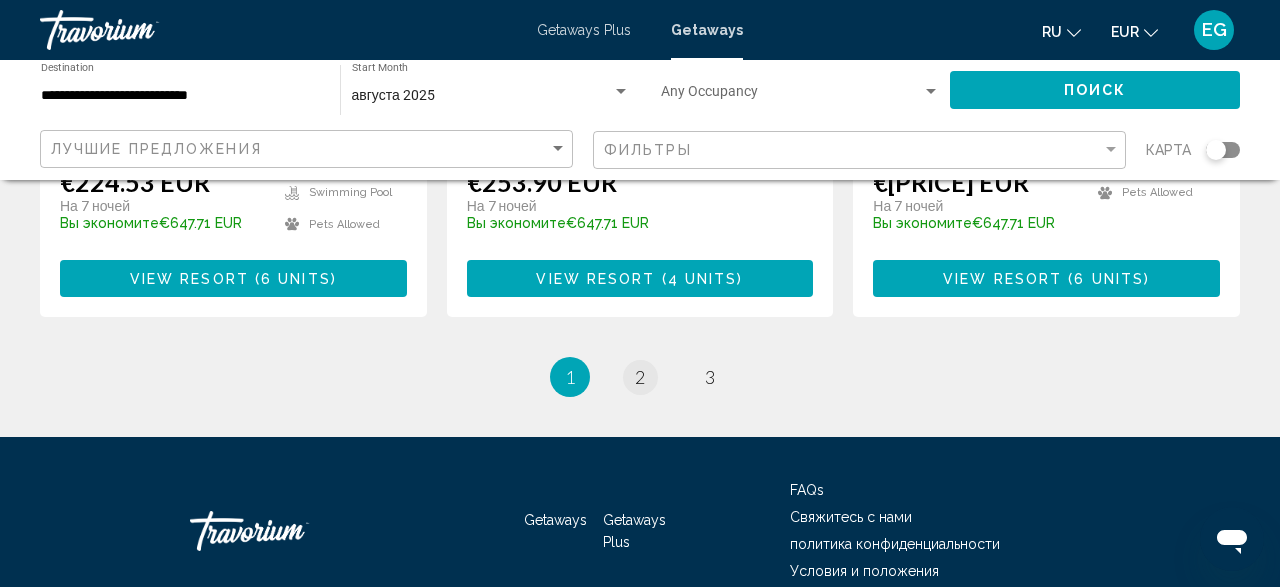 click on "160 Getaways units available across 30 Resorts Экономьте до  100%   Gli Ontani Club Marco Polo  Прибегнуть  -  Это курорт только для взрослых
Orosei, Italy От €620.93 EUR €0.00 EUR На 7 ночей Вы экономите  €620.93 EUR   temp
Swimming Pool View Resort    ( 5 units )  Экономьте до  100%   Residence Laurin  Прибегнуть  -  Это курорт только для взрослых
Nova Levante, Bolzano (BZ), Italy От €620.93 EUR €0.00 EUR На 7 ночей Вы экономите  €620.93 EUR   temp  2.5
Pets Allowed View Resort    ( 1 unit )  Экономьте до  100%   Residenza Lorica  Прибегнуть  -  Это курорт только для взрослых
Lorica, Cosenza (CS), Italy От €620.93 EUR €0.00 EUR На 7 ночей  €620.93 EUR  1" at bounding box center [640, -1044] 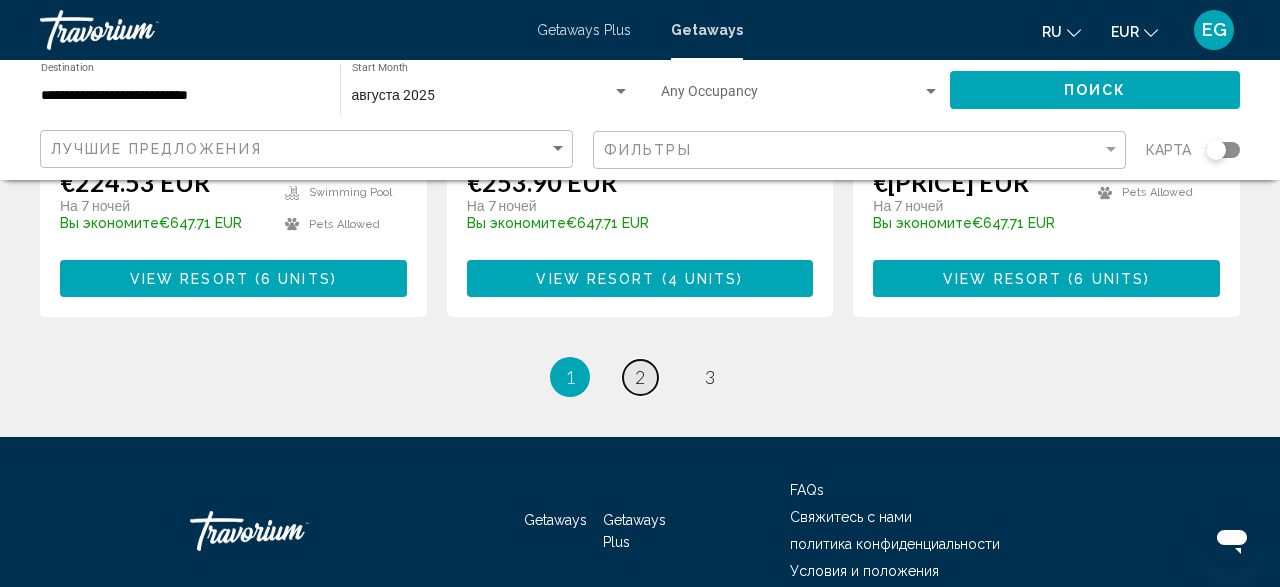 click on "page  2" at bounding box center [640, 377] 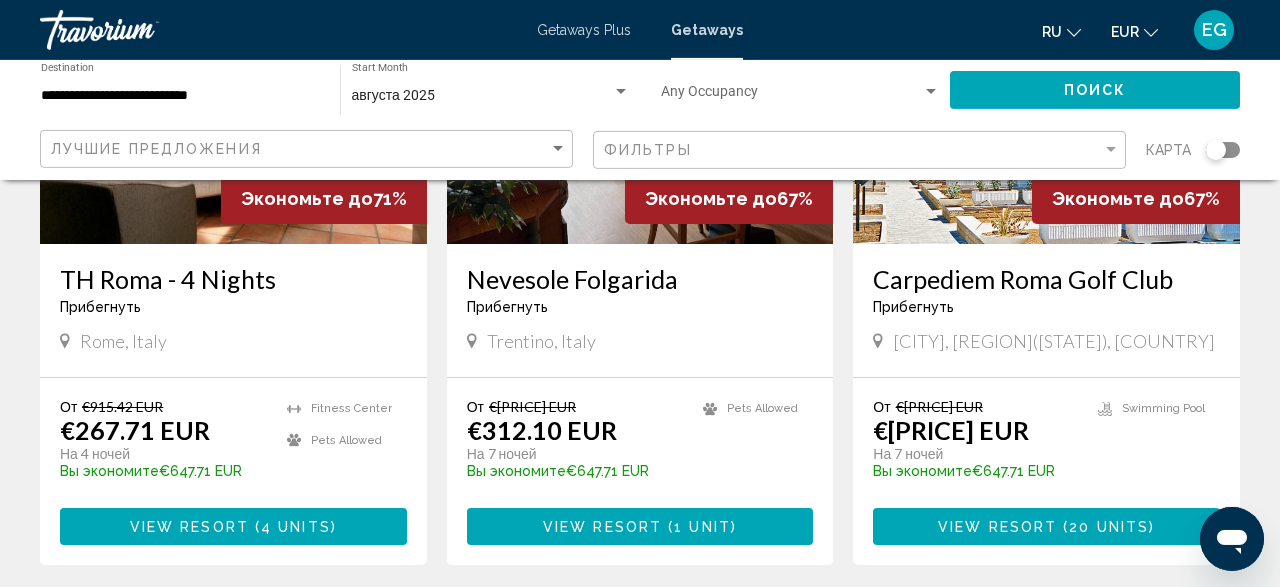 scroll, scrollTop: 416, scrollLeft: 0, axis: vertical 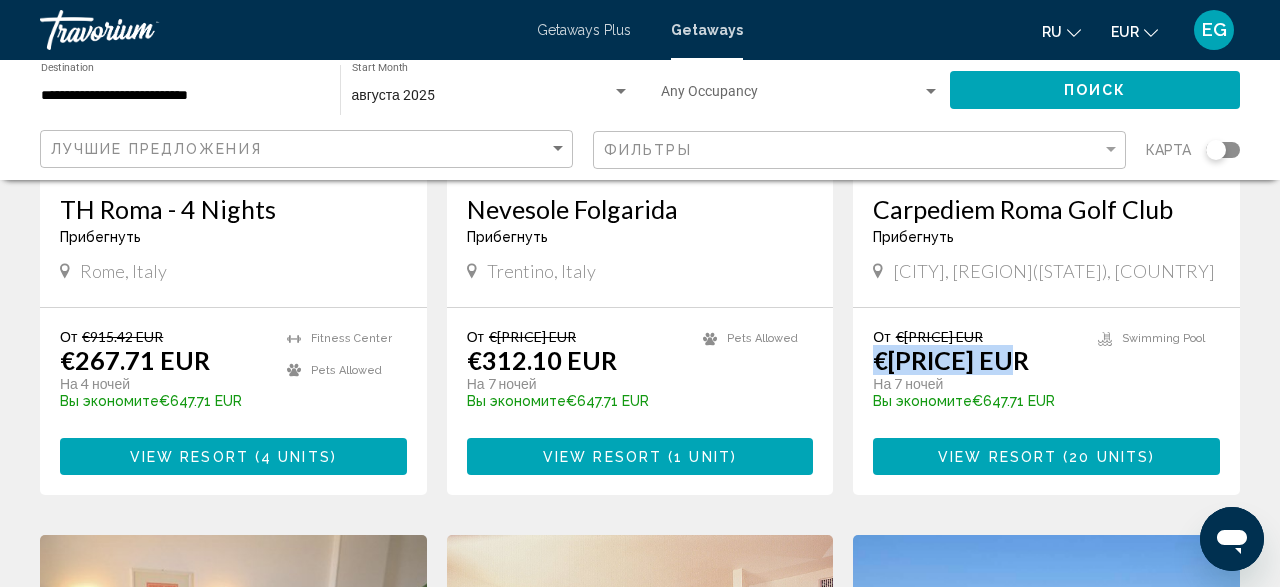 drag, startPoint x: 1039, startPoint y: 363, endPoint x: 864, endPoint y: 373, distance: 175.28548 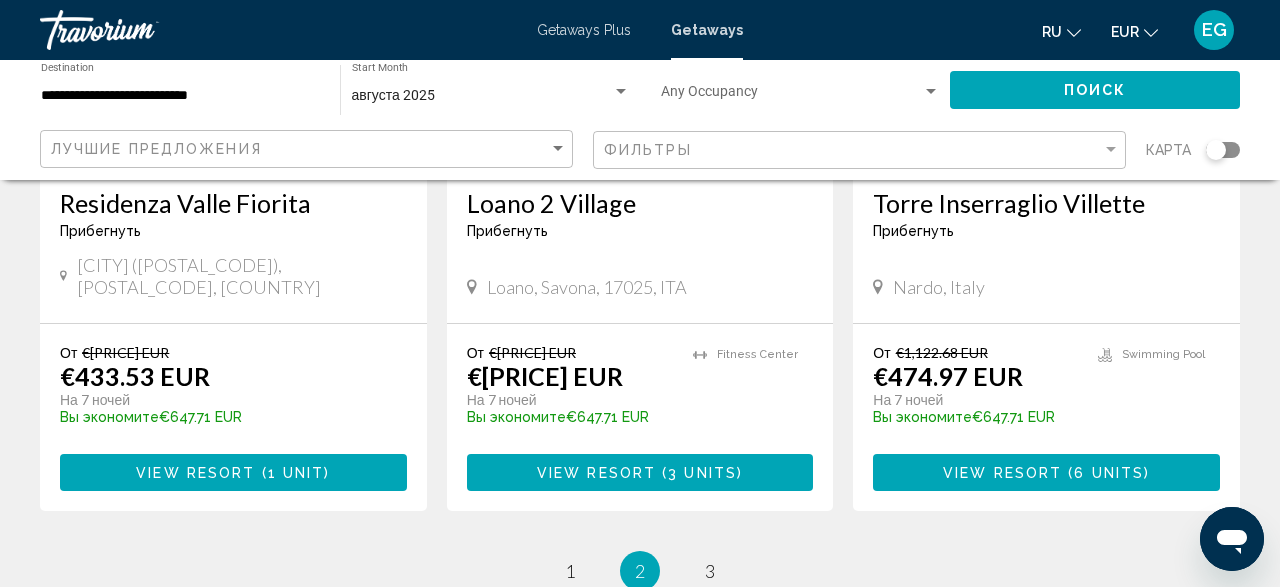 scroll, scrollTop: 2704, scrollLeft: 0, axis: vertical 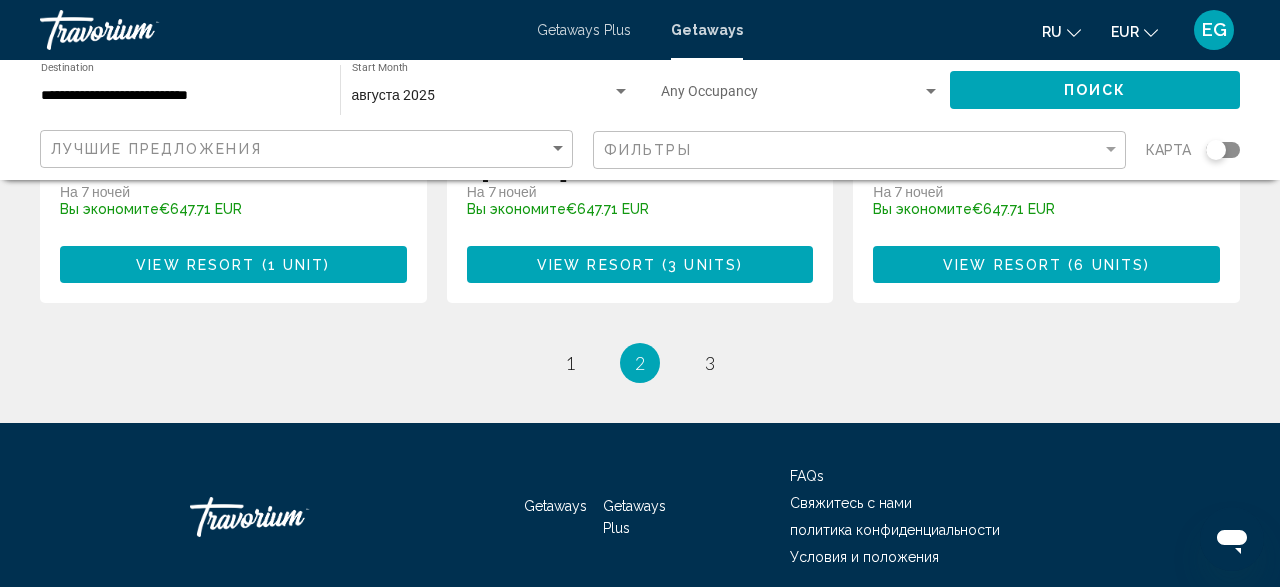 click on "page  3" at bounding box center (710, 363) 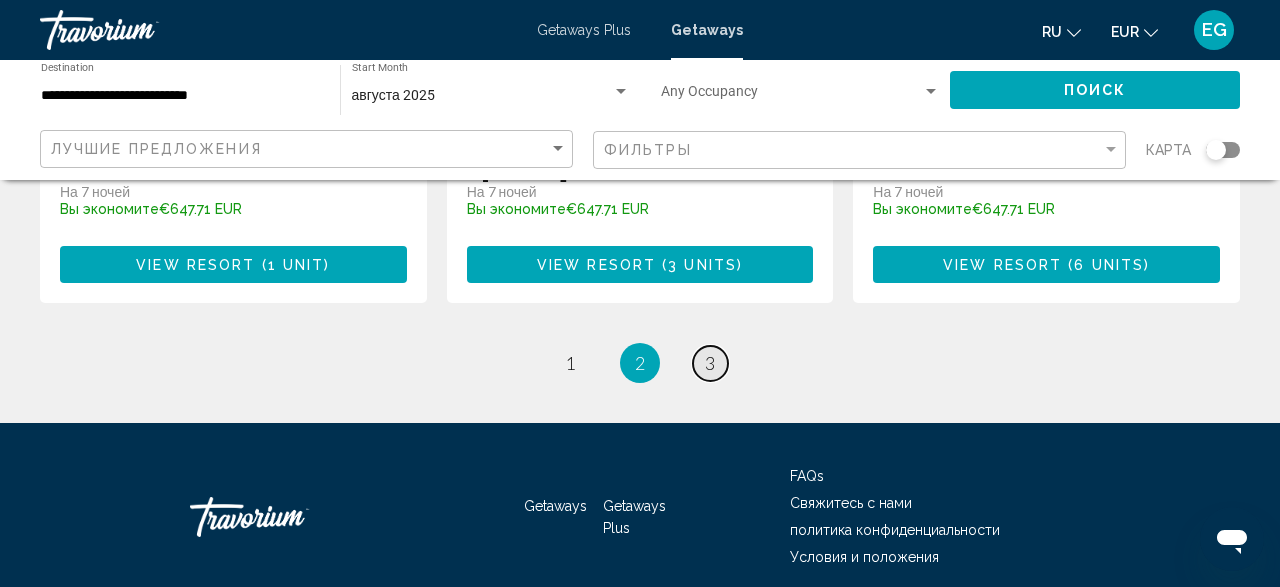 click on "page  3" at bounding box center [710, 363] 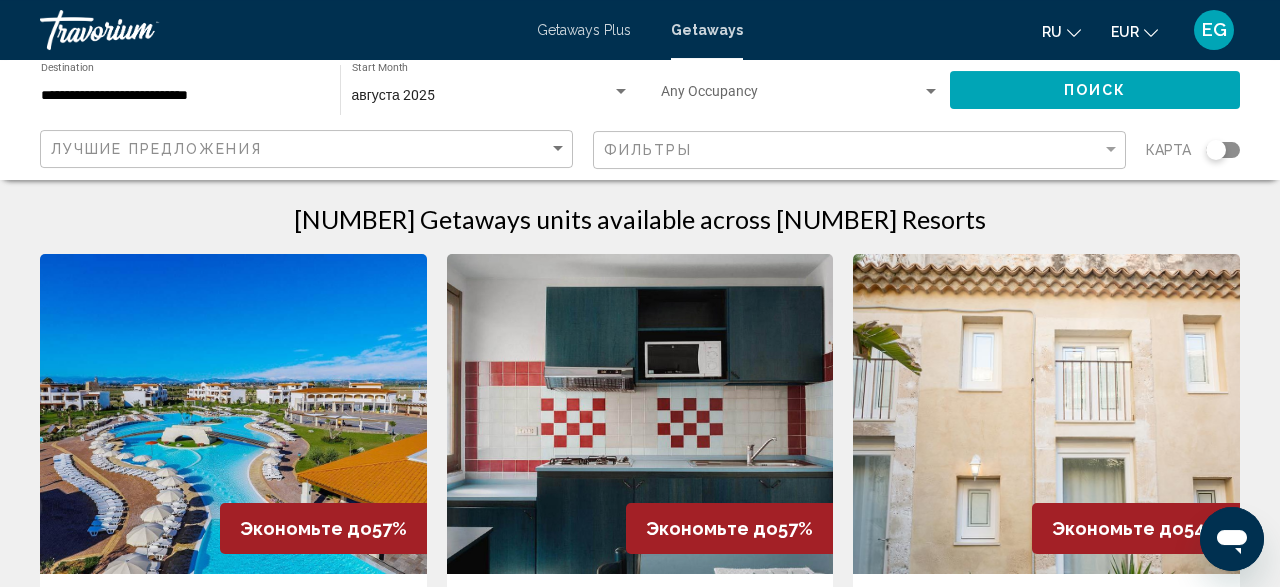 scroll, scrollTop: 0, scrollLeft: 0, axis: both 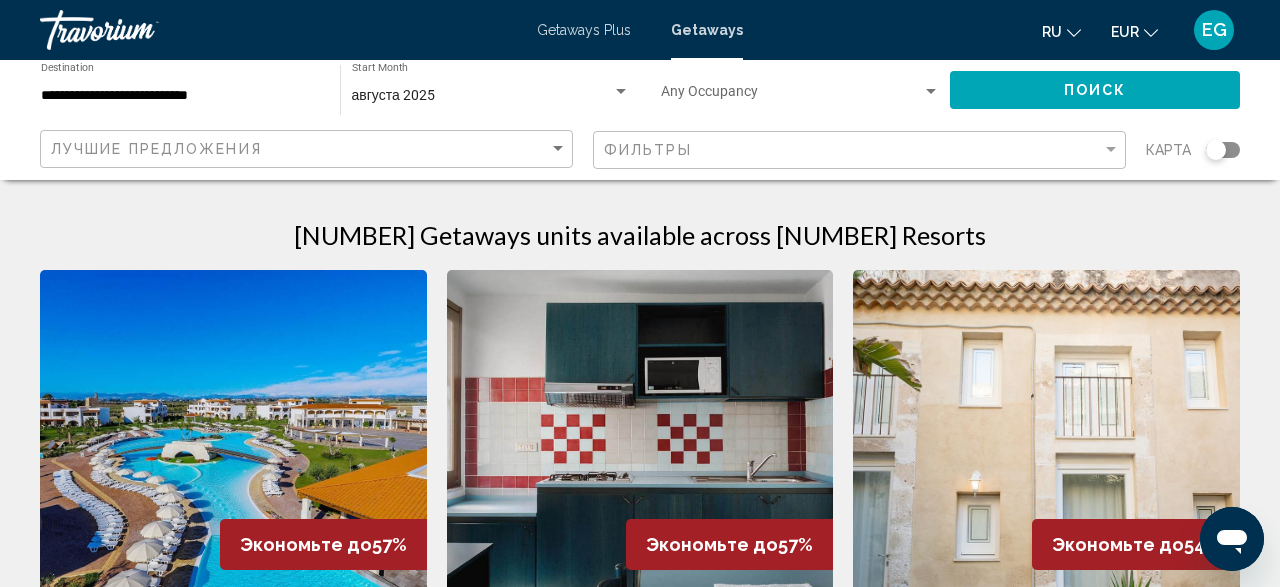 click on "Getaways Plus" at bounding box center [584, 30] 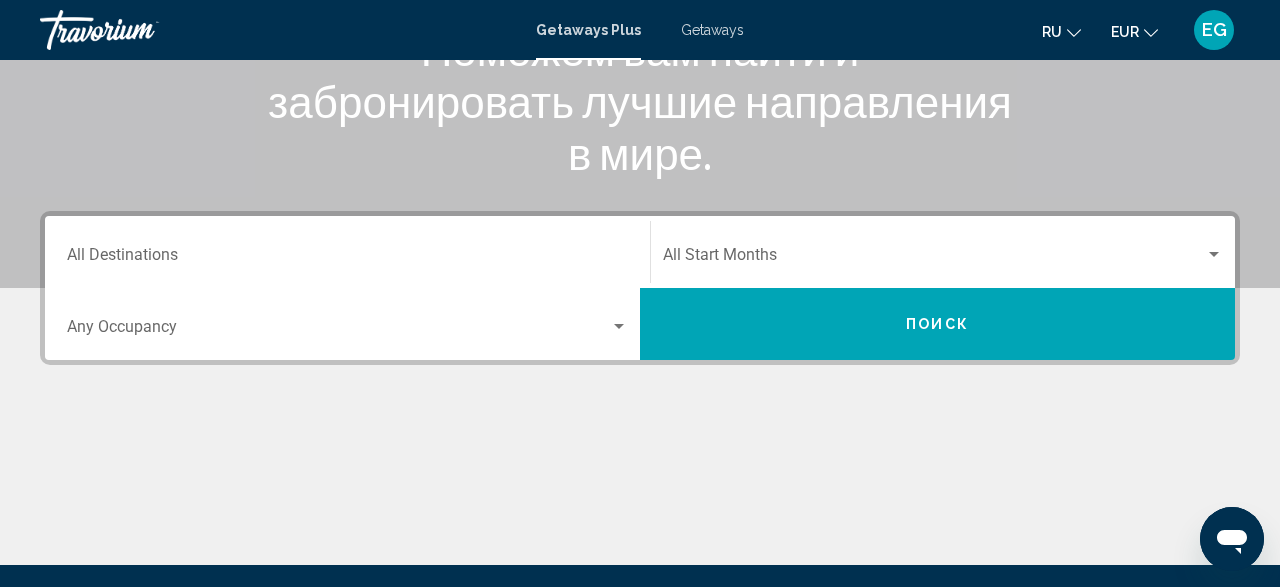click on "Occupancy Any Occupancy" at bounding box center [347, 324] 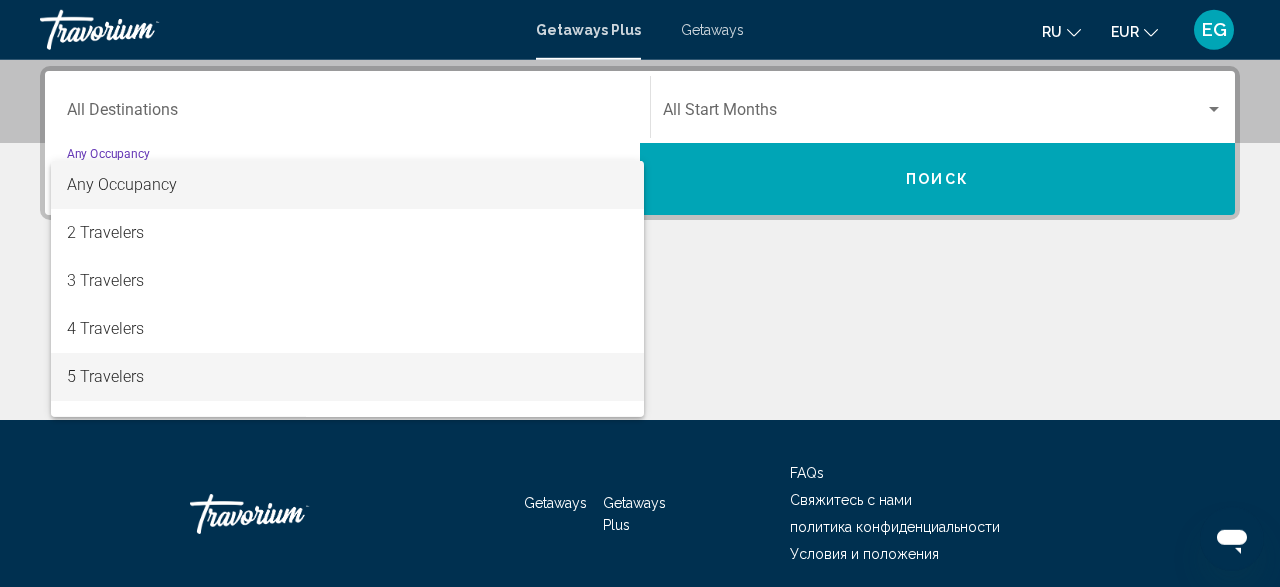 scroll, scrollTop: 458, scrollLeft: 0, axis: vertical 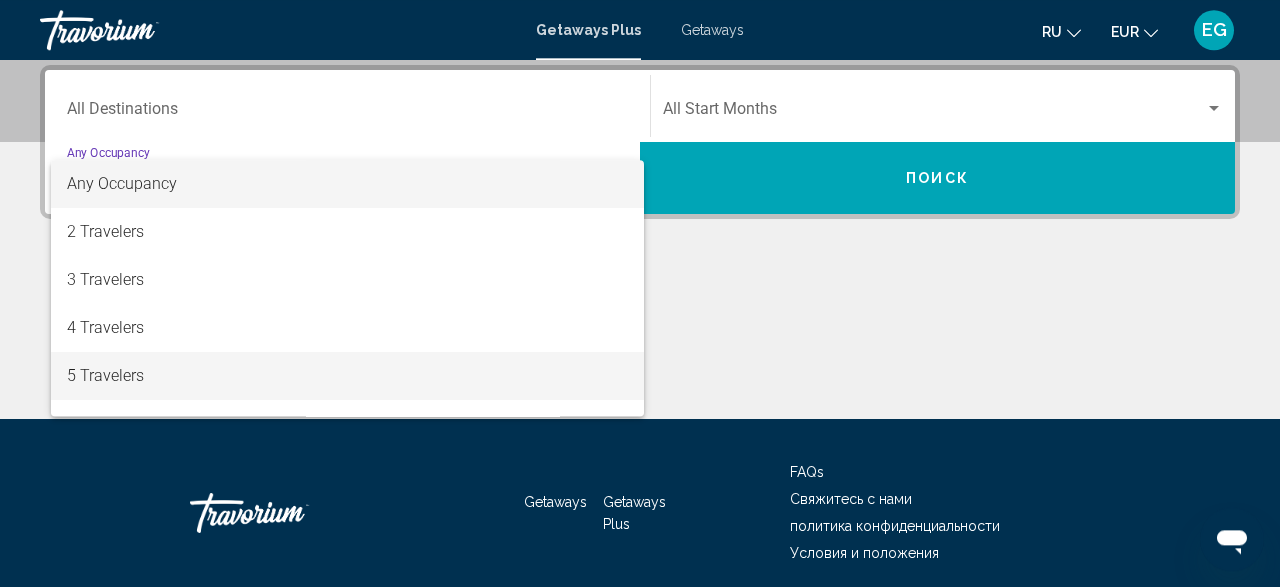 click on "5 Travelers" at bounding box center [347, 376] 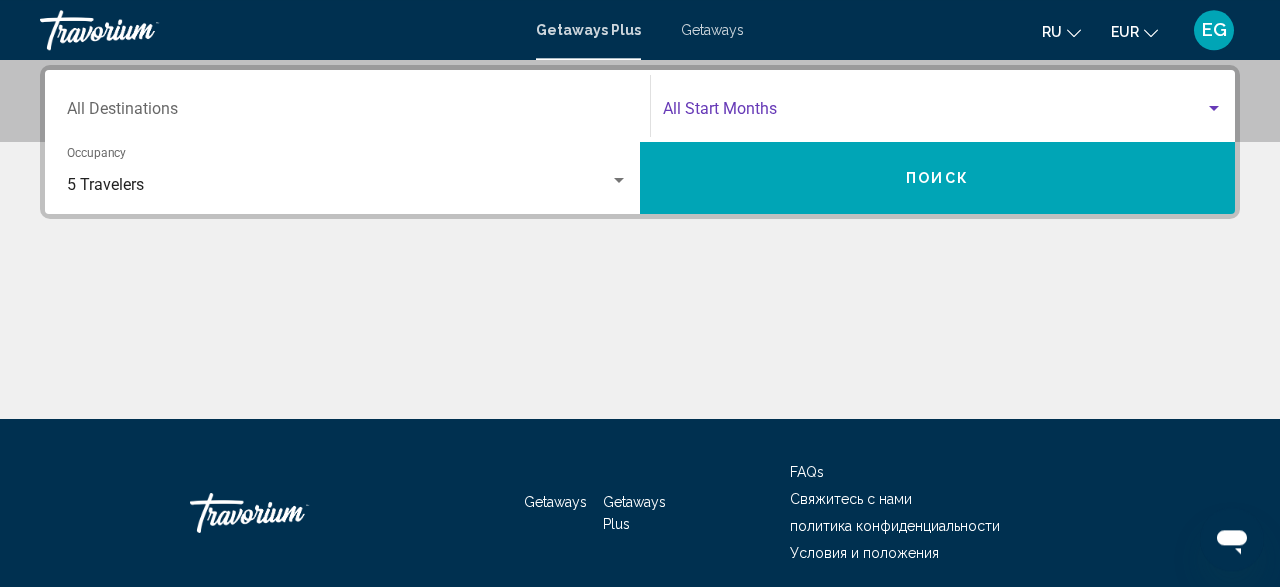 click at bounding box center [934, 113] 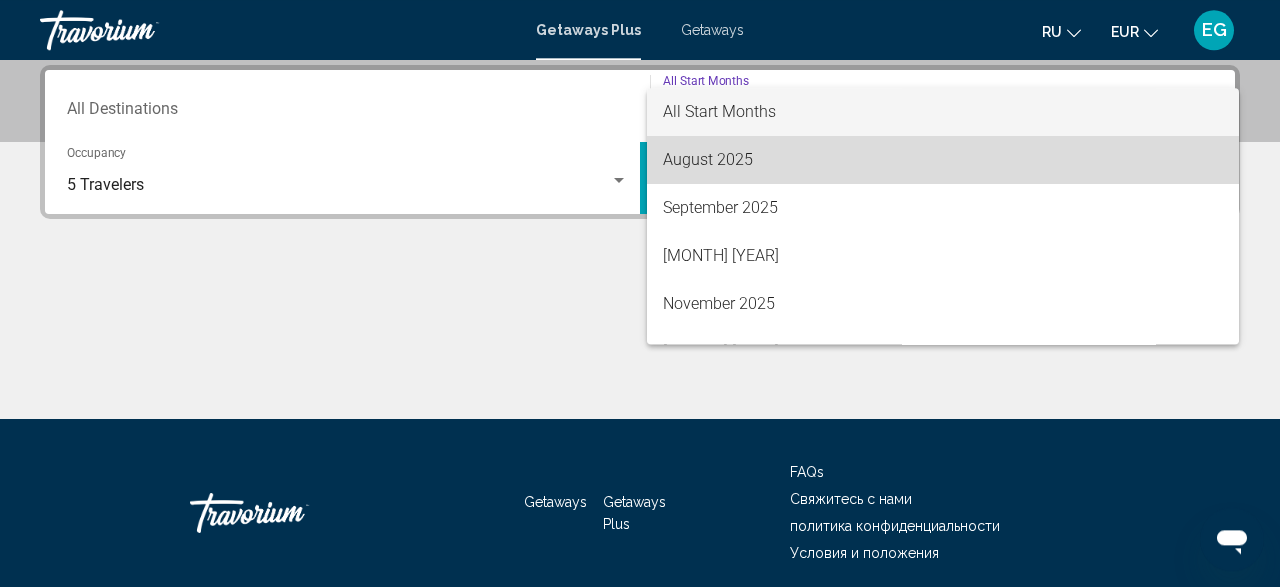 click on "August 2025" at bounding box center [943, 160] 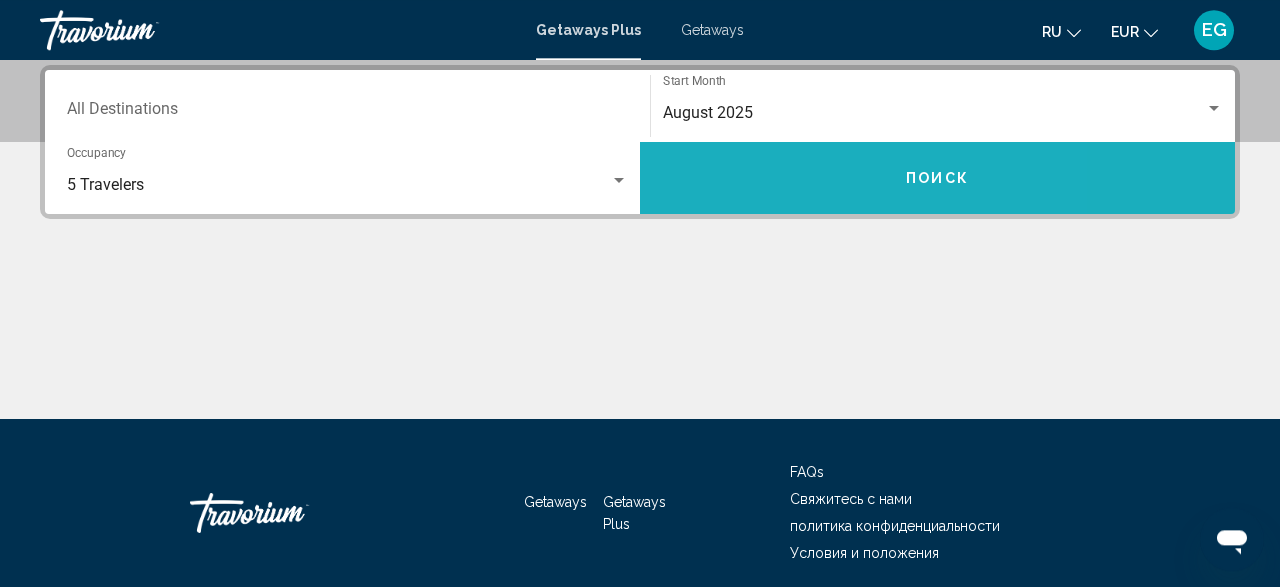 click on "Поиск" at bounding box center [937, 178] 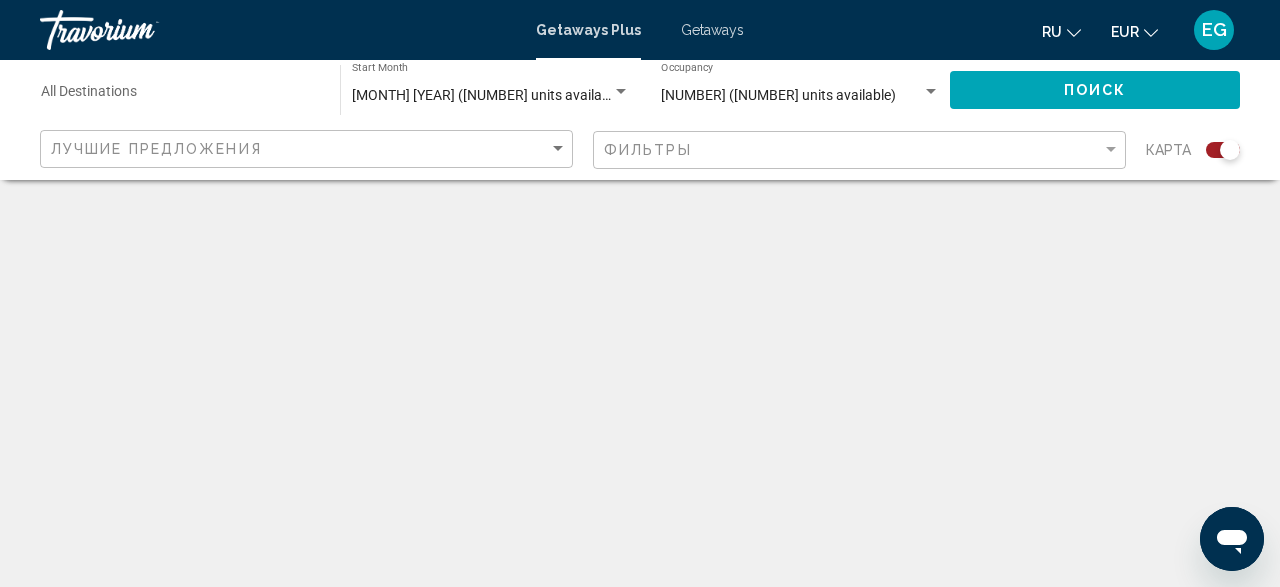 click on "Destination All Destinations" 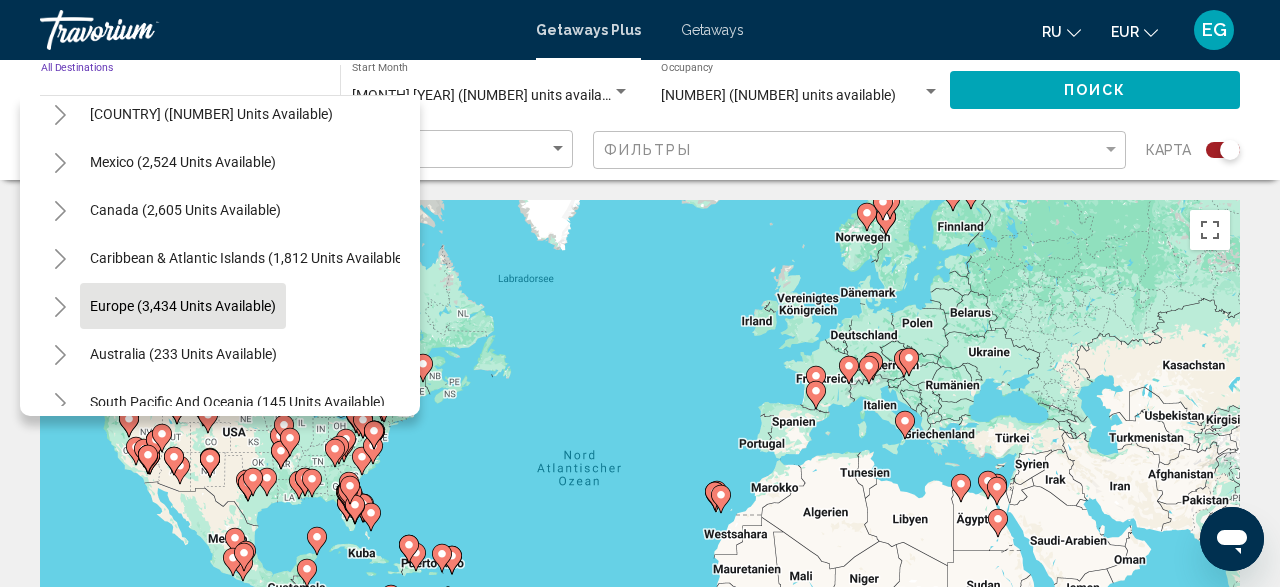 scroll, scrollTop: 100, scrollLeft: 0, axis: vertical 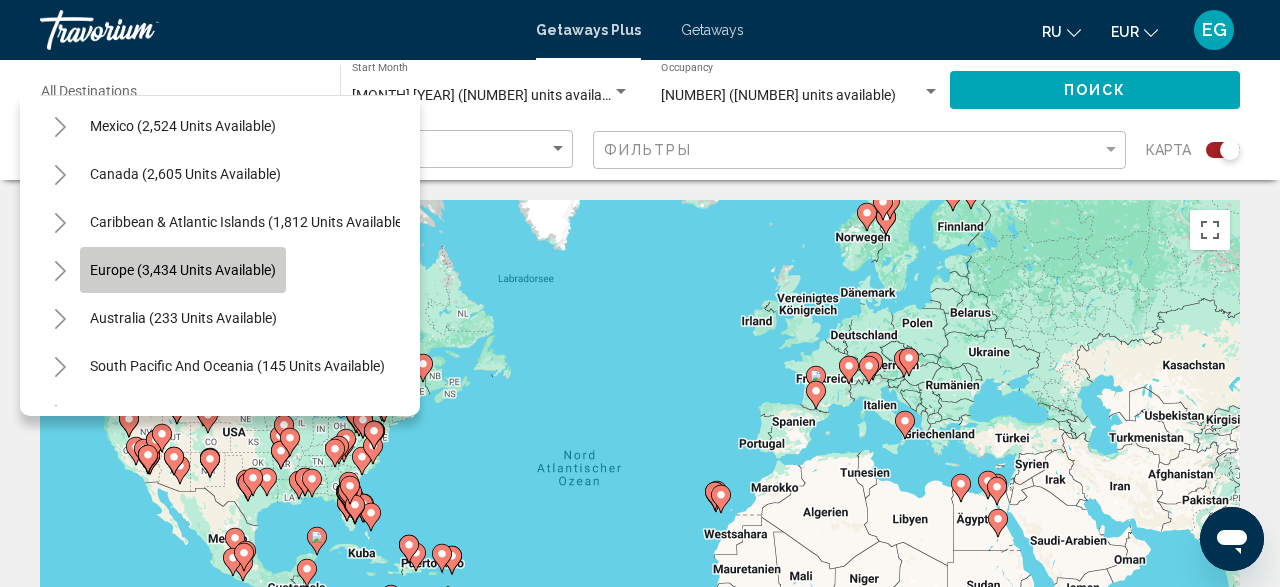 click on "Europe (3,434 units available)" 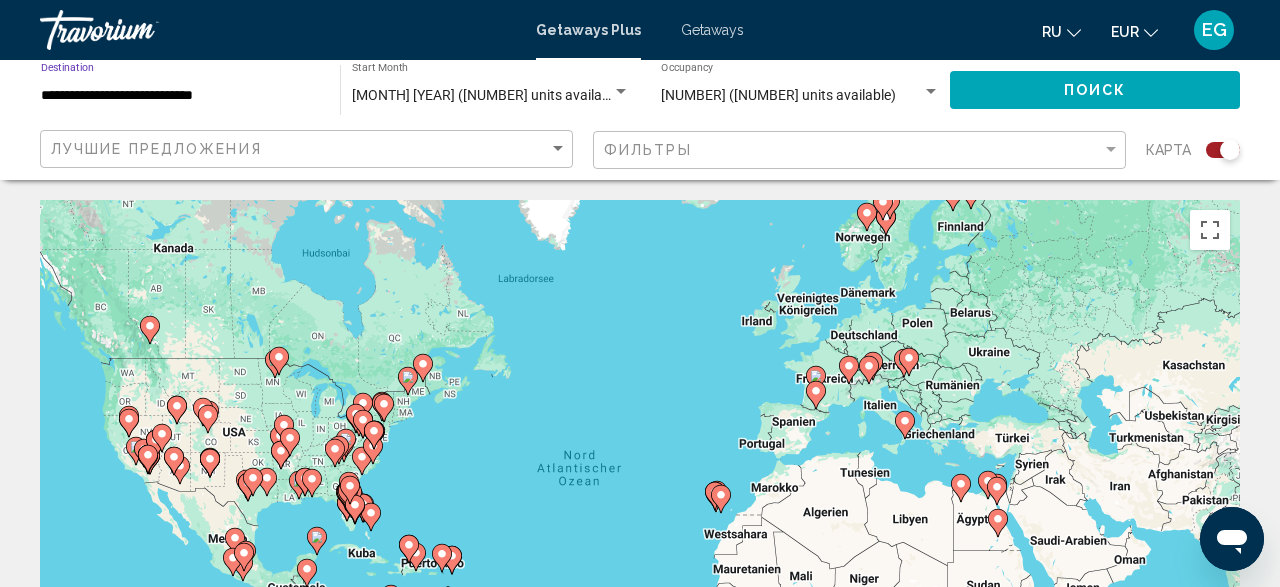 click on "**********" at bounding box center (180, 96) 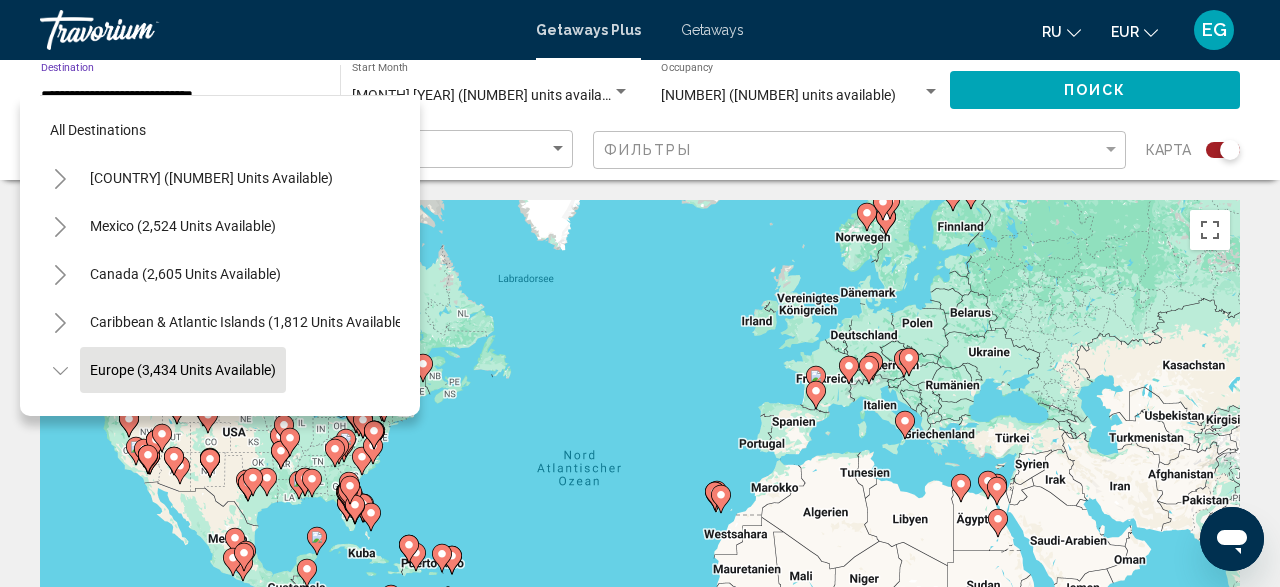 scroll, scrollTop: 119, scrollLeft: 0, axis: vertical 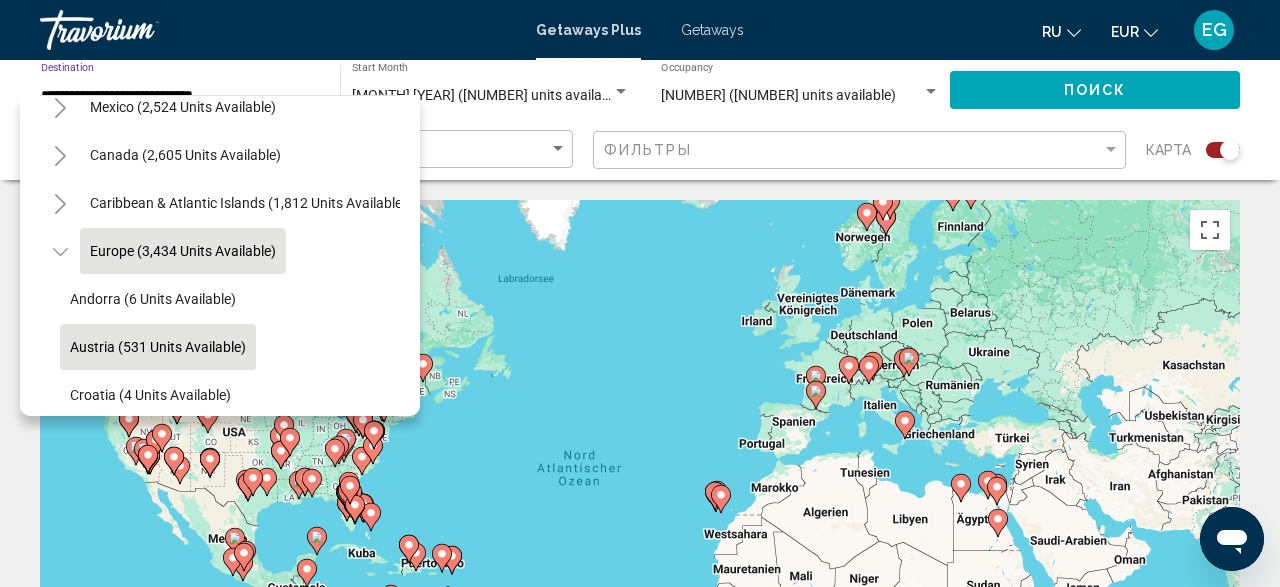 click on "Austria (531 units available)" 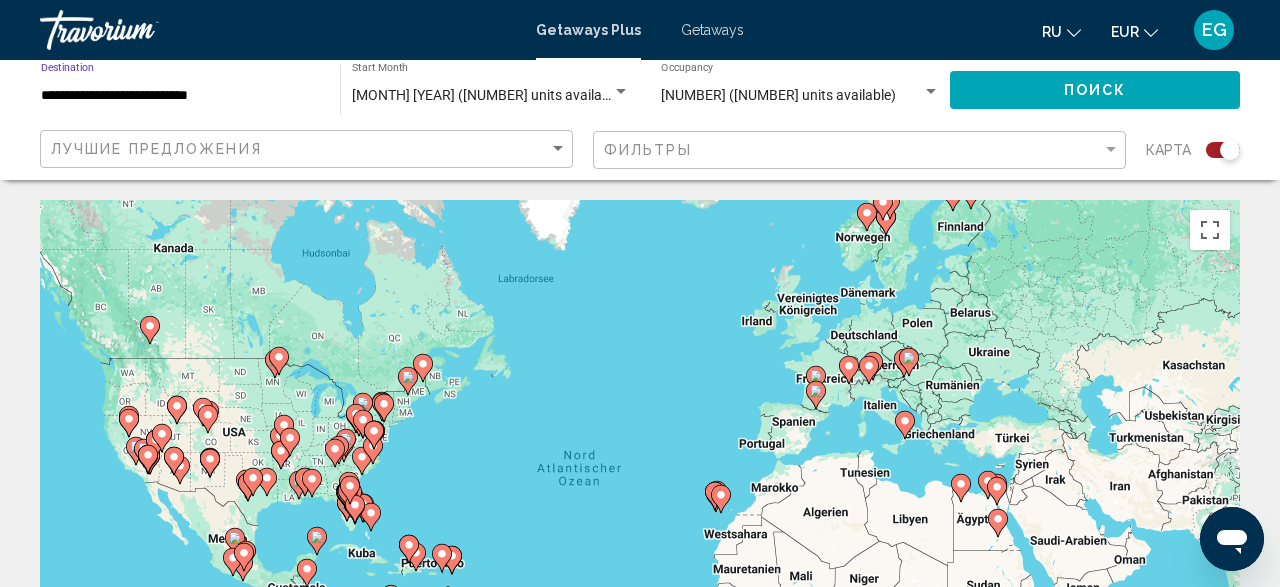 click on "Поиск" 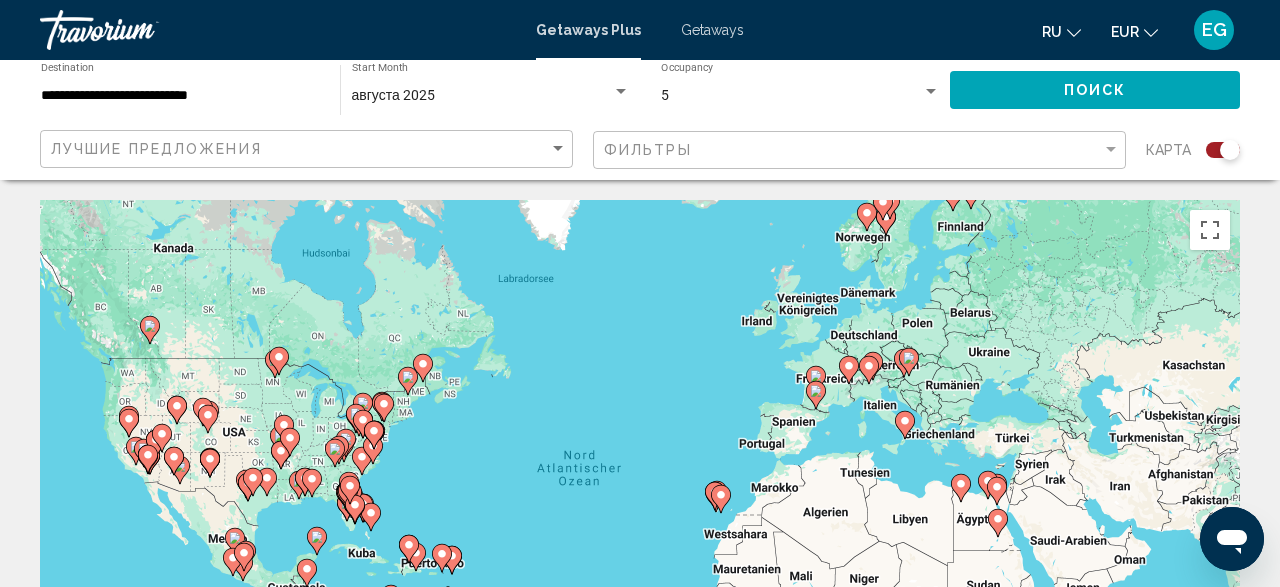 click on "Поиск" 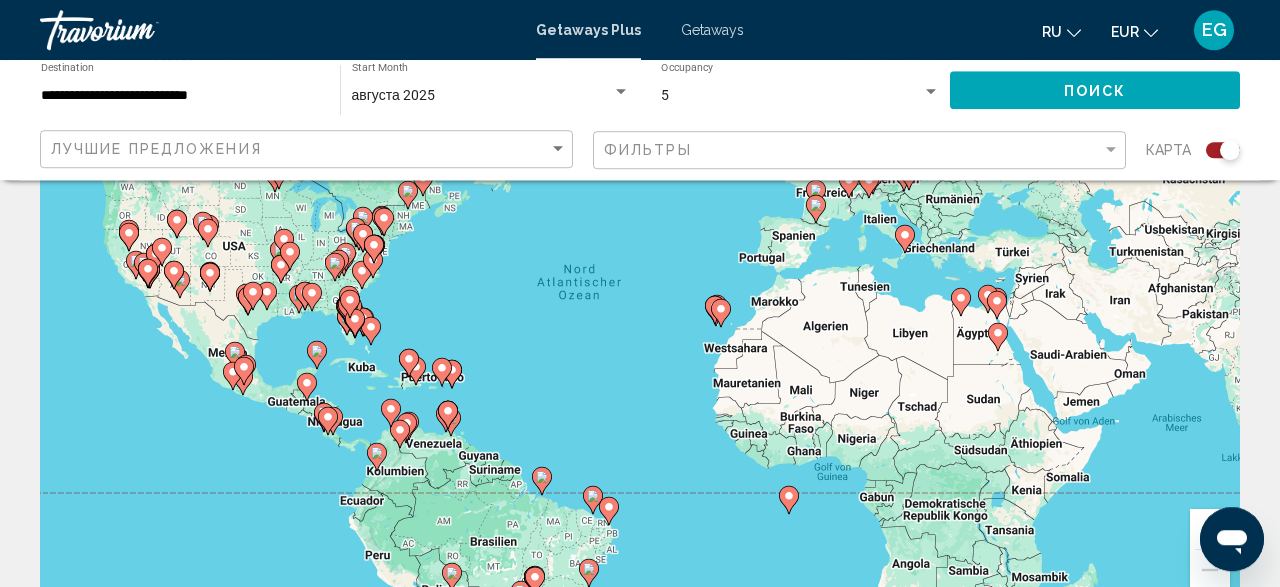 scroll, scrollTop: 22, scrollLeft: 0, axis: vertical 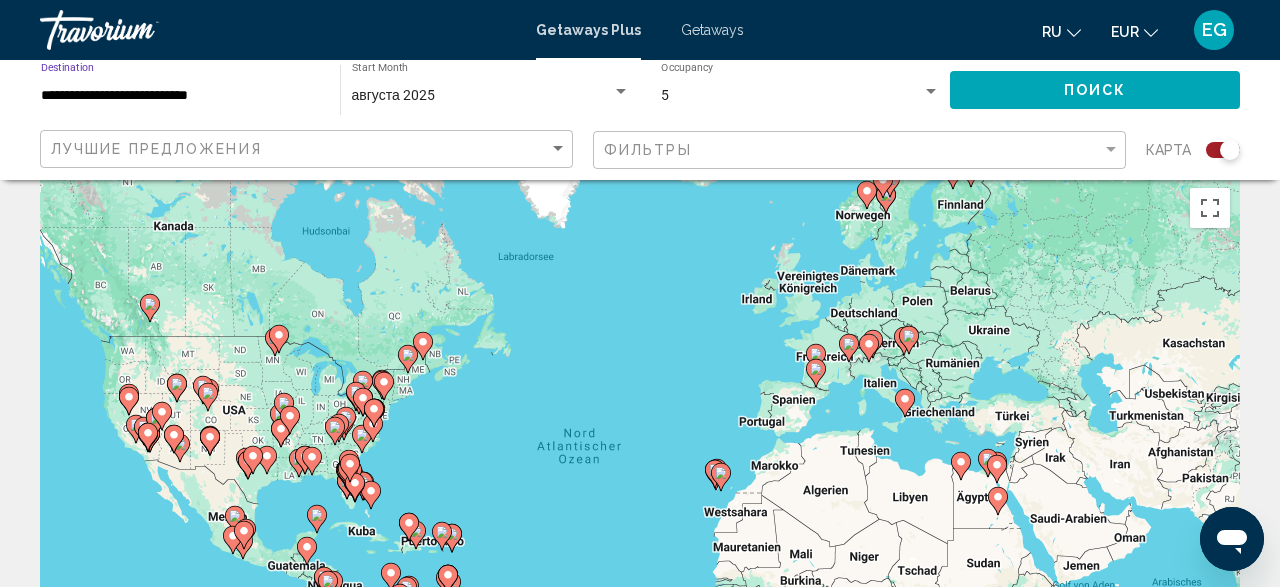 click on "**********" at bounding box center [180, 96] 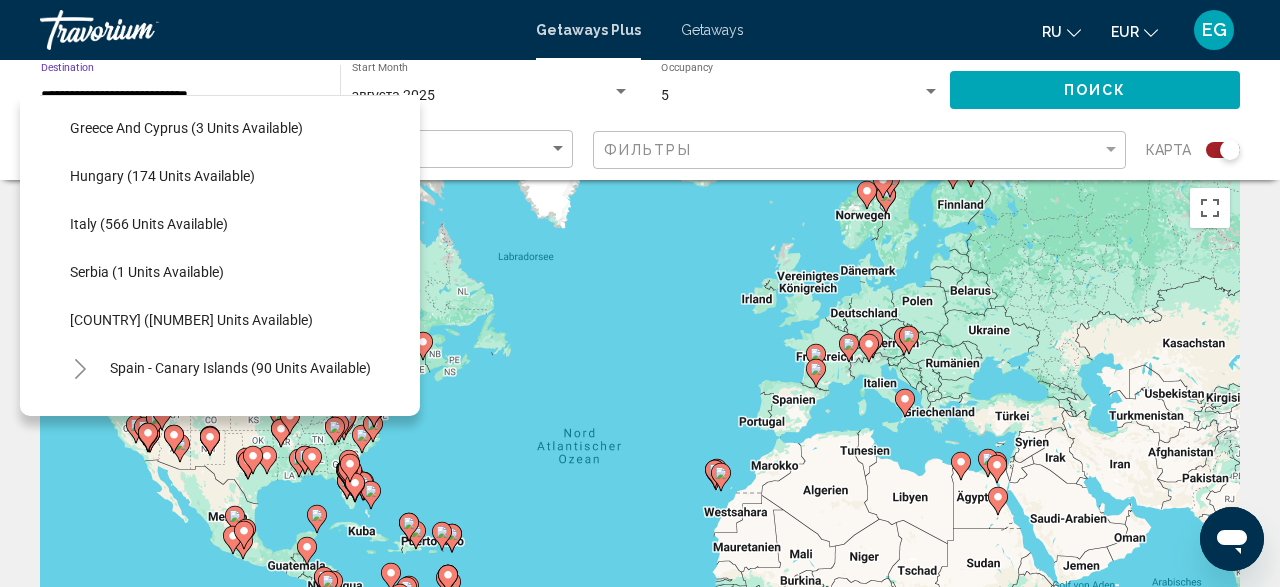 scroll, scrollTop: 615, scrollLeft: 0, axis: vertical 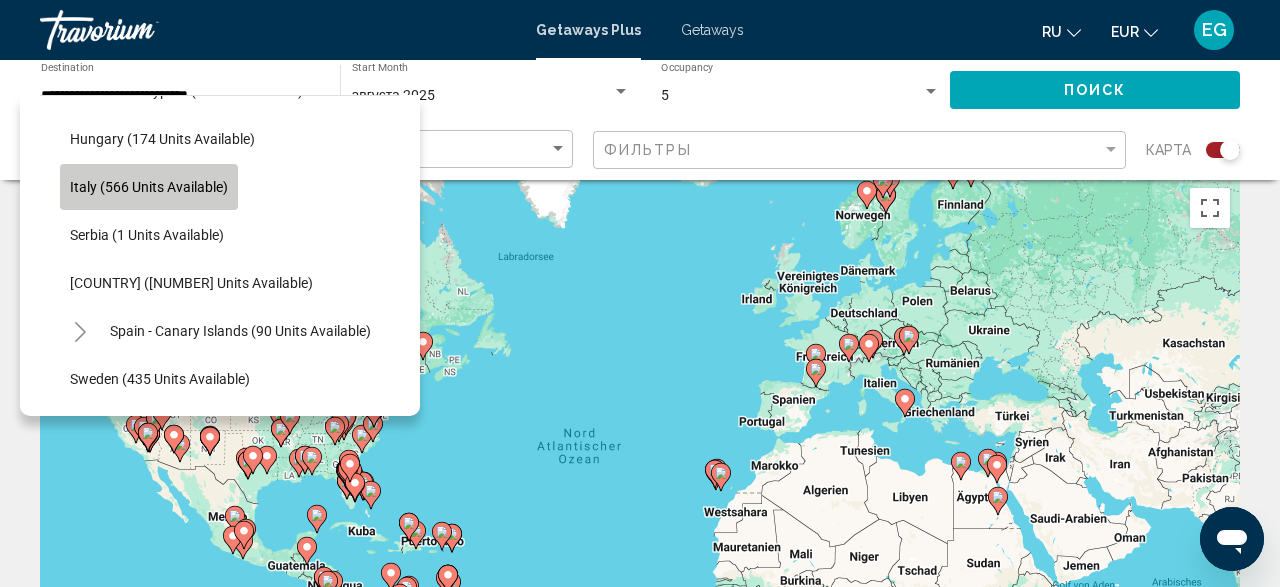 click on "Italy (566 units available)" 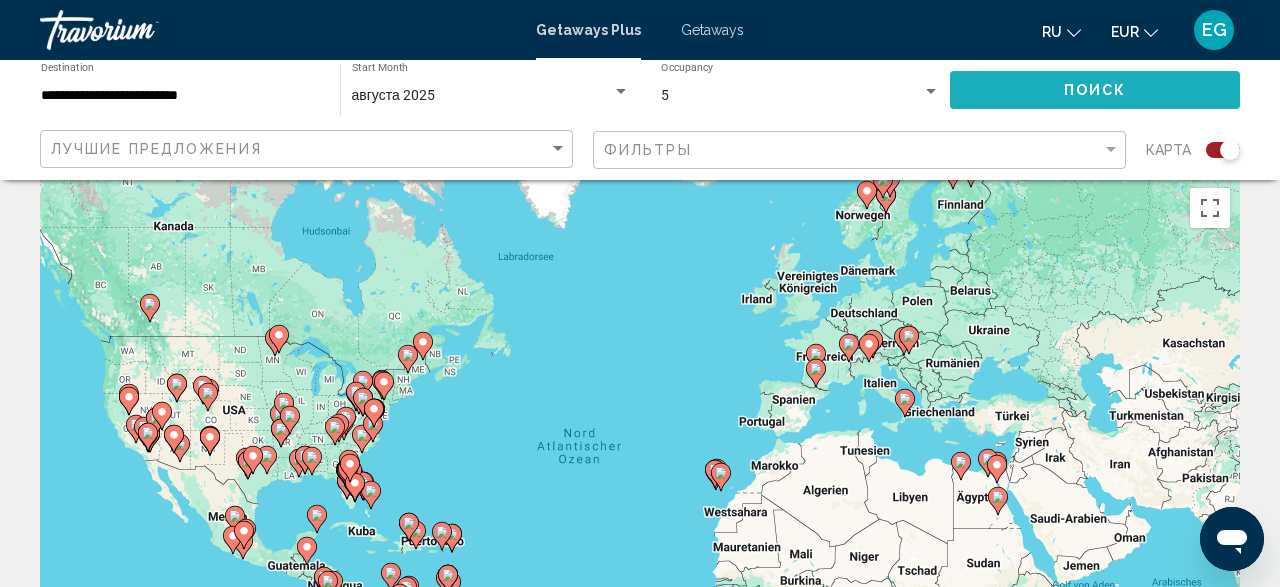 click on "Поиск" 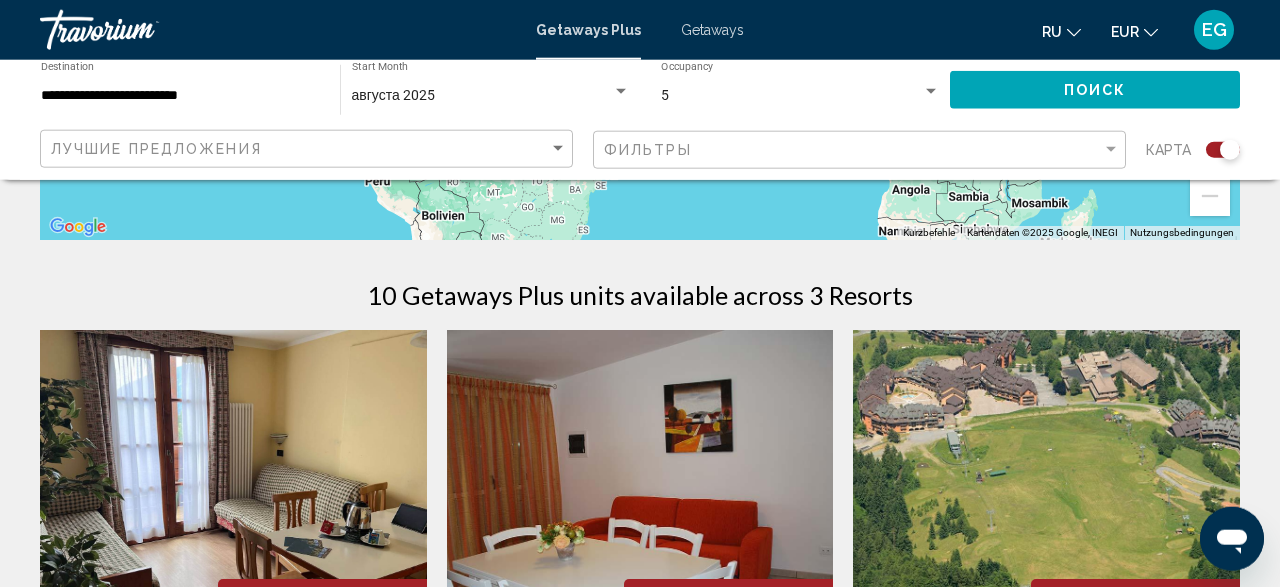 scroll, scrollTop: 520, scrollLeft: 0, axis: vertical 